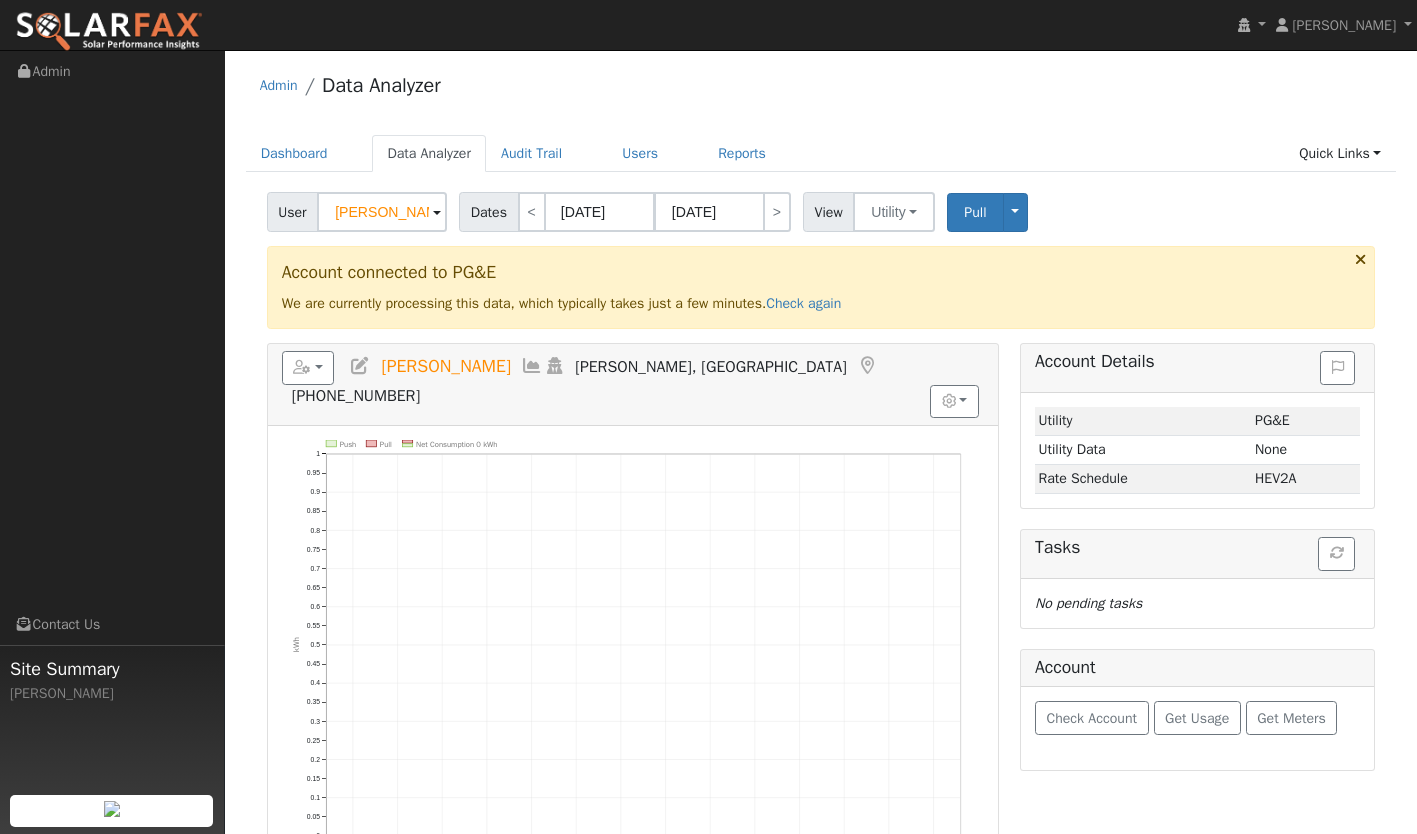 scroll, scrollTop: 0, scrollLeft: 0, axis: both 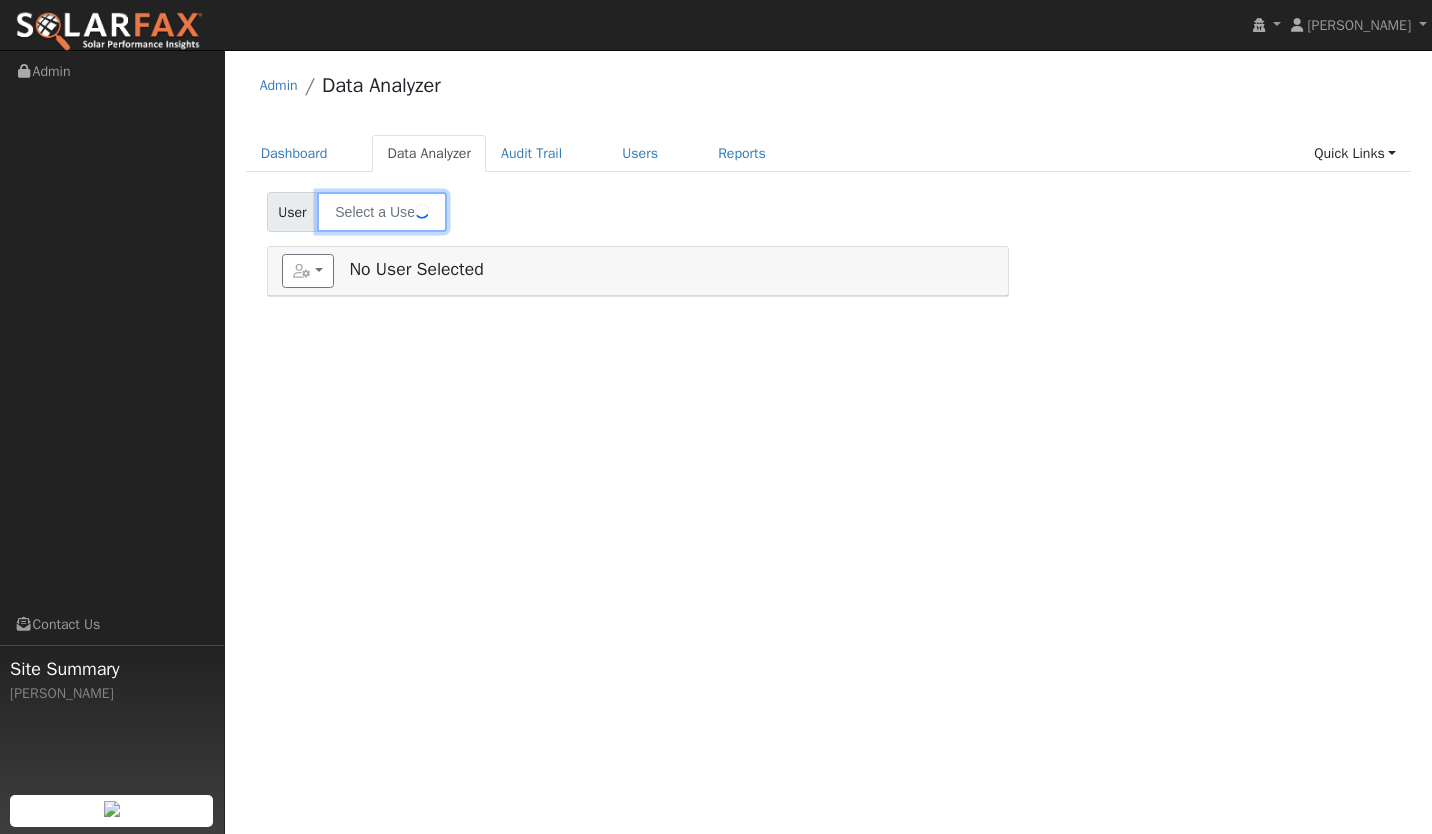 type on "[PERSON_NAME]" 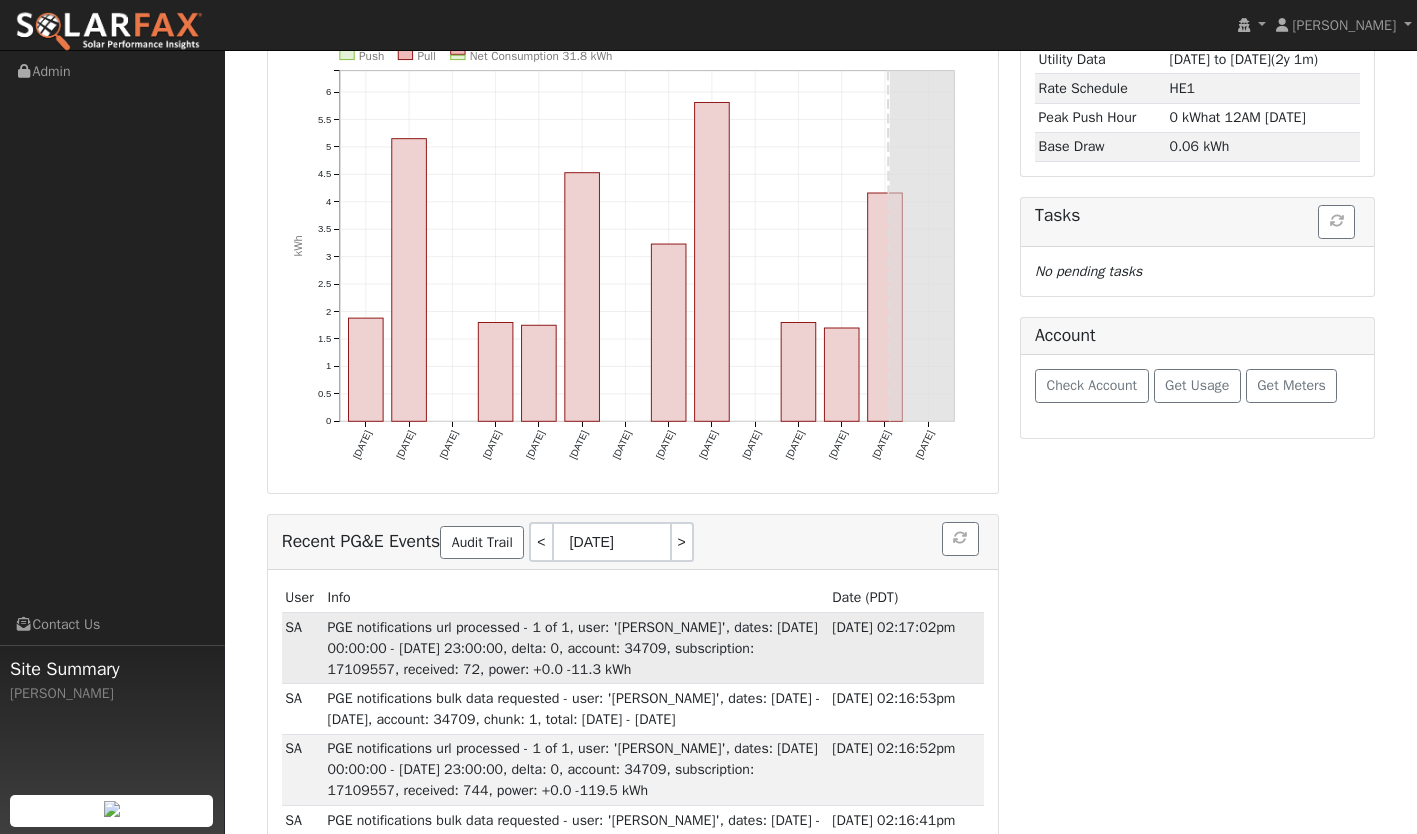 scroll, scrollTop: 293, scrollLeft: 0, axis: vertical 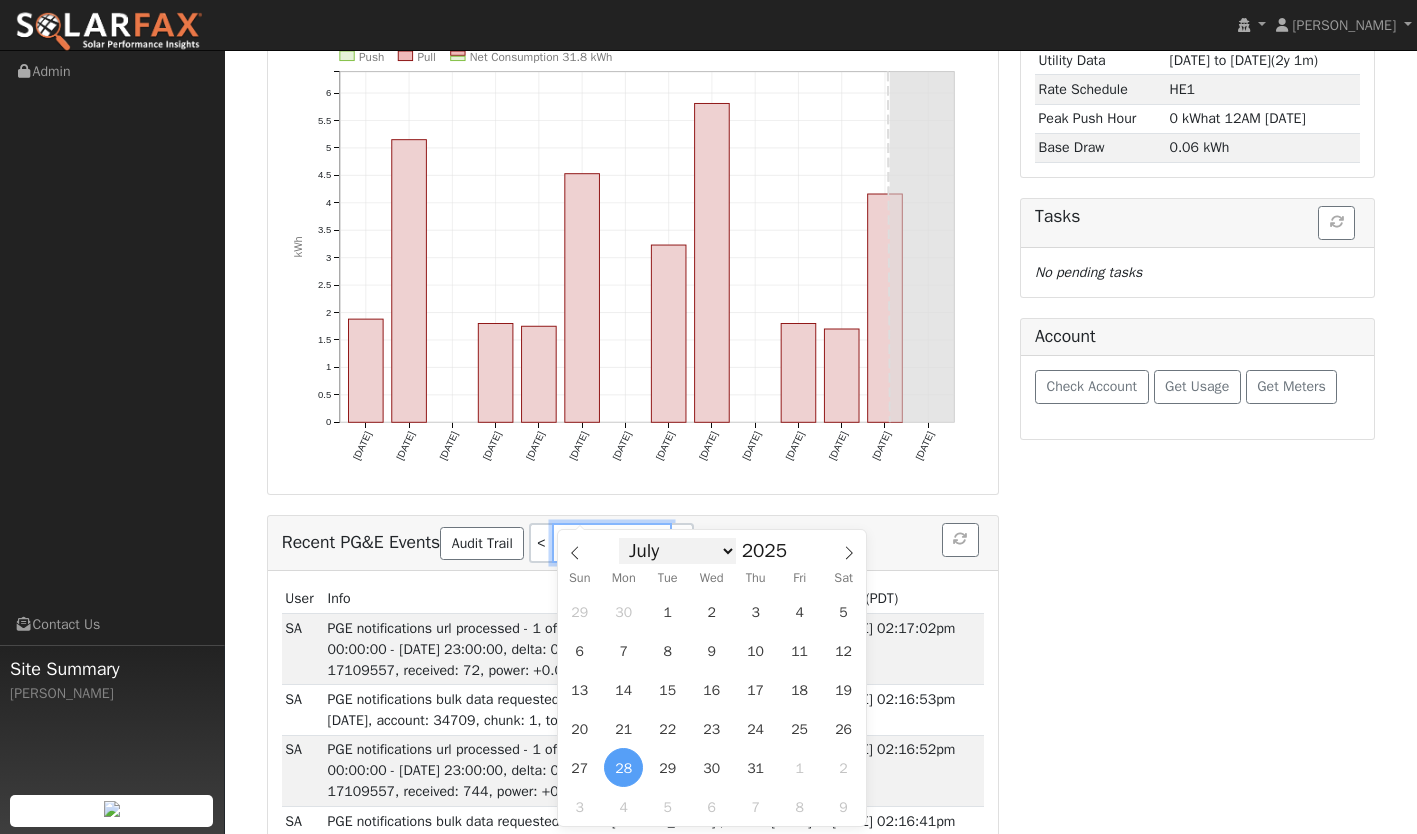 click on "[DATE]" at bounding box center [612, 543] 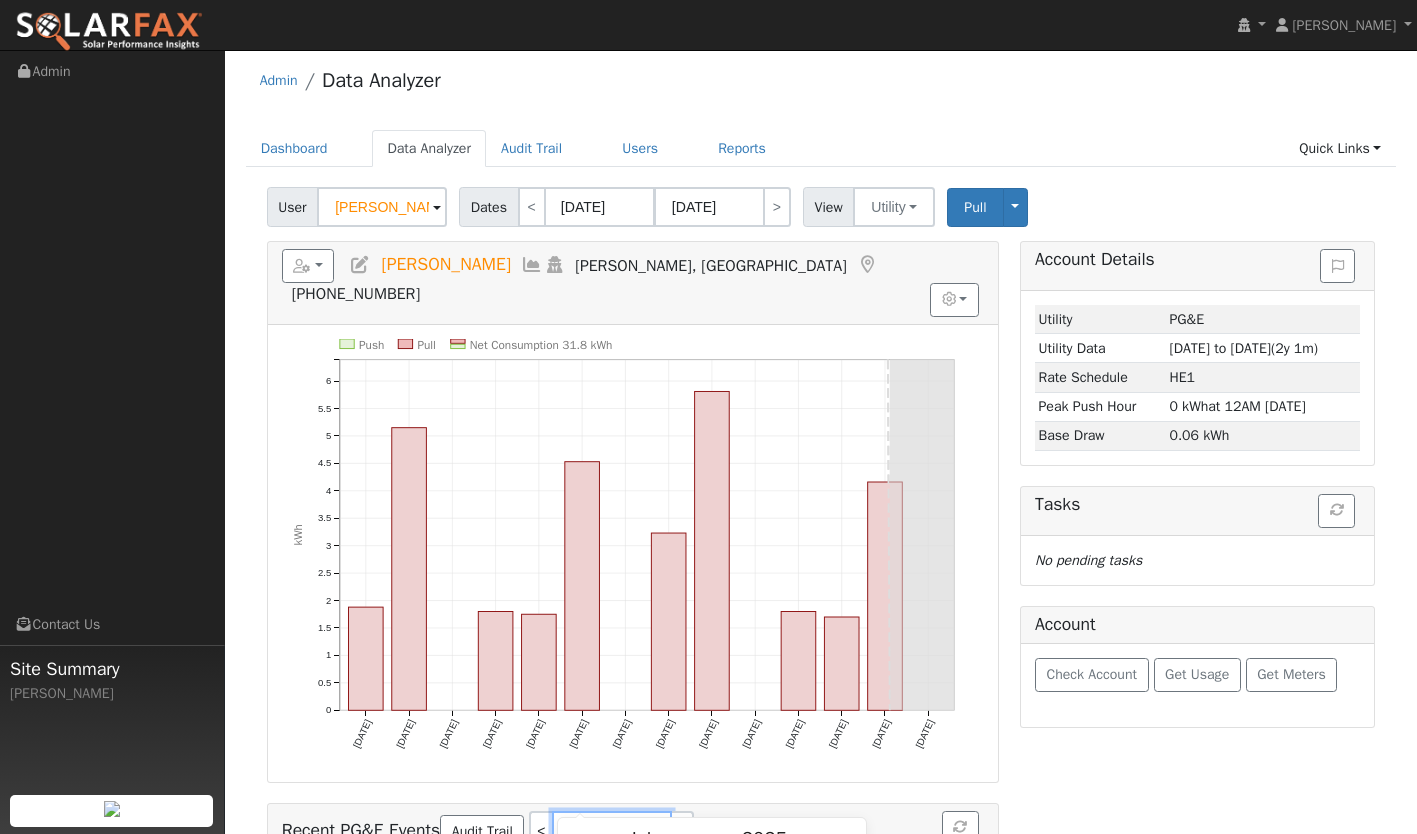 scroll, scrollTop: 2, scrollLeft: 0, axis: vertical 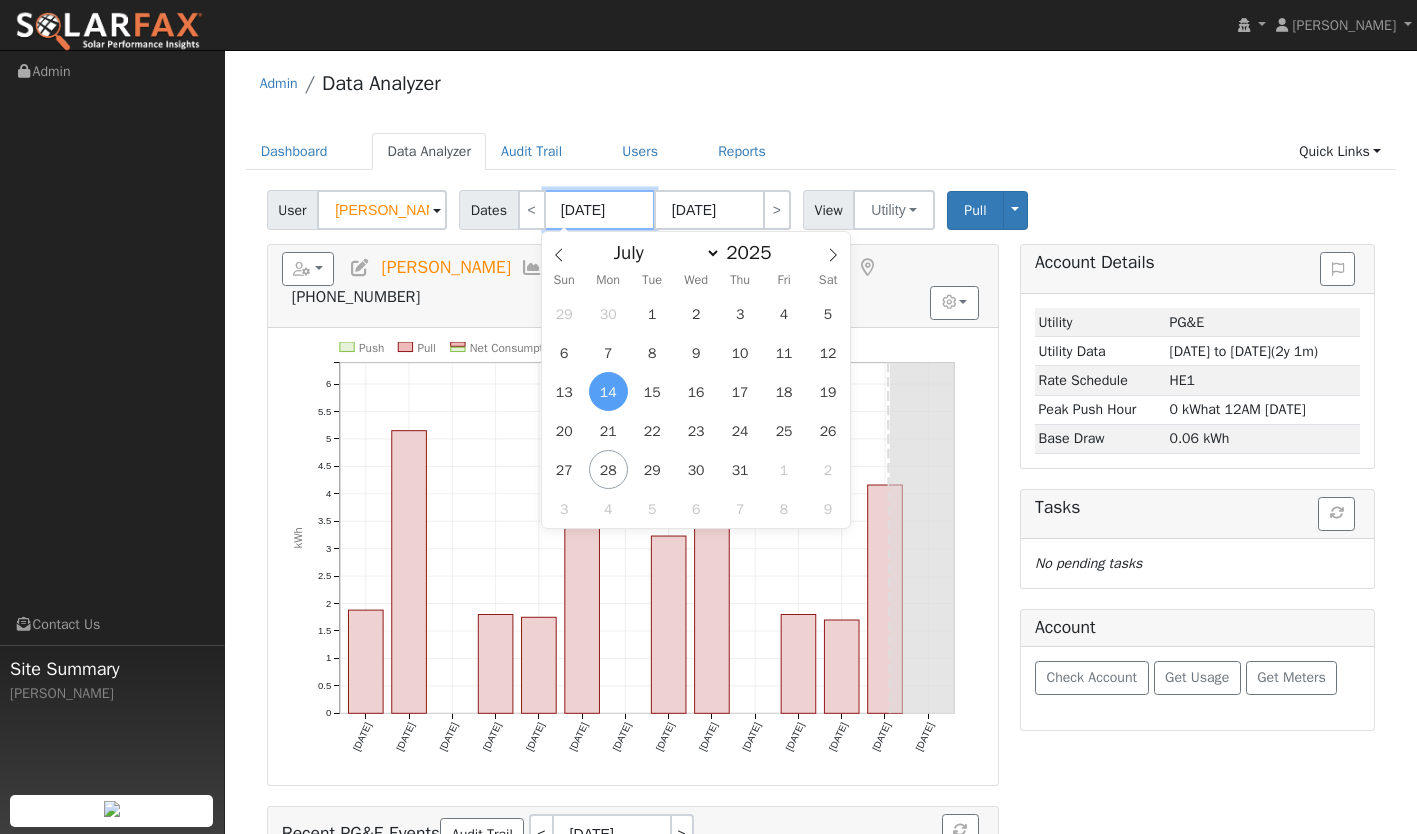 click on "[DATE]" at bounding box center (600, 210) 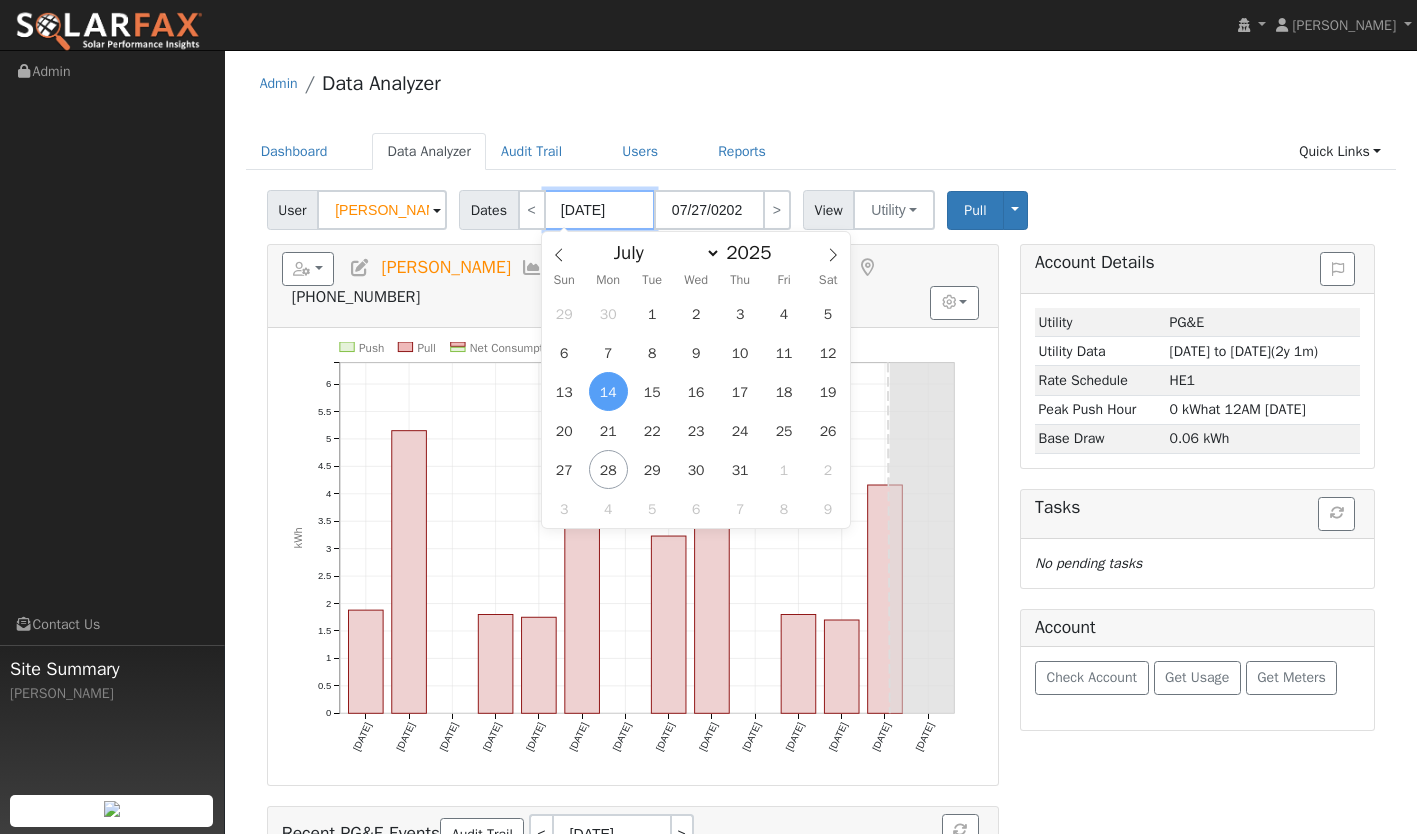 type on "07/14/202" 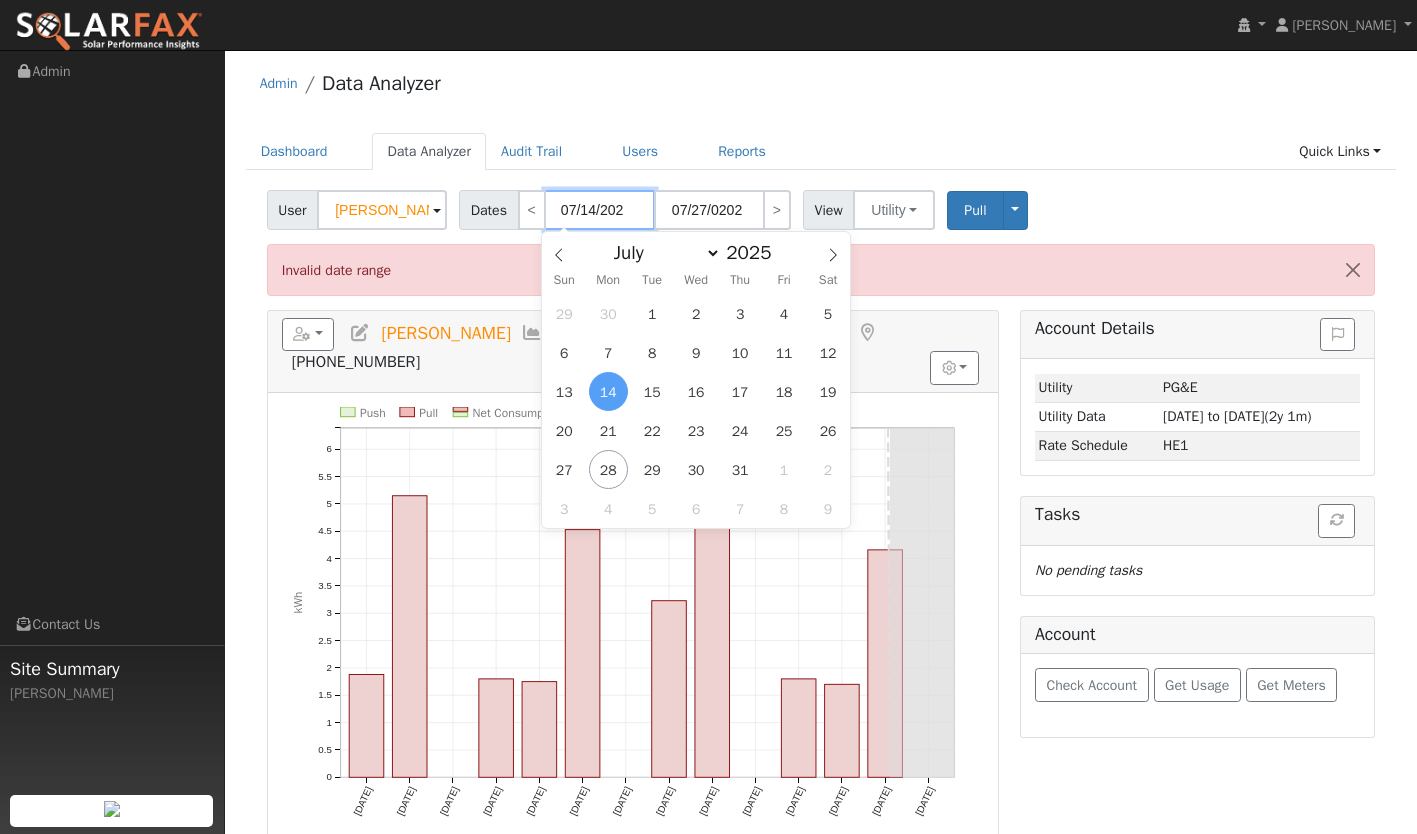 type on "07/27/2024" 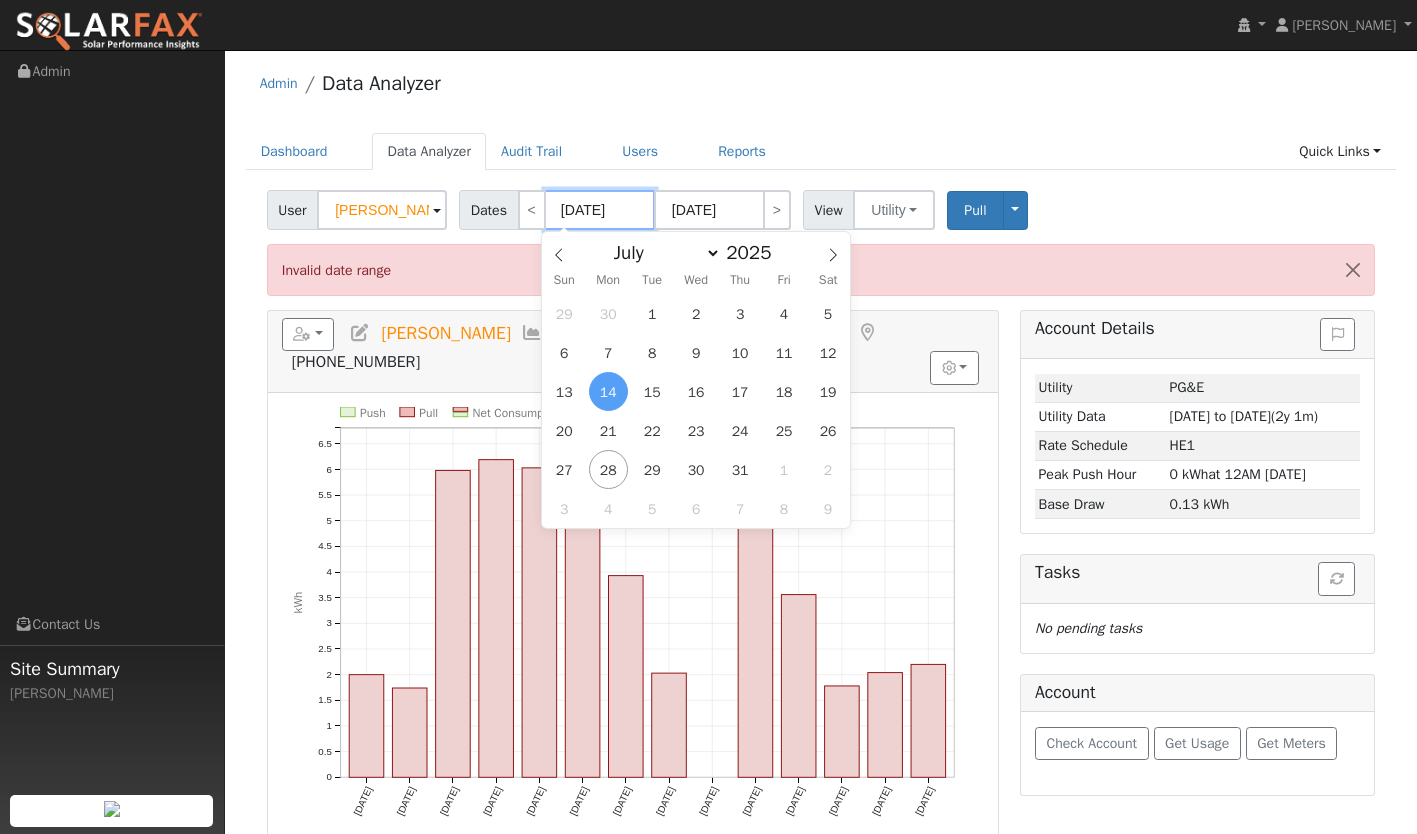 type on "07/14/2024" 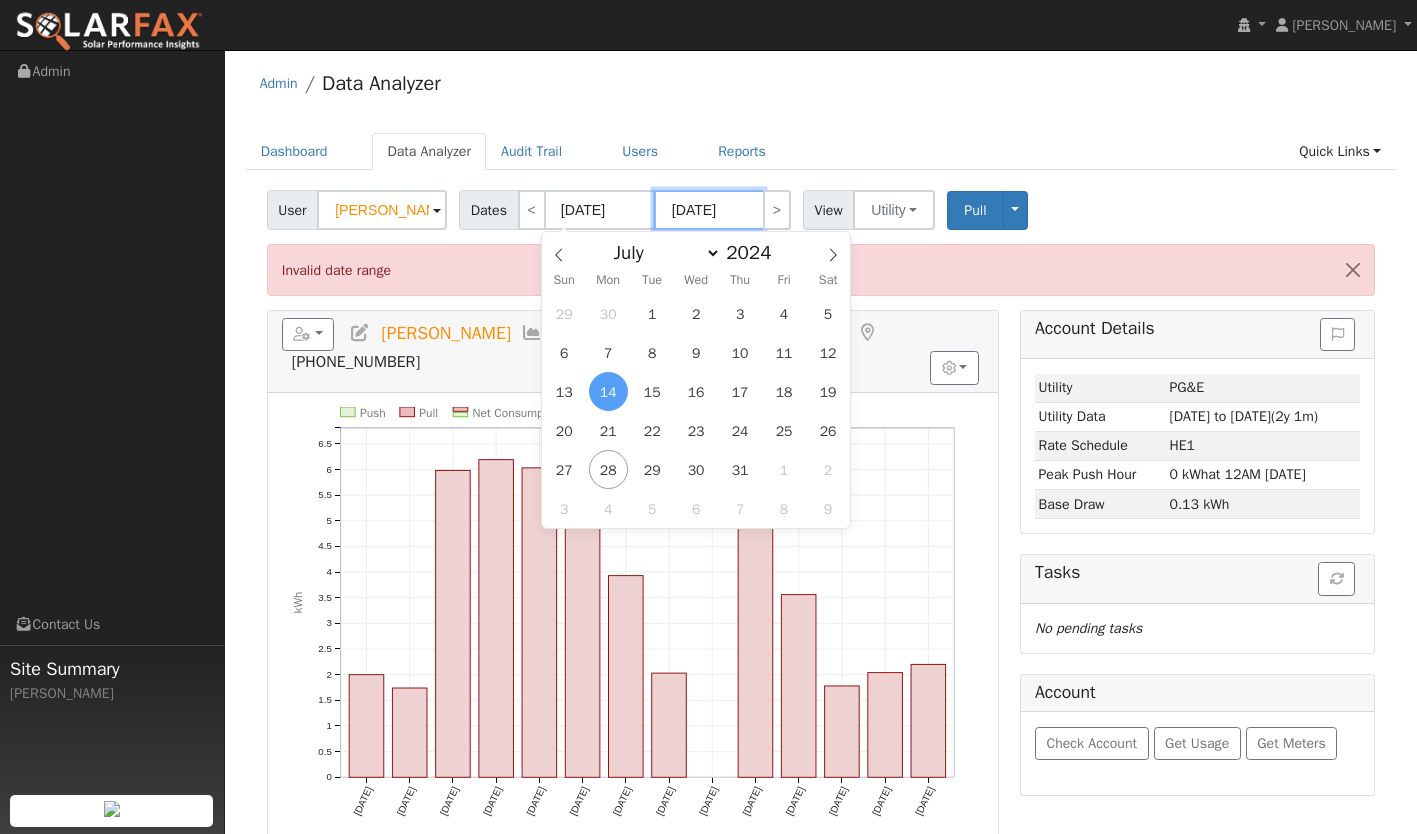 click on "07/27/2024" at bounding box center (709, 210) 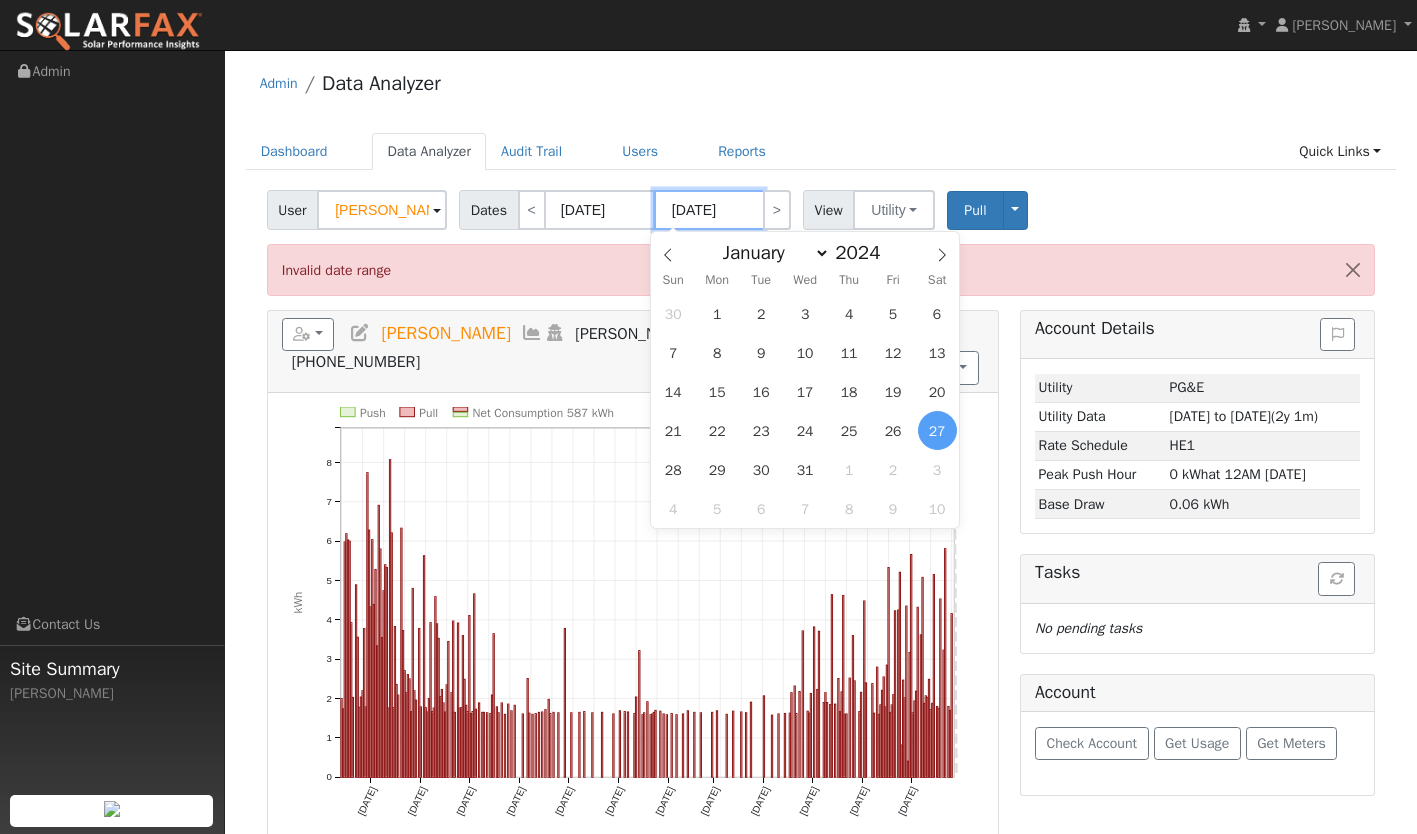 type on "[DATE]" 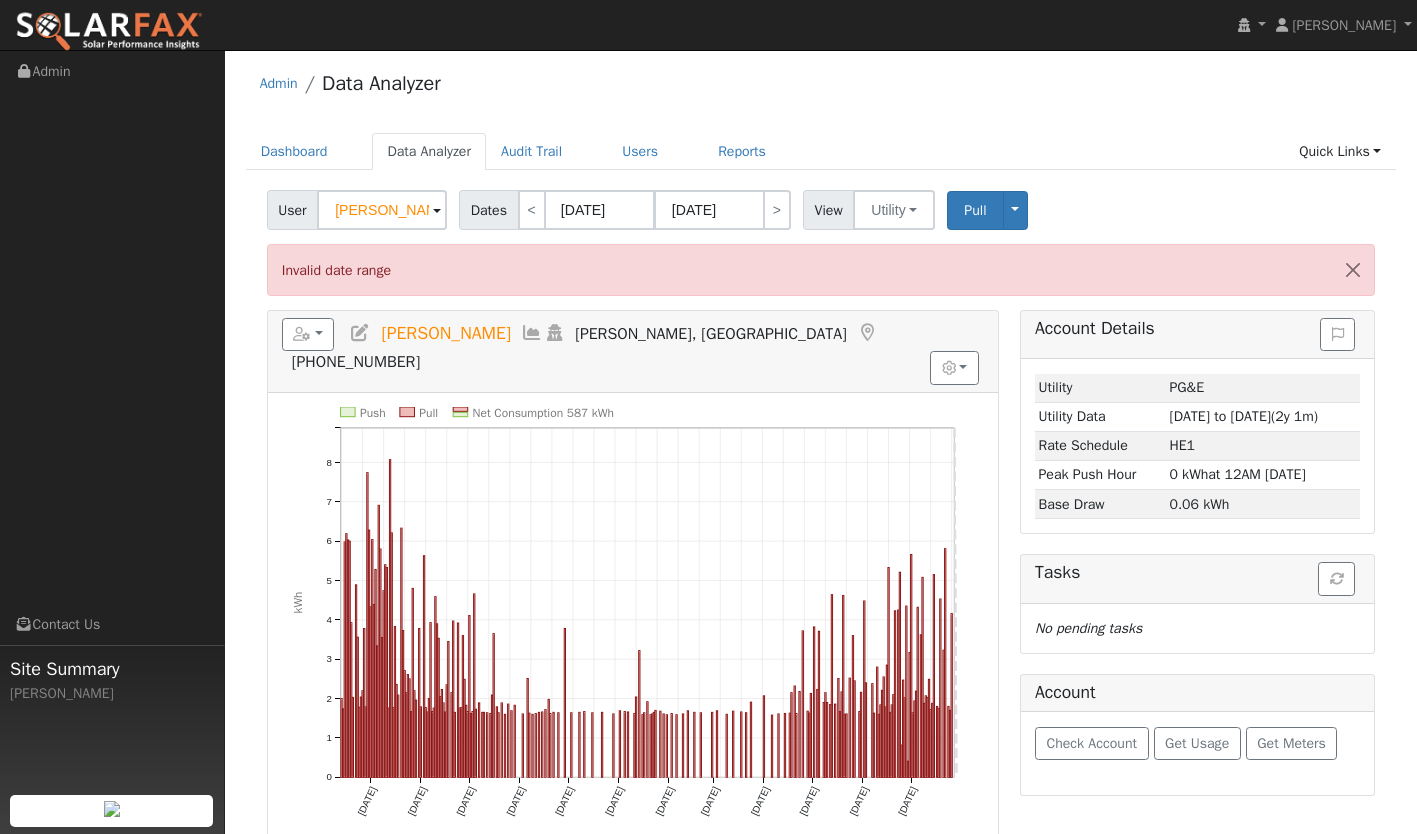 click on "User Dan Baum Account   Default Account Default Account 2690 Hidden Valley Road, Templeton, CA 93465 Primary Account Dates  <  07/14/2024 07/27/2025 > View Utility Utility Solar Pull Toggle Dropdown View Delete This Data Delete ALL Data Disconnect Utility Are you sure you want to delete Dan Baum's PG&E data from 07/14/2024 to 07/27/2025?  Back   Delete  Are you sure you want to delete ALL Dan Baum's PG&E data? Be careful: this cannot be undone.  Back   Delete  Disconnecting PG&E. Do you also want to delete all of the PG&E data?  - Delete data if disconnecting or connecting to different data.  - Keep data if reconnecting to same data.  Be careful: this cannot be undone.  Cancel  No  Yes Switch PG&E meter to Unknown (Usage Point). This will delete all of the current meter data and pull new meter data. Be careful: this cannot be undone.  Cancel   Confirm  No  Invalid date range  Reports Scenario Health Check Energy Audit Account Timeline User Audit Trail  Interval Data Import from CSV Export to CSV Add New User" 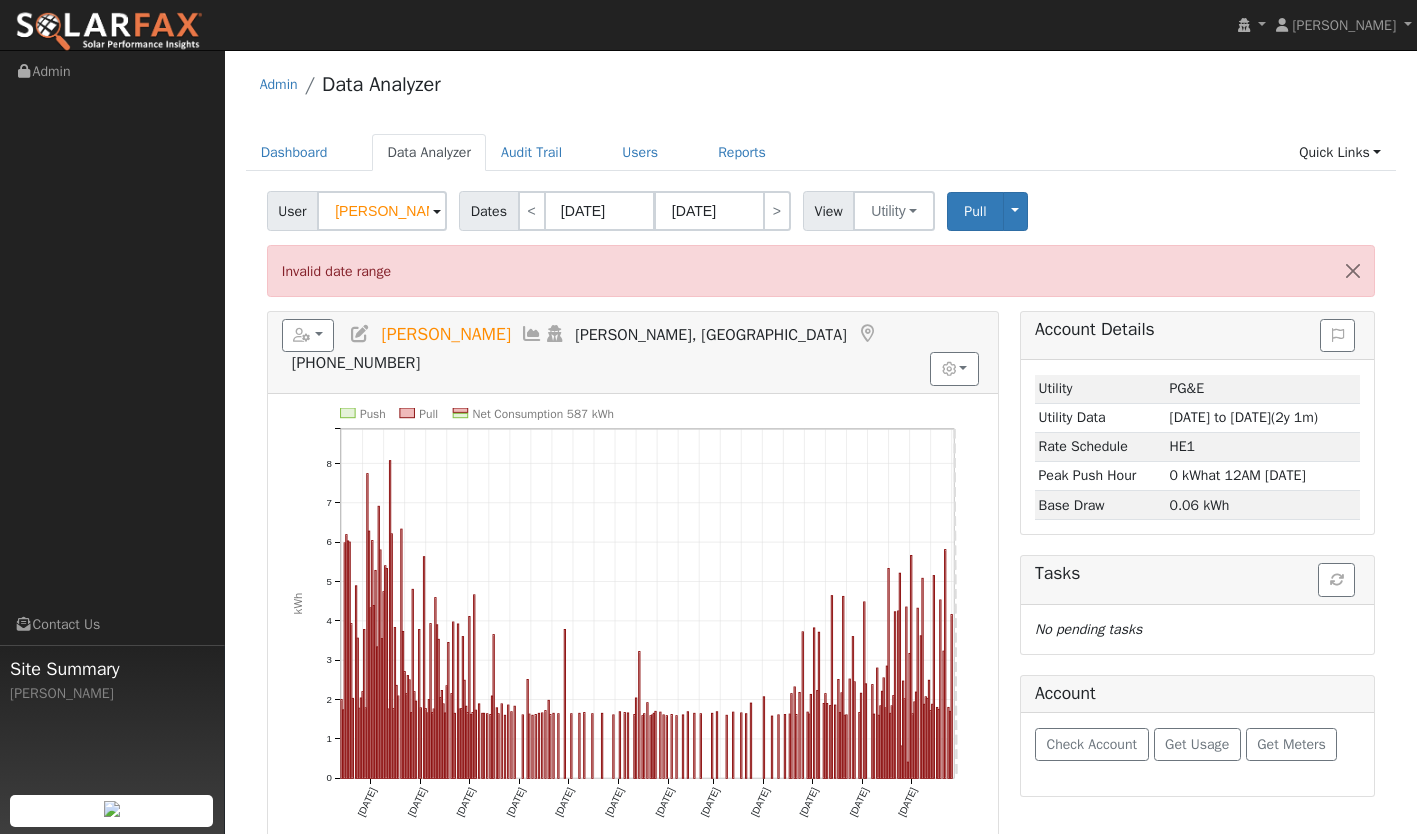 scroll, scrollTop: 0, scrollLeft: 0, axis: both 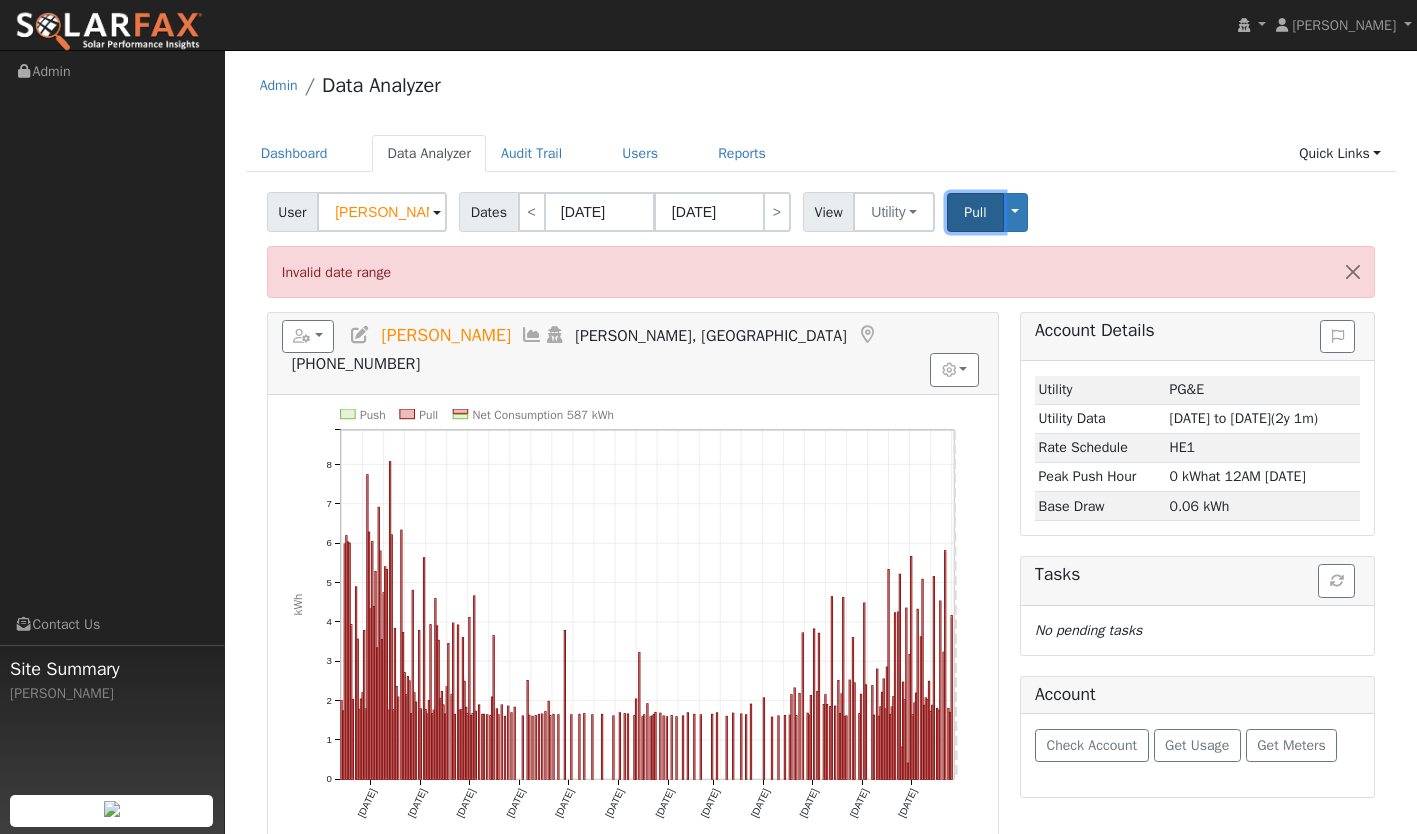 click on "Pull" at bounding box center (975, 212) 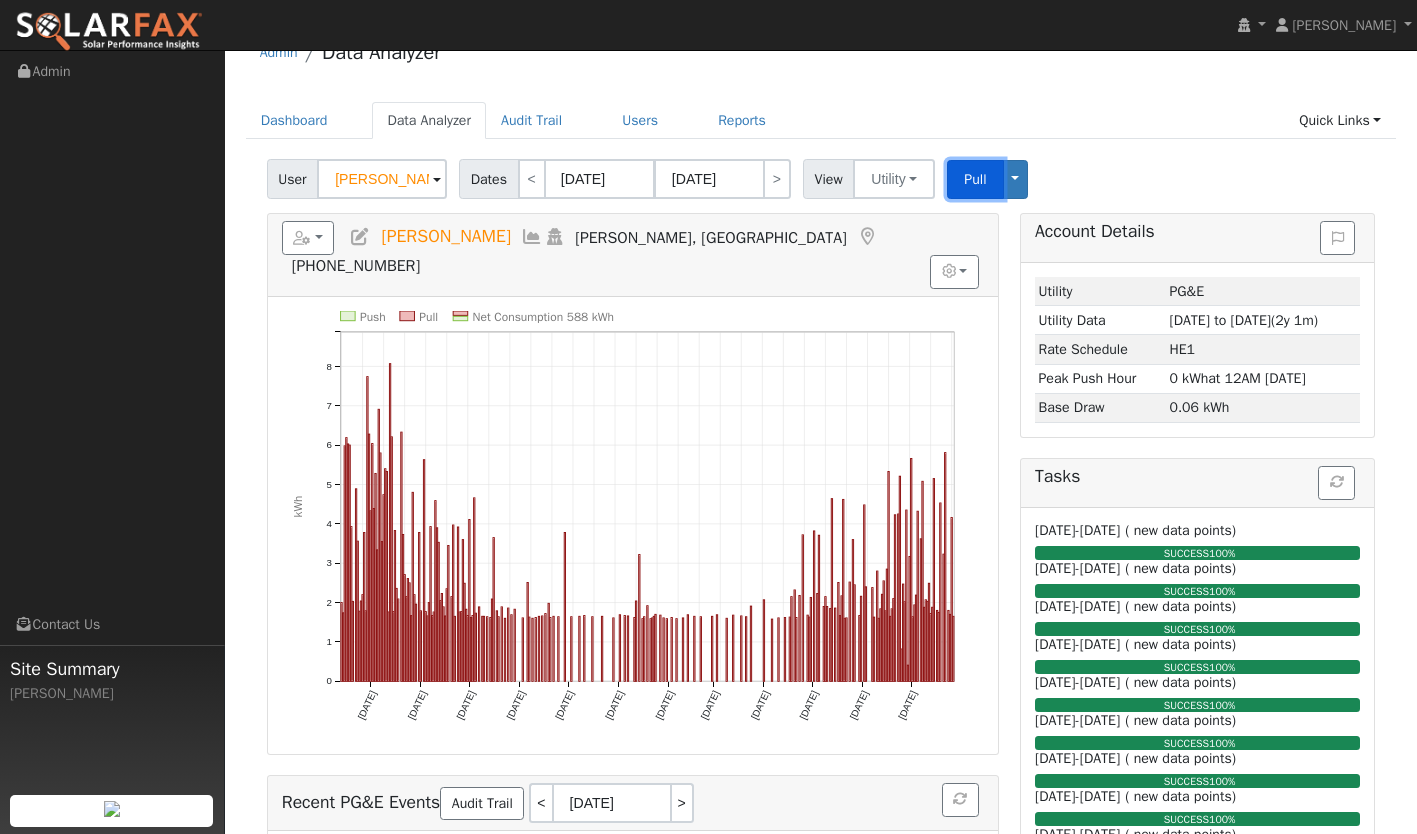 scroll, scrollTop: 29, scrollLeft: 0, axis: vertical 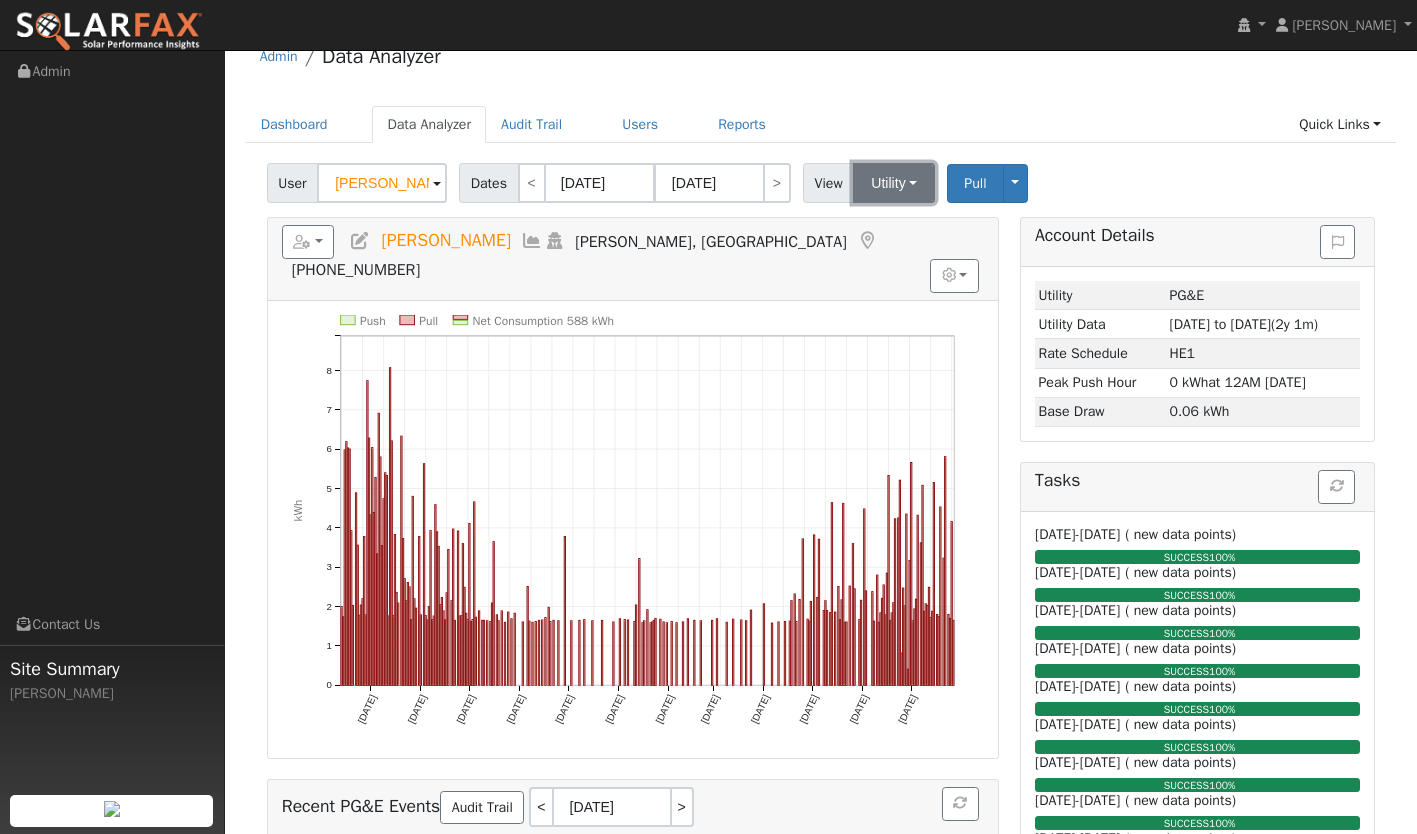 click on "Utility" at bounding box center (894, 183) 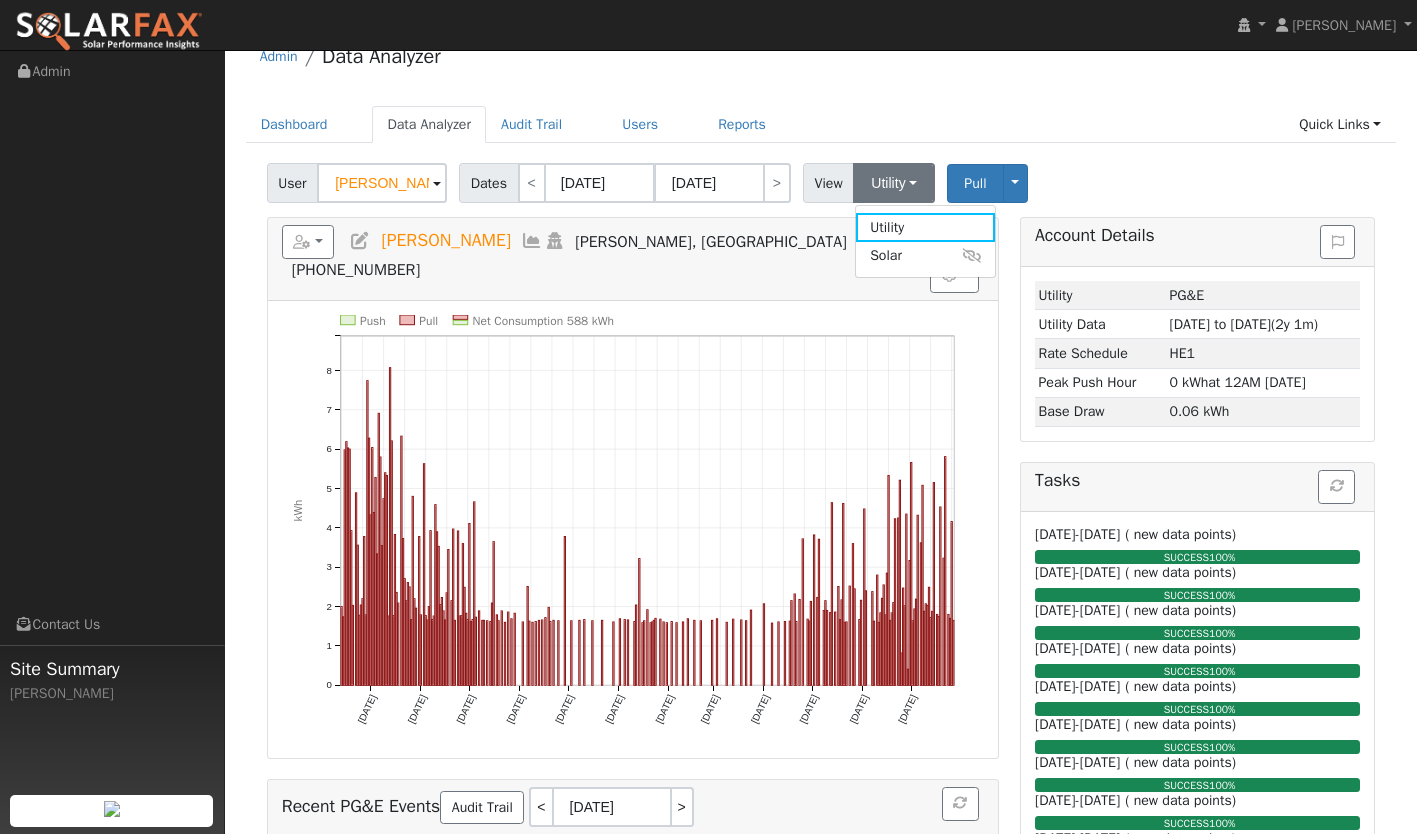 click on "User Dan Baum Account   Default Account Default Account 2690 Hidden Valley Road, Templeton, CA 93465 Primary Account Dates  <  07/14/2024 07/27/2025 > View Utility Utility Solar Pull Toggle Dropdown View Delete This Data Delete ALL Data Disconnect Utility Are you sure you want to delete Dan Baum's PG&E data from 07/14/2024 to 07/27/2025?  Back   Delete  Are you sure you want to delete ALL Dan Baum's PG&E data? Be careful: this cannot be undone.  Back   Delete  Disconnecting PG&E. Do you also want to delete all of the PG&E data?  - Delete data if disconnecting or connecting to different data.  - Keep data if reconnecting to same data.  Be careful: this cannot be undone.  Cancel  No  Yes Switch PG&E meter to Unknown (Usage Point). This will delete all of the current meter data and pull new meter data. Be careful: this cannot be undone.  Cancel   Confirm  No   Reports Scenario Health Check Energy Audit Account Timeline User Audit Trail  Interval Data Import from CSV Export to CSV Add New User Quick Add New User" 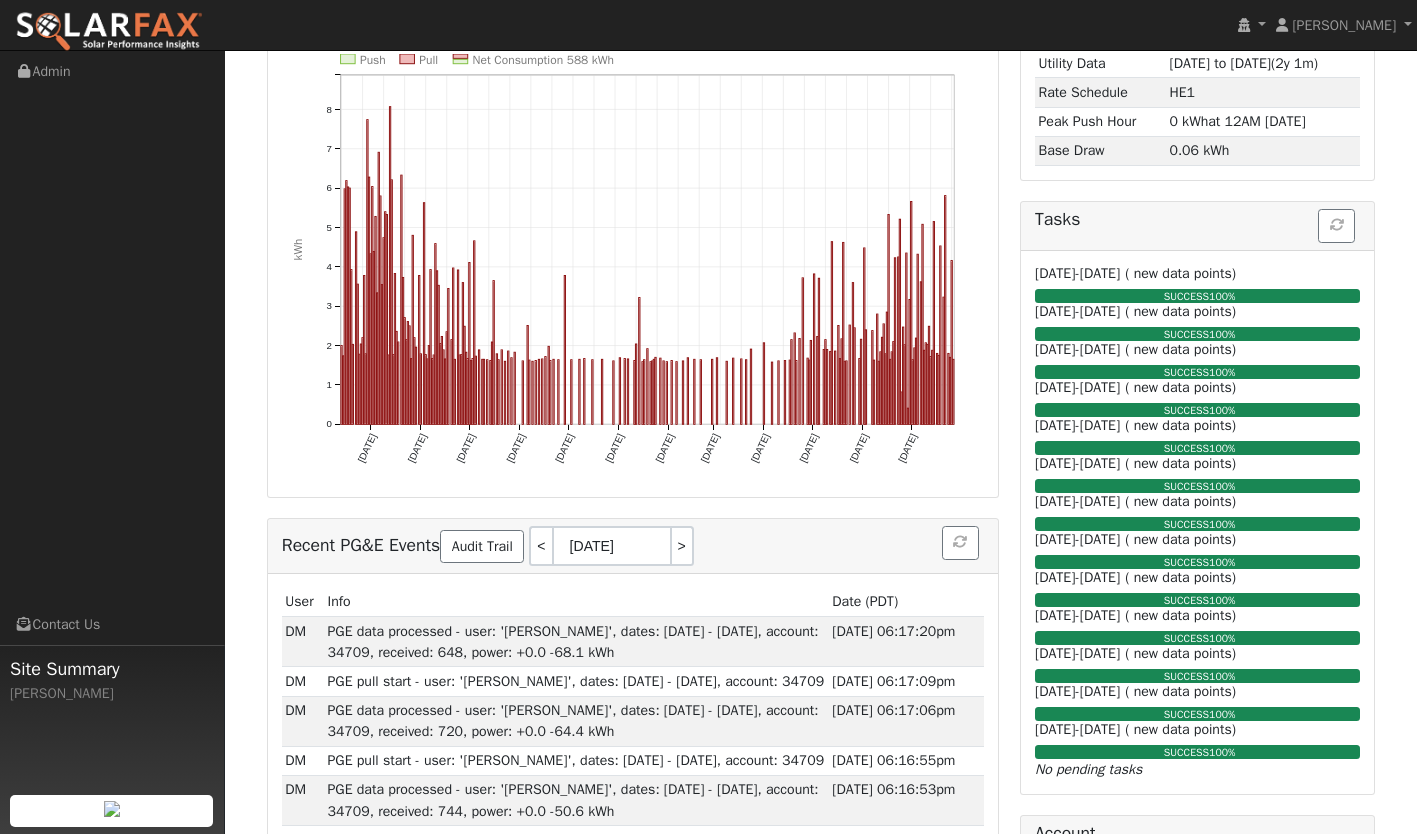 scroll, scrollTop: 289, scrollLeft: 0, axis: vertical 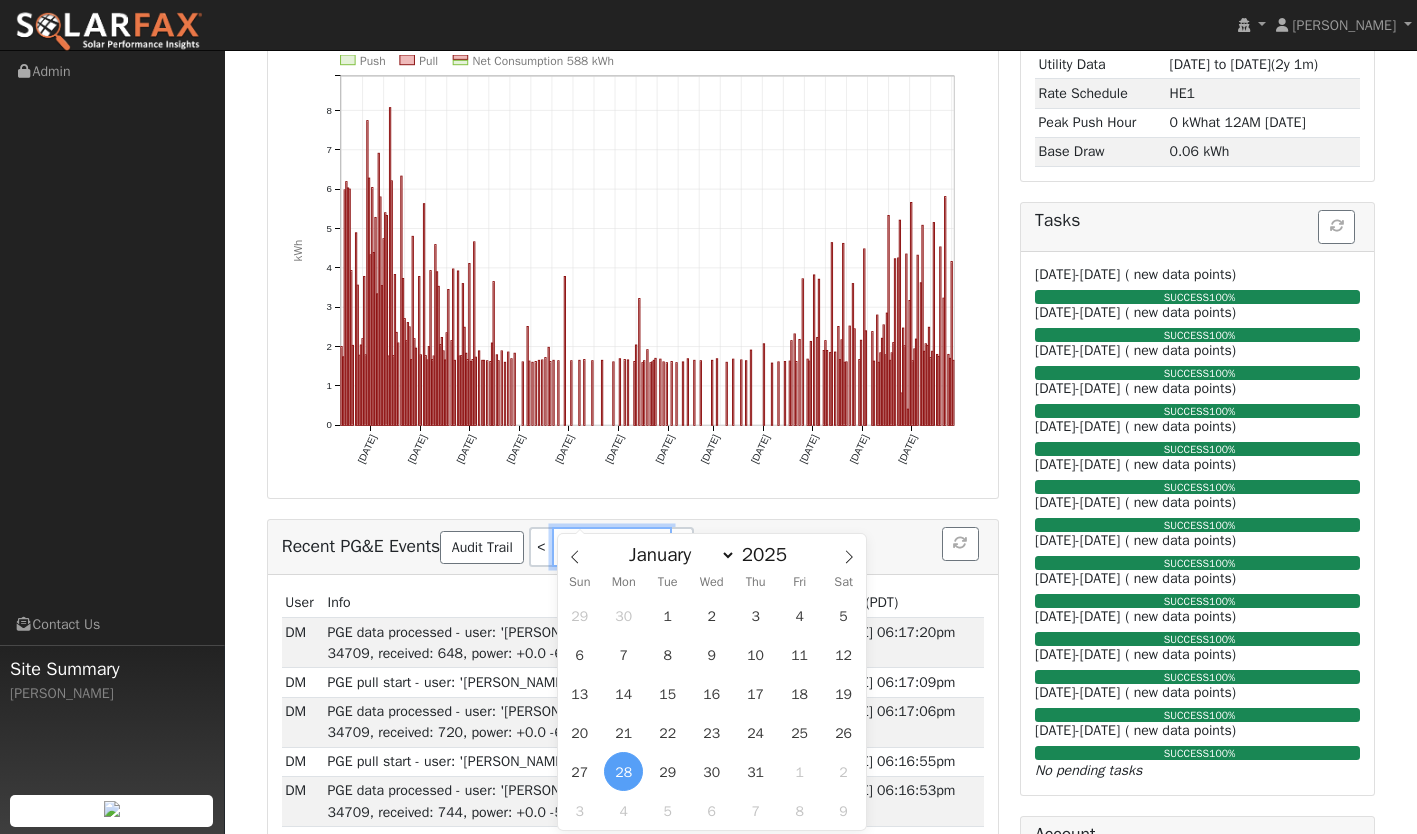 click on "07/28/2025" at bounding box center [612, 547] 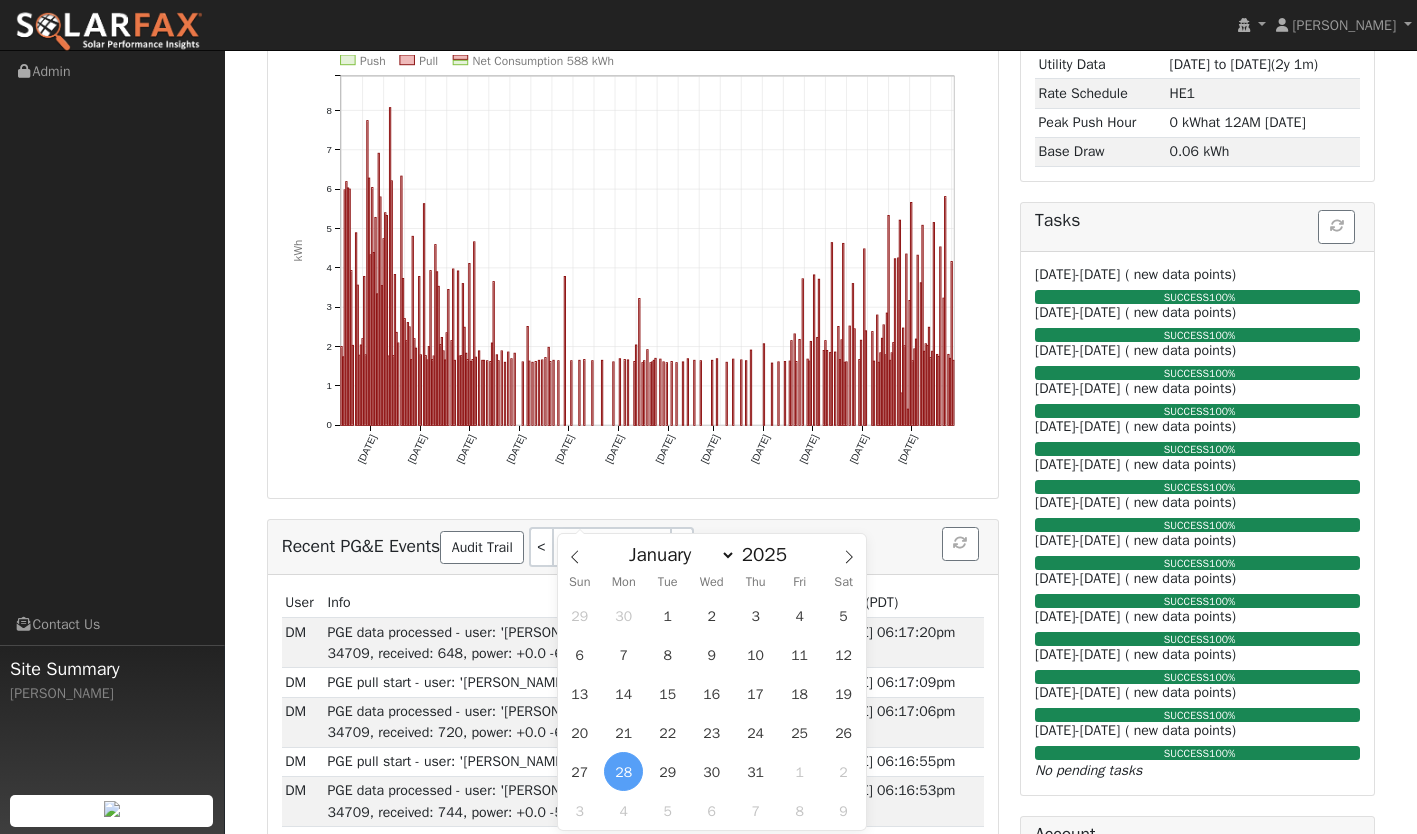 click on "Recent PG&E Events  Audit Trail < 07/28/2025 >" at bounding box center (633, 547) 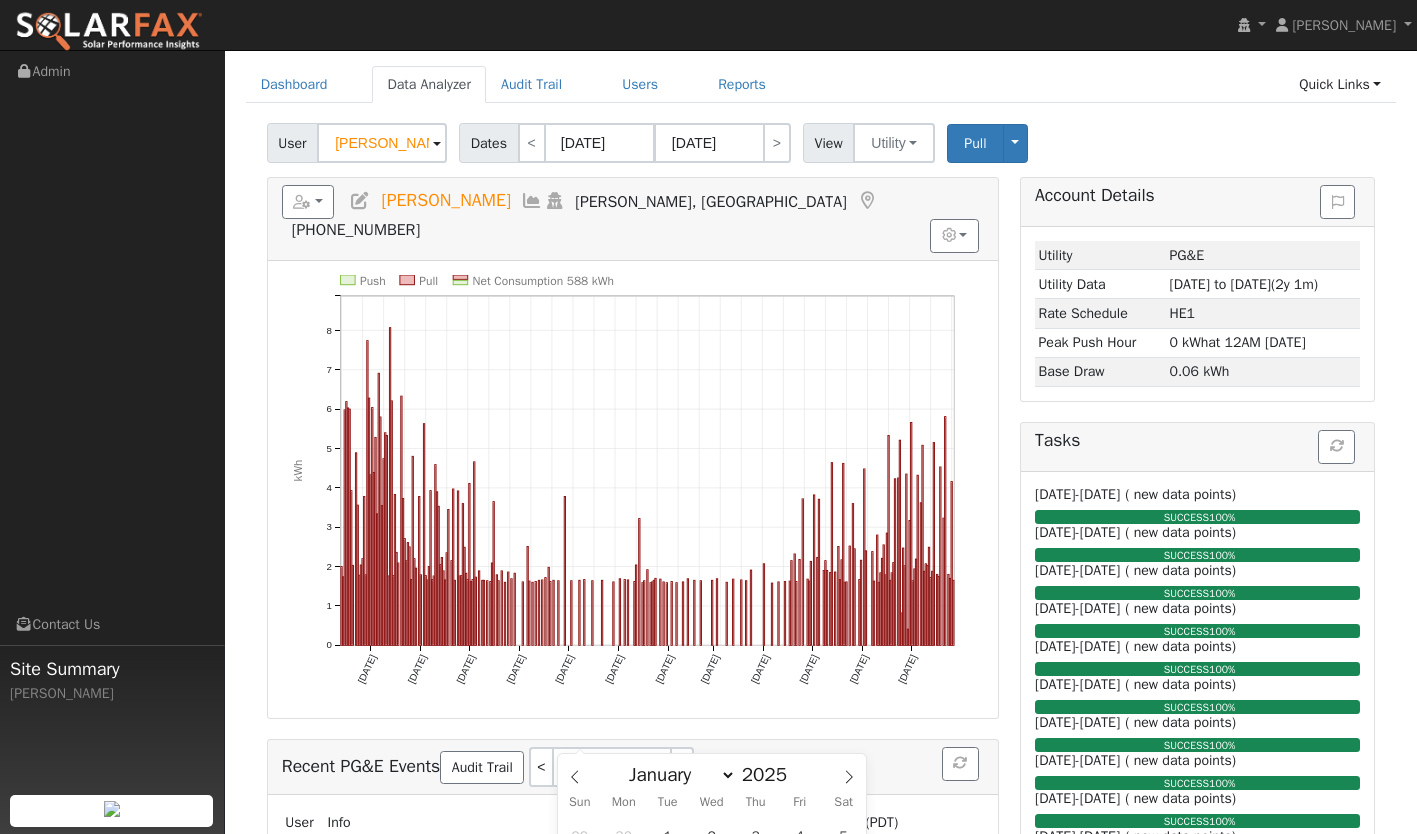 scroll, scrollTop: 62, scrollLeft: 0, axis: vertical 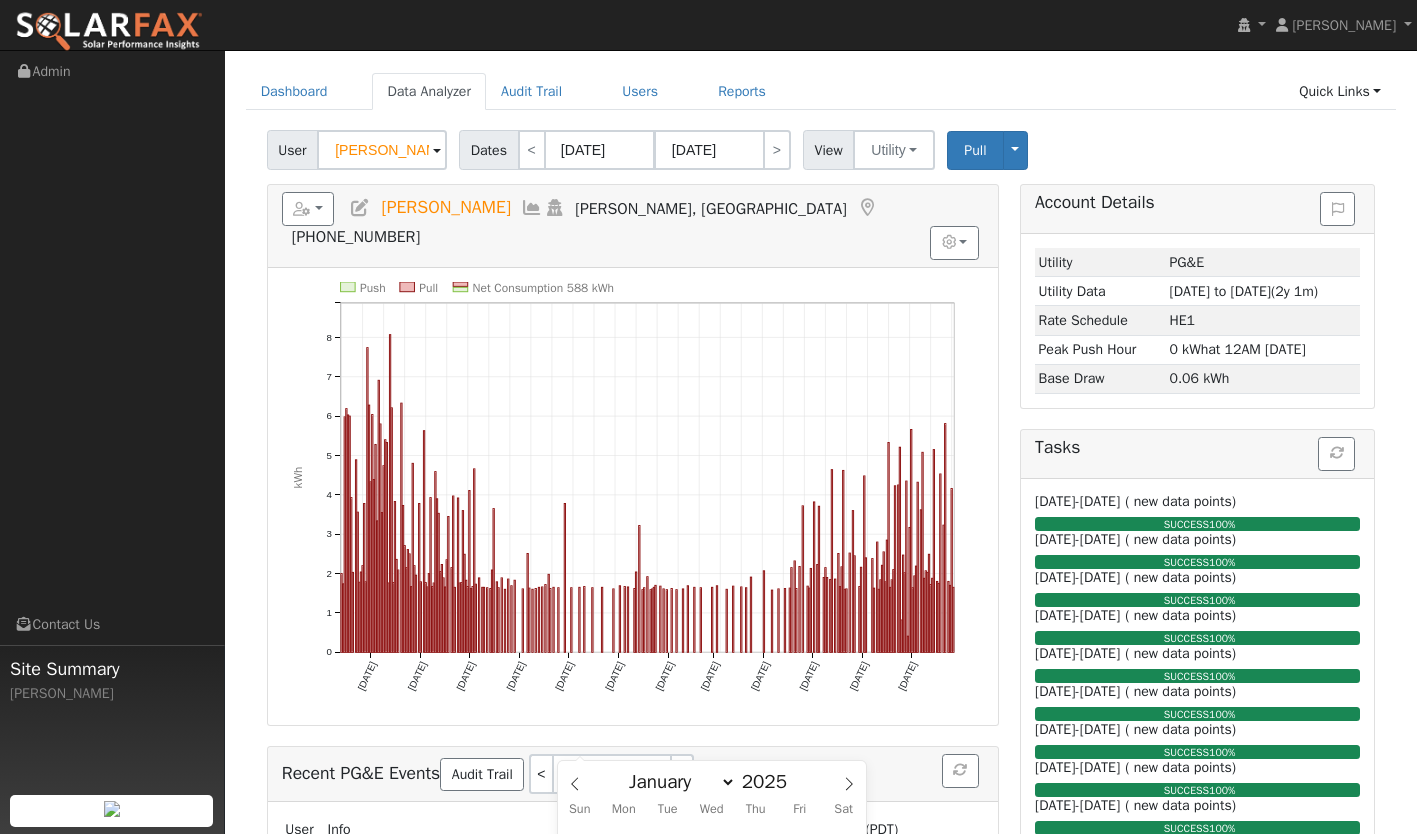click on "Push Pull Net Consumption 588 kWh Thu 8/01 Sun 9/01 Tue 10/01 Fri 11/01 Sun 12/01 Wed 1/01 Sat 2/01 Sat 3/01 Tue 4/01 Thu 5/01 Sun 6/01 Tue 7/01 0 1 2 3 4 5 6 7 8 kWh onclick="" onclick="" onclick="" onclick="" onclick="" onclick="" onclick="" onclick="" onclick="" onclick="" onclick="" onclick="" onclick="" onclick="" onclick="" onclick="" onclick="" onclick="" onclick="" onclick="" onclick="" onclick="" onclick="" onclick="" onclick="" onclick="" onclick="" onclick="" onclick="" onclick="" onclick="" onclick="" onclick="" onclick="" onclick="" onclick="" onclick="" onclick="" onclick="" onclick="" onclick="" onclick="" onclick="" onclick="" onclick="" onclick="" onclick="" onclick="" onclick="" onclick="" onclick="" onclick="" onclick="" onclick="" onclick="" onclick="" onclick="" onclick="" onclick="" onclick="" onclick="" onclick="" onclick="" onclick="" onclick="" onclick="" onclick="" onclick="" onclick="" onclick="" onclick="" onclick="" onclick="" onclick="" onclick="" onclick="" onclick="" onclick=""" 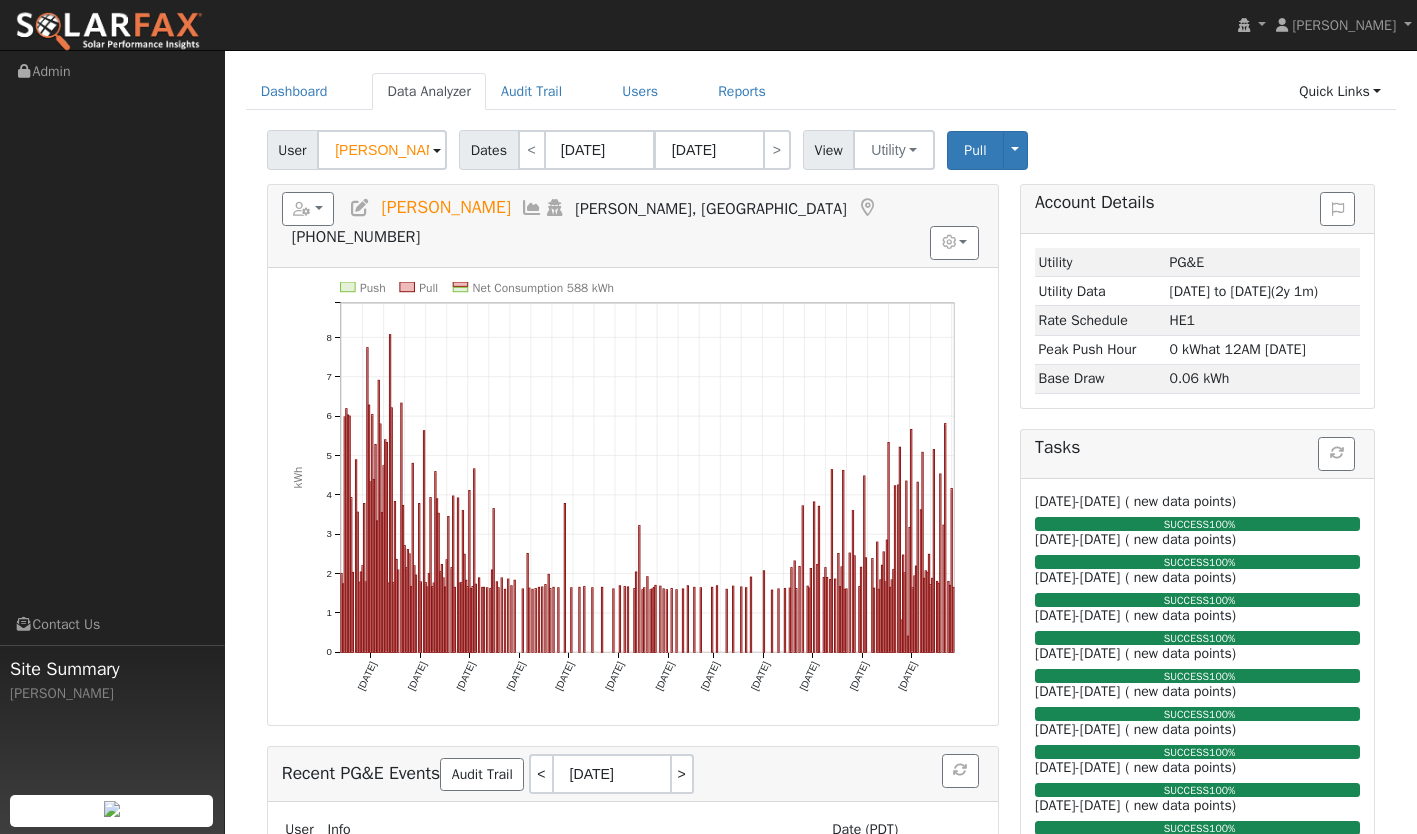 click on "Push Pull Net Consumption 588 kWh Thu 8/01 Sun 9/01 Tue 10/01 Fri 11/01 Sun 12/01 Wed 1/01 Sat 2/01 Sat 3/01 Tue 4/01 Thu 5/01 Sun 6/01 Tue 7/01 0 1 2 3 4 5 6 7 8 kWh onclick="" onclick="" onclick="" onclick="" onclick="" onclick="" onclick="" onclick="" onclick="" onclick="" onclick="" onclick="" onclick="" onclick="" onclick="" onclick="" onclick="" onclick="" onclick="" onclick="" onclick="" onclick="" onclick="" onclick="" onclick="" onclick="" onclick="" onclick="" onclick="" onclick="" onclick="" onclick="" onclick="" onclick="" onclick="" onclick="" onclick="" onclick="" onclick="" onclick="" onclick="" onclick="" onclick="" onclick="" onclick="" onclick="" onclick="" onclick="" onclick="" onclick="" onclick="" onclick="" onclick="" onclick="" onclick="" onclick="" onclick="" onclick="" onclick="" onclick="" onclick="" onclick="" onclick="" onclick="" onclick="" onclick="" onclick="" onclick="" onclick="" onclick="" onclick="" onclick="" onclick="" onclick="" onclick="" onclick="" onclick="" onclick=""" 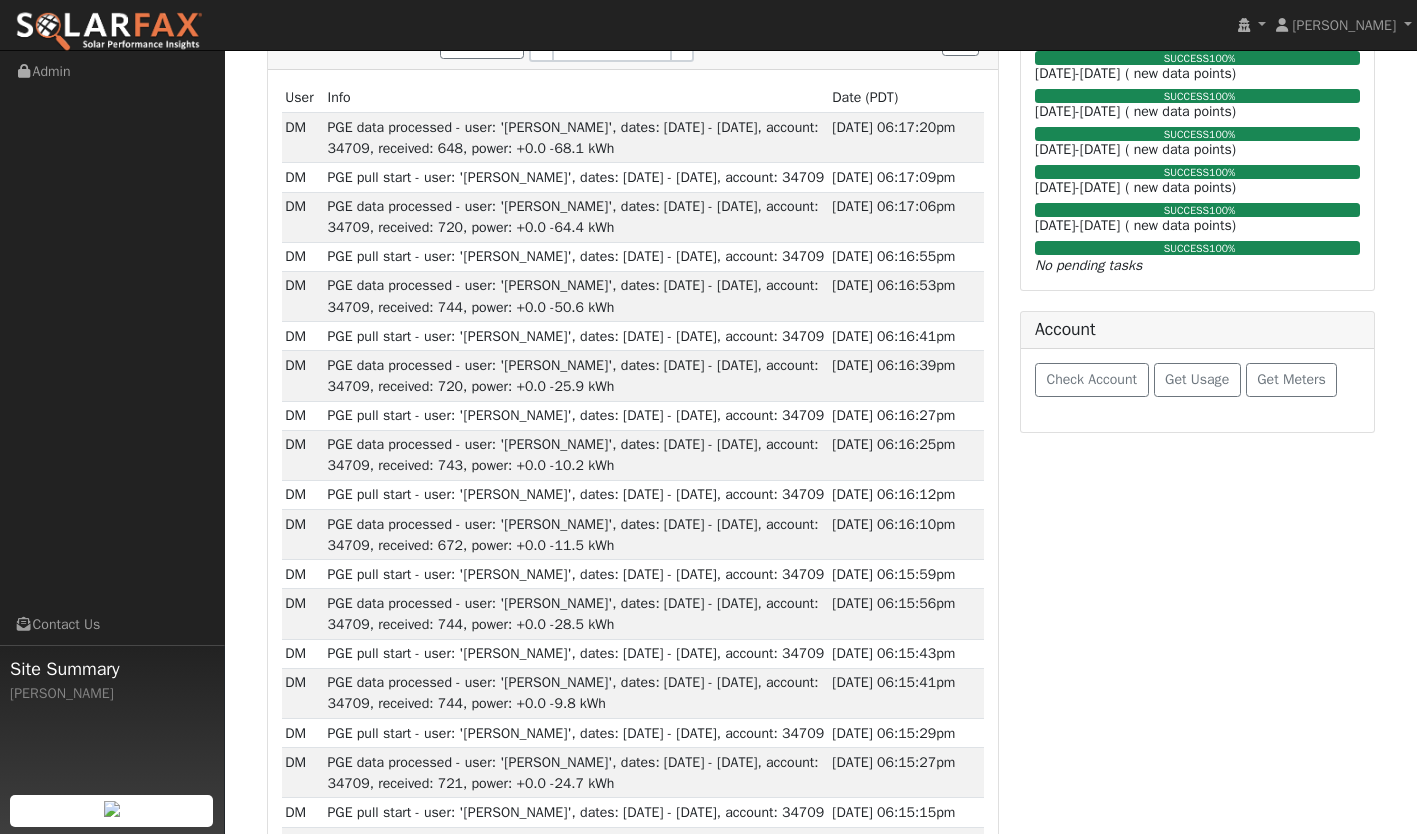 scroll, scrollTop: 795, scrollLeft: 0, axis: vertical 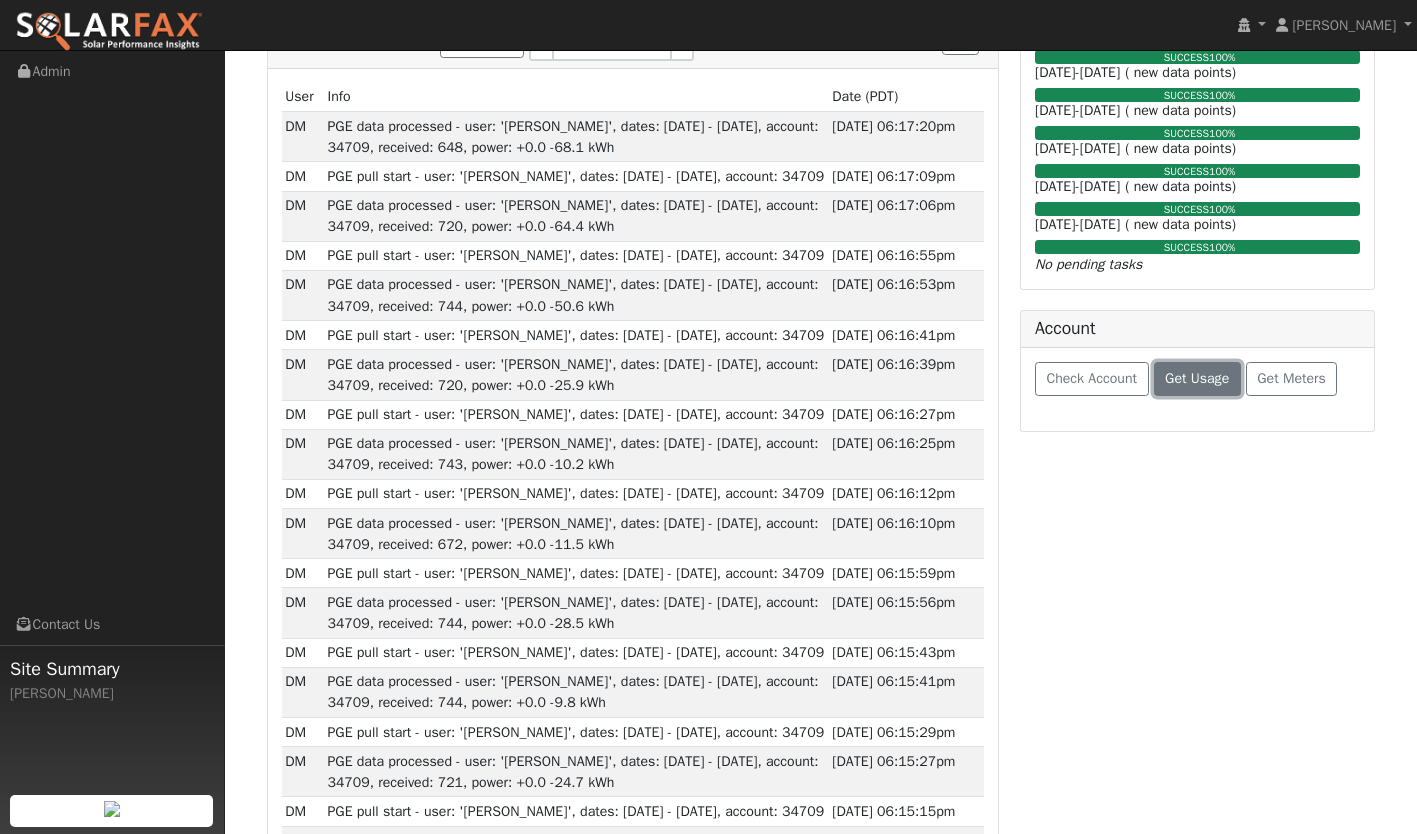 click on "Get Usage" at bounding box center (1197, 379) 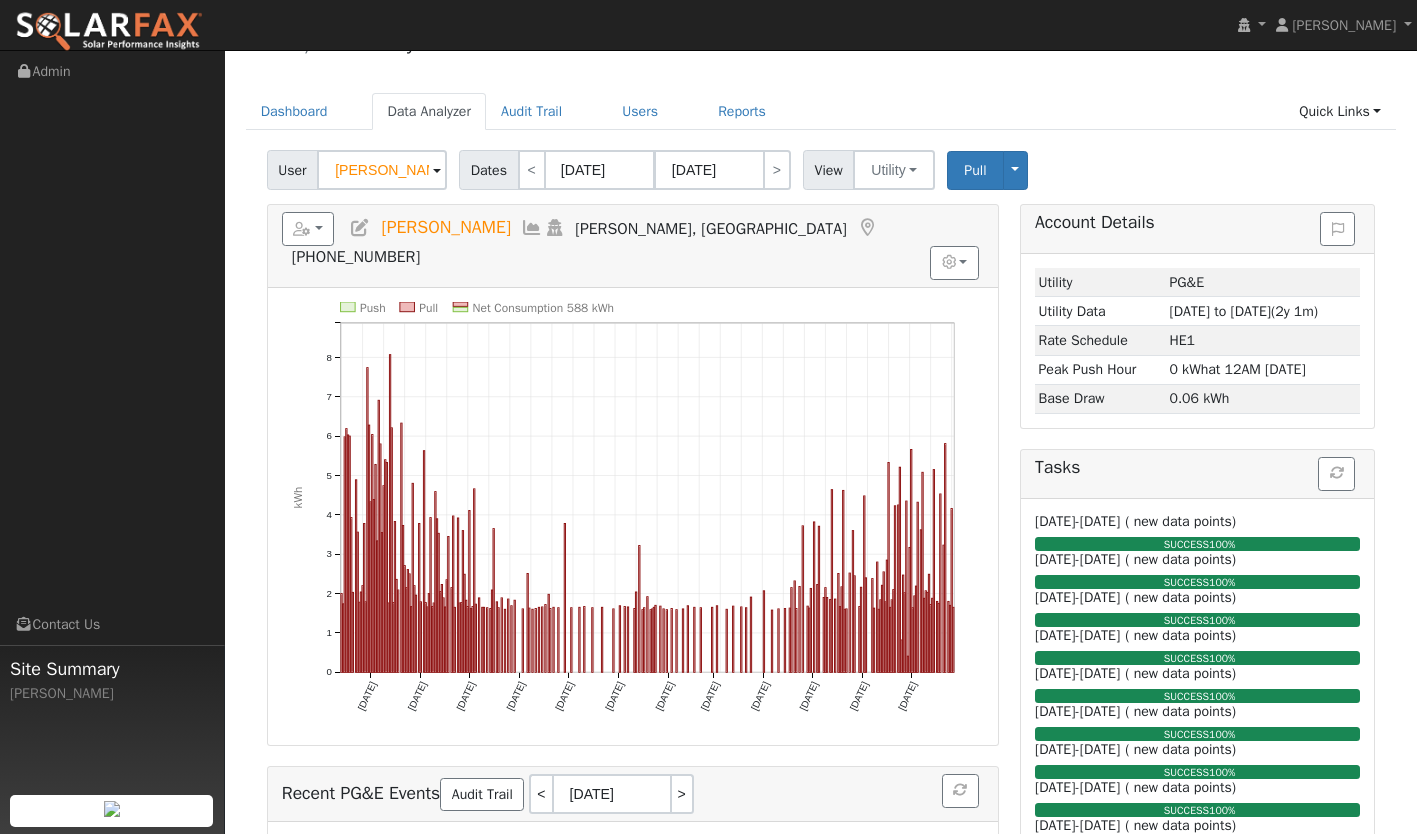 scroll, scrollTop: 0, scrollLeft: 0, axis: both 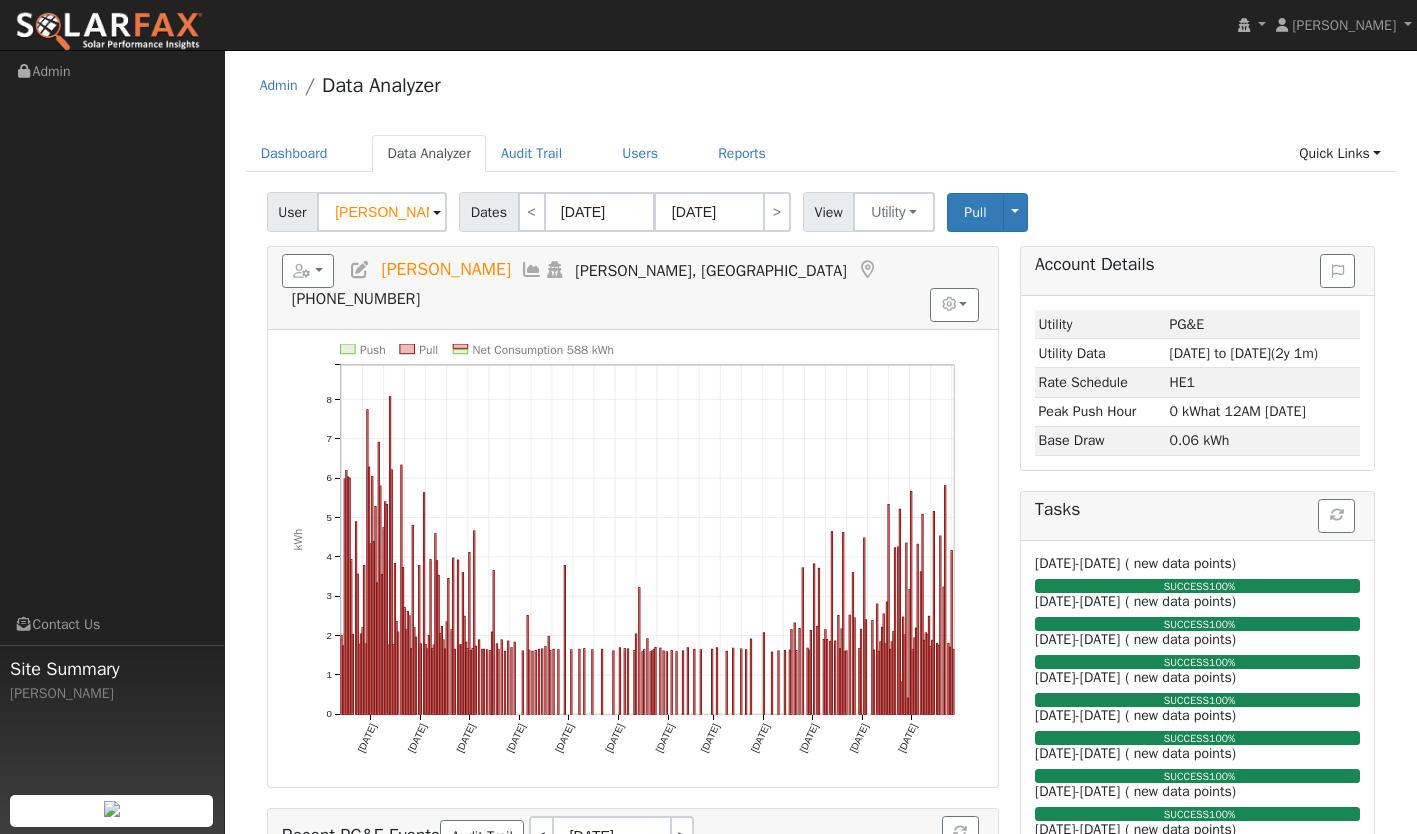 click on "User Dan Baum Account   Default Account Default Account 2690 Hidden Valley Road, Templeton, CA 93465 Primary Account Dates  <  07/14/2024 07/27/2025 > View Utility Utility Solar Pull Toggle Dropdown View Delete This Data Delete ALL Data Disconnect Utility Are you sure you want to delete Dan Baum's PG&E data from 07/14/2024 to 07/27/2025?  Back   Delete  Are you sure you want to delete ALL Dan Baum's PG&E data? Be careful: this cannot be undone.  Back   Delete  Disconnecting PG&E. Do you also want to delete all of the PG&E data?  - Delete data if disconnecting or connecting to different data.  - Keep data if reconnecting to same data.  Be careful: this cannot be undone.  Cancel  No  Yes Switch PG&E meter to Unknown (Usage Point). This will delete all of the current meter data and pull new meter data. Be careful: this cannot be undone.  Cancel   Confirm  No   Reports Scenario Health Check Energy Audit Account Timeline User Audit Trail  Interval Data Import from CSV Export to CSV Add New User Quick Add New User" 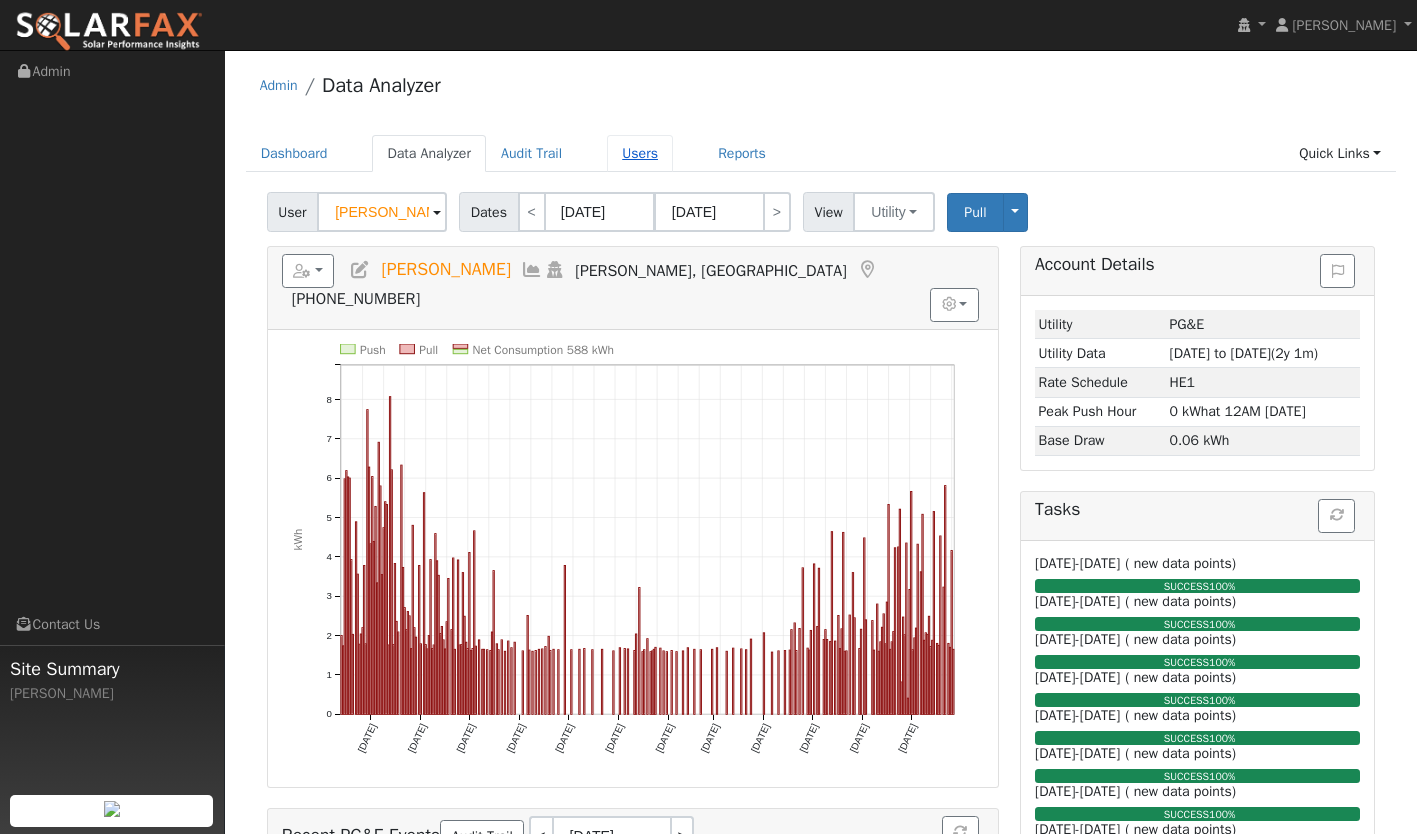 click on "Users" at bounding box center (640, 153) 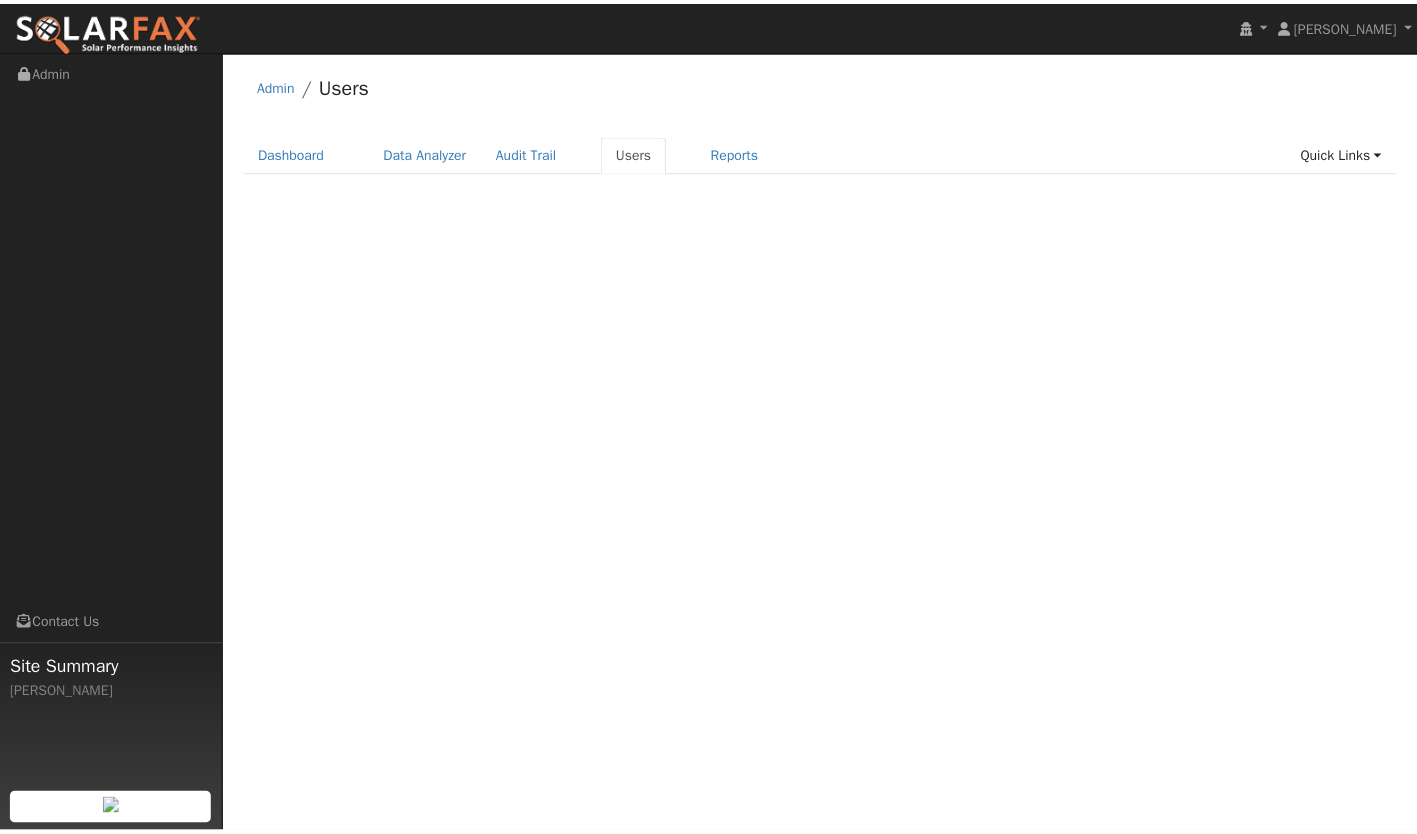 scroll, scrollTop: 0, scrollLeft: 0, axis: both 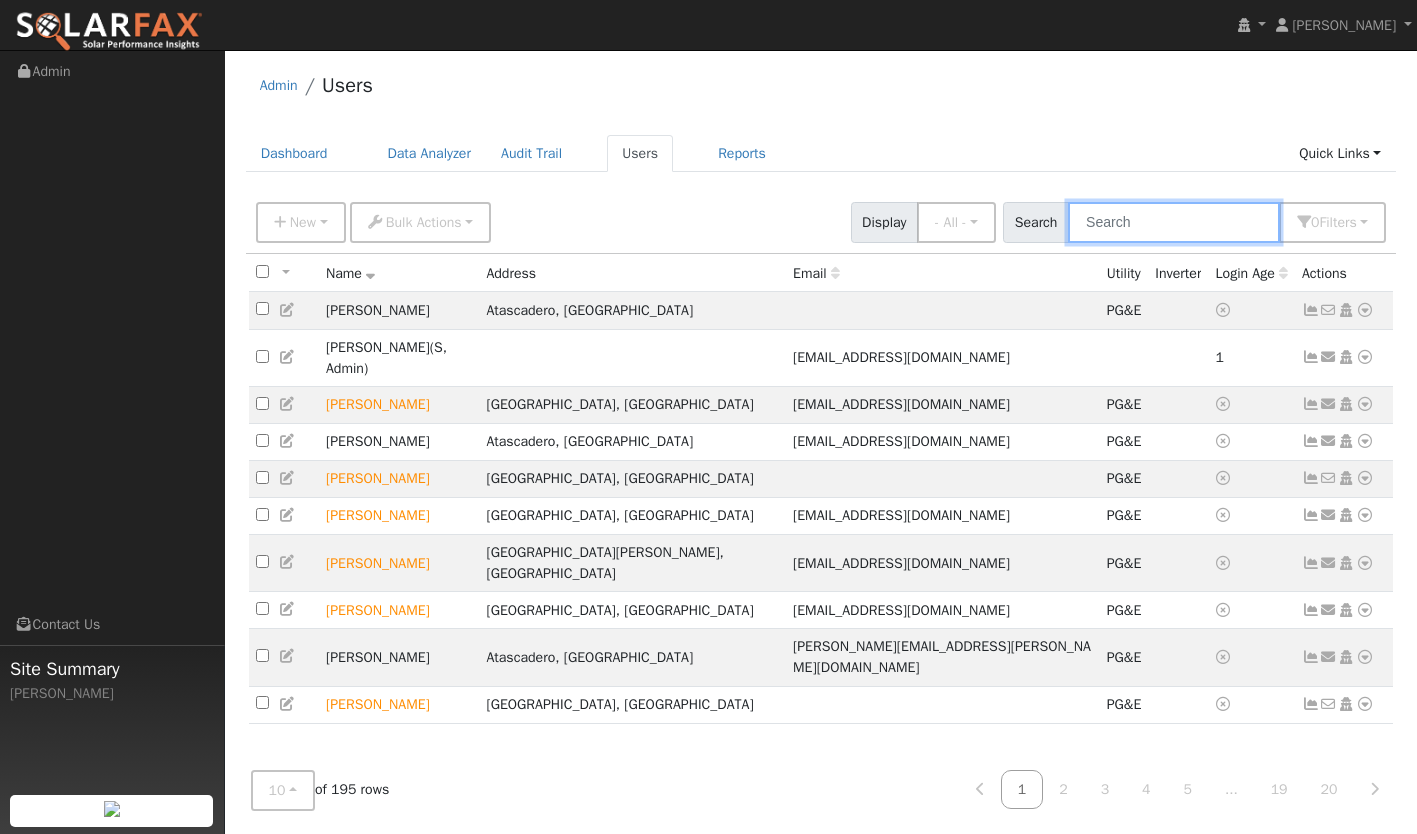 click at bounding box center (1174, 222) 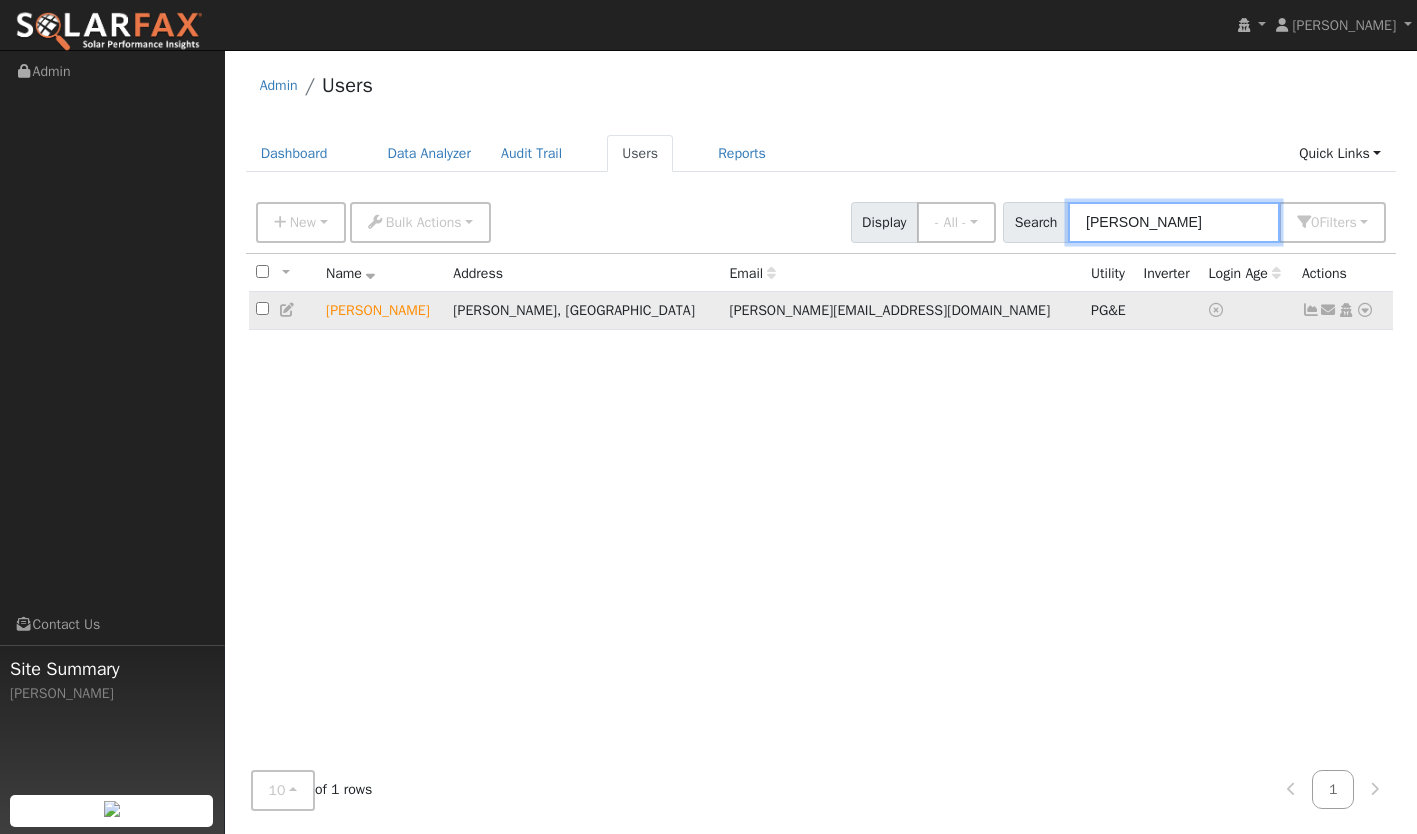 type on "dan baum" 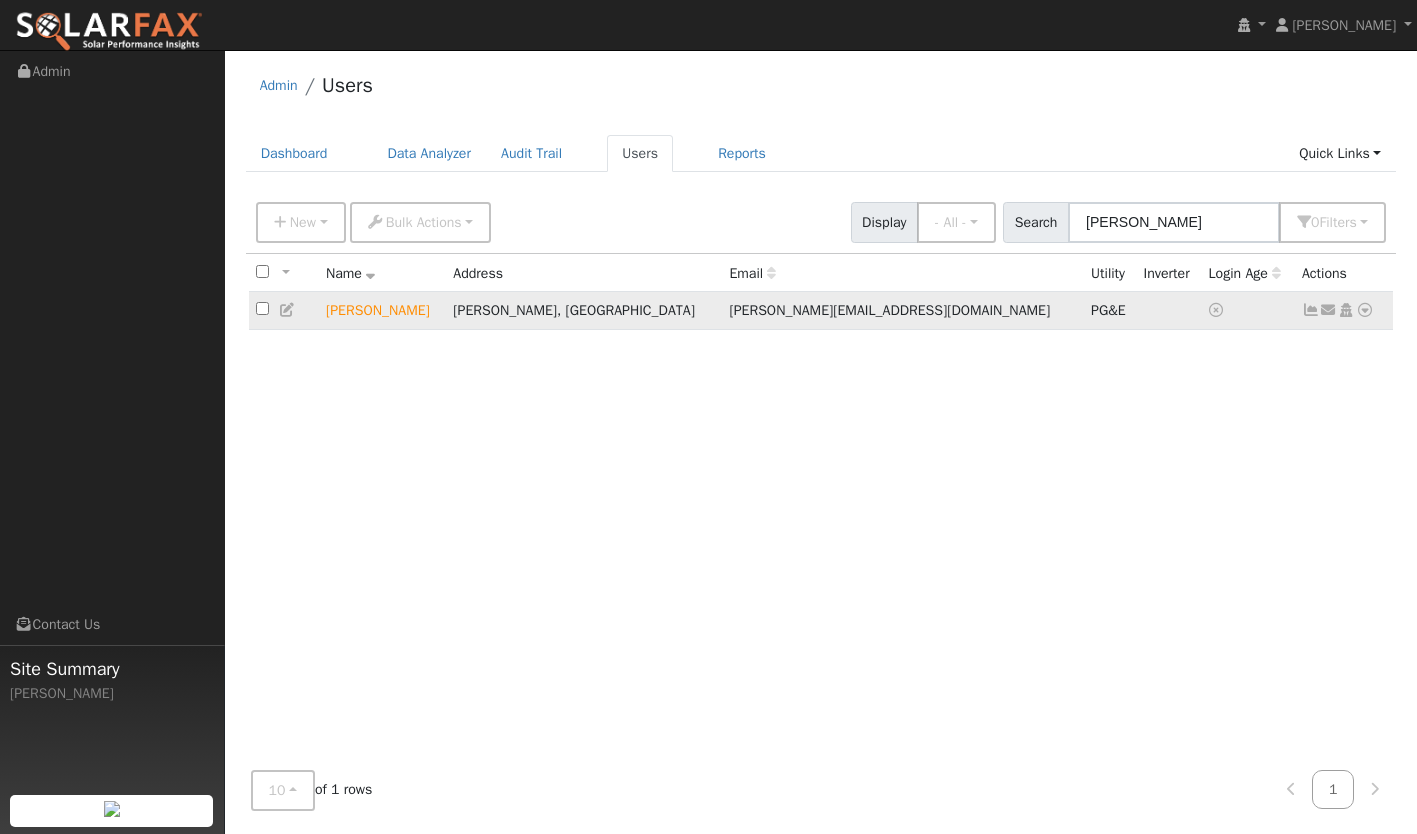 click at bounding box center [1311, 310] 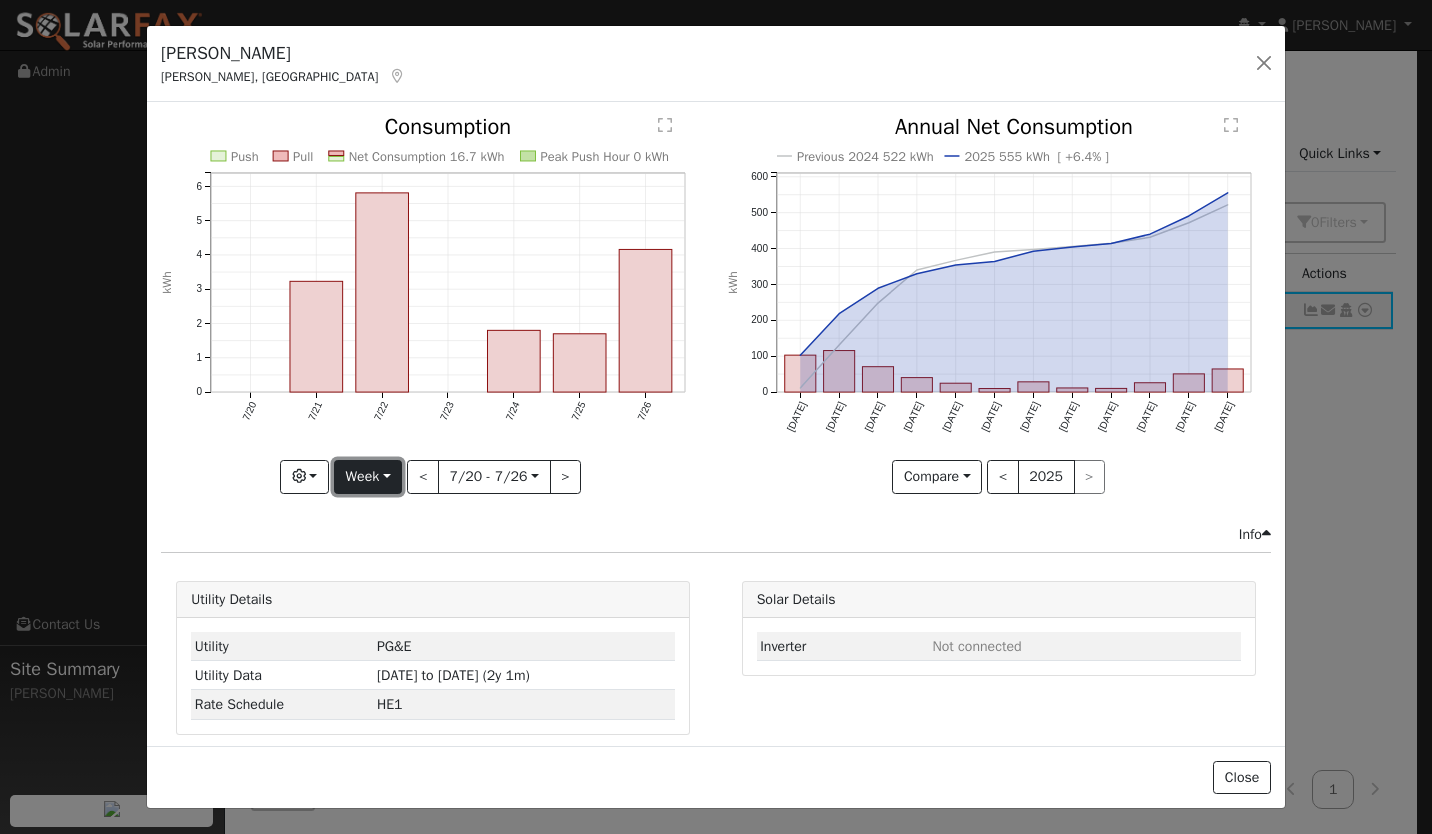 click on "Week" at bounding box center [368, 477] 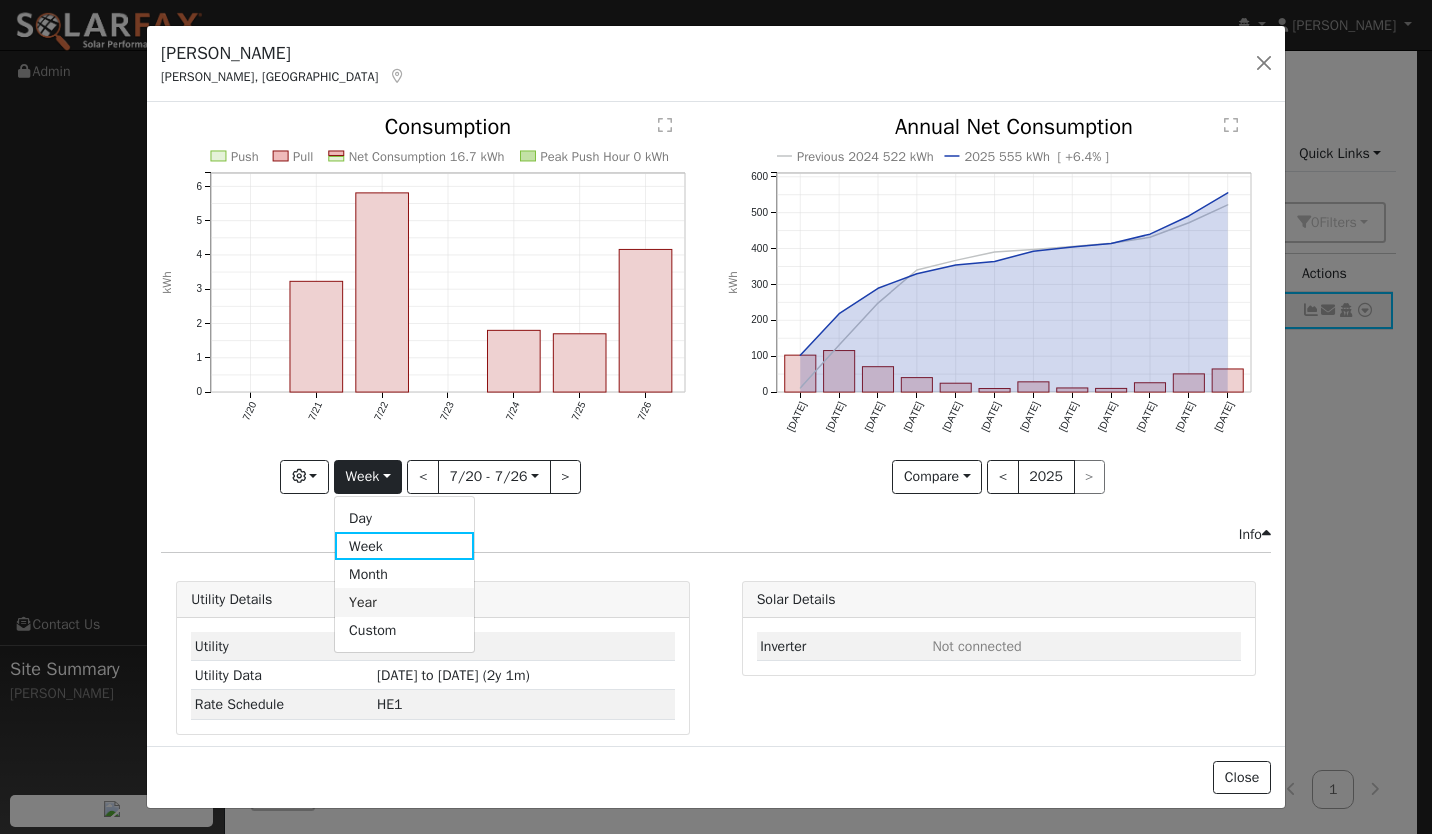 click on "Year" at bounding box center (404, 602) 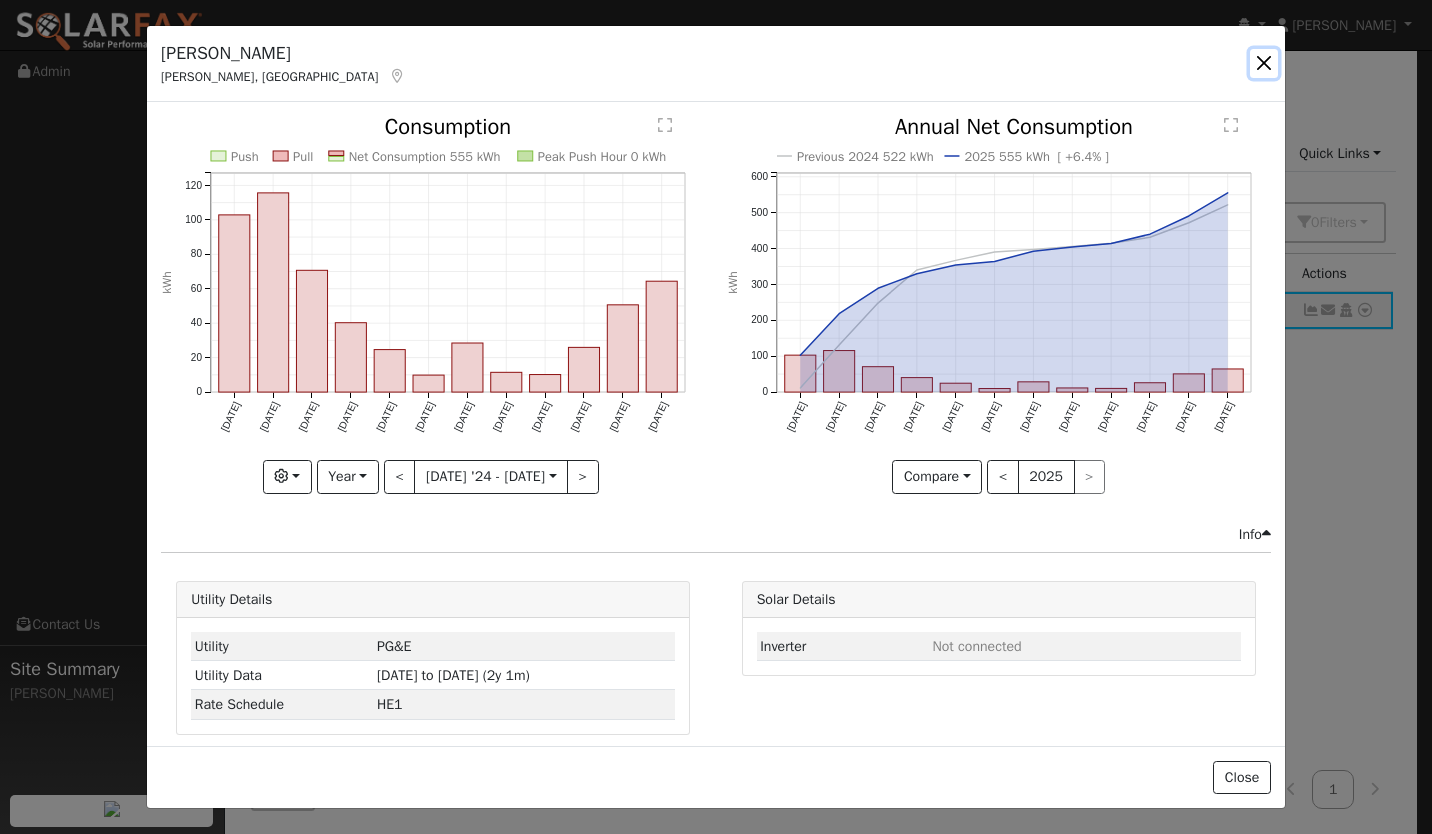 click at bounding box center (1264, 63) 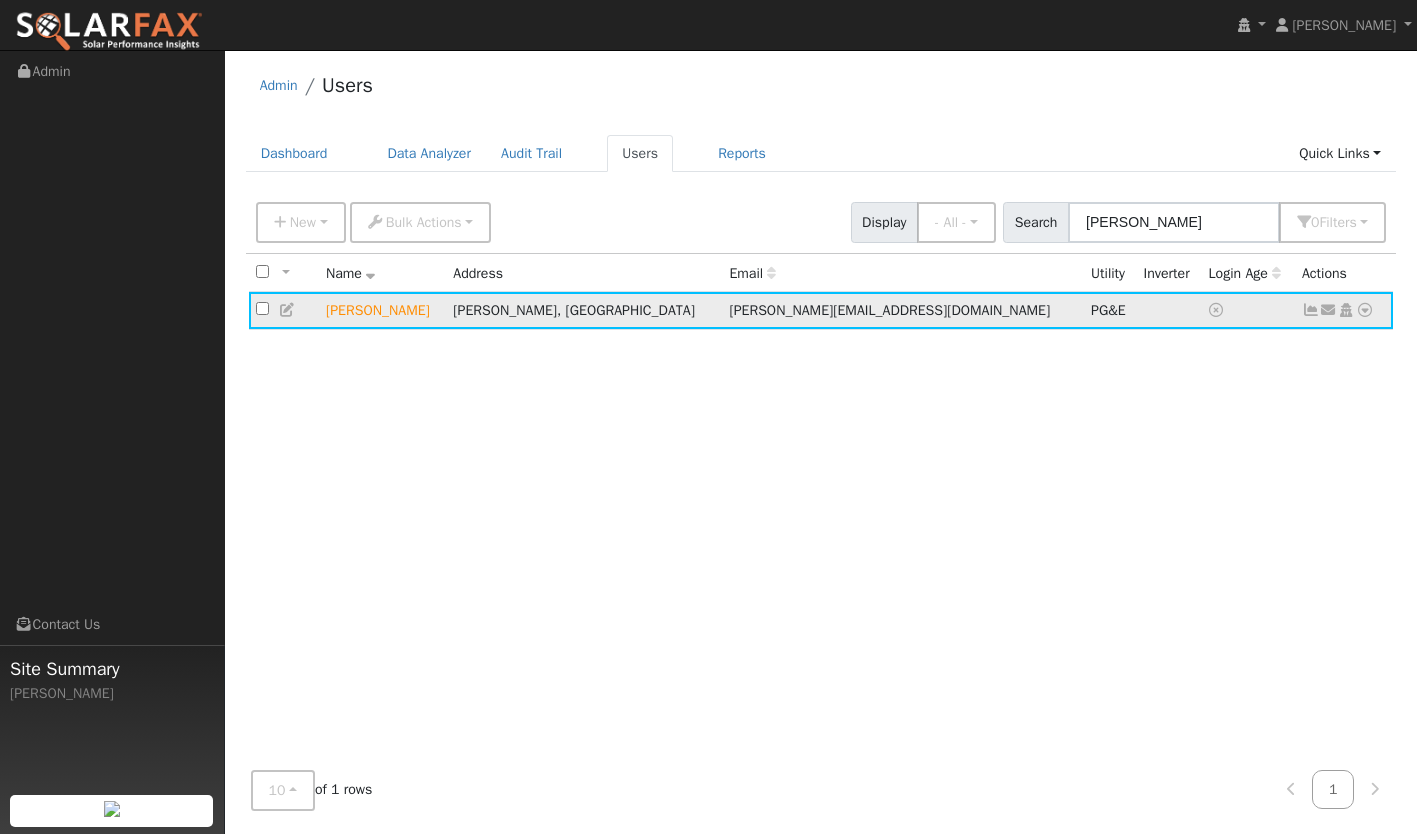 click at bounding box center (1365, 310) 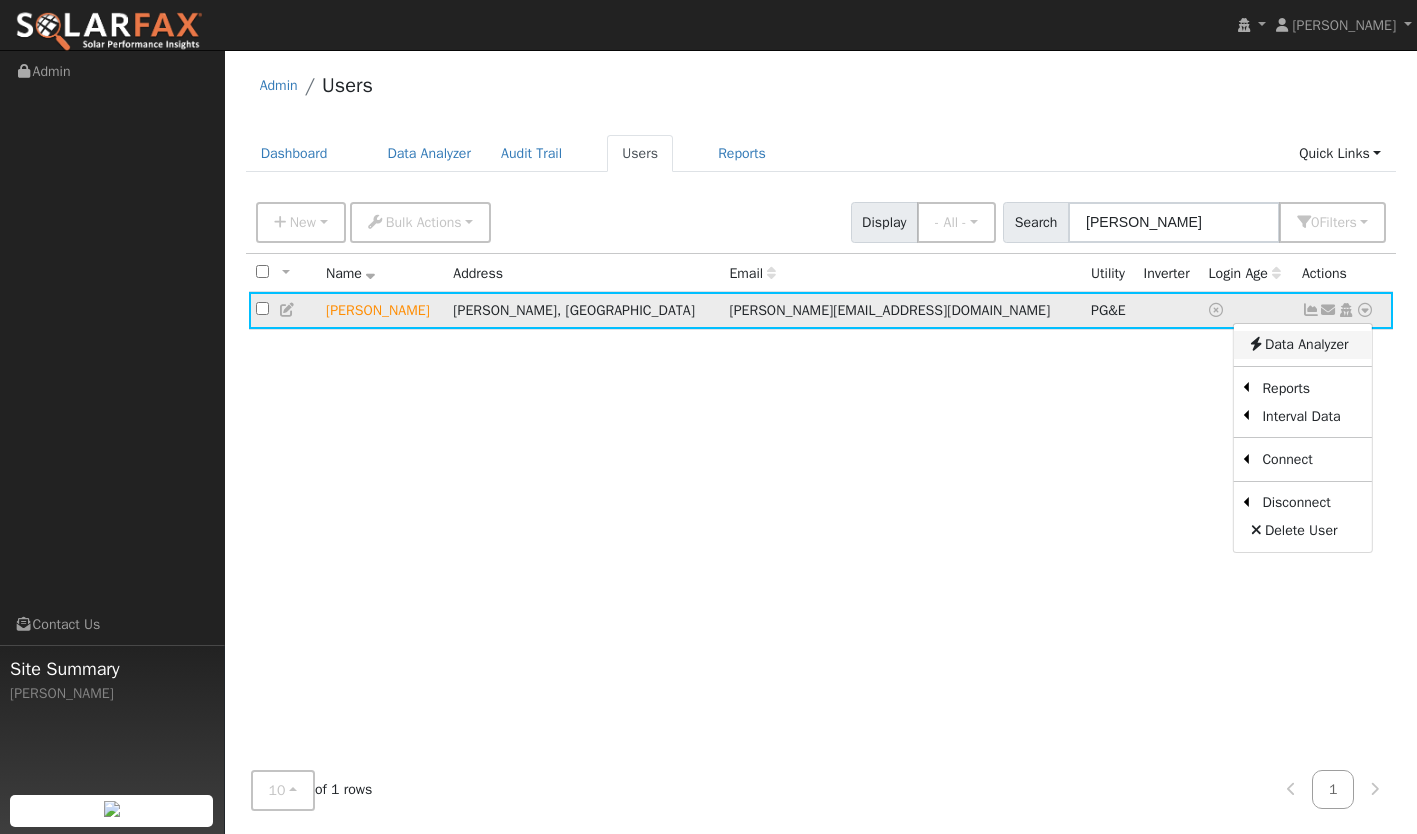 click on "Data Analyzer" at bounding box center (1302, 345) 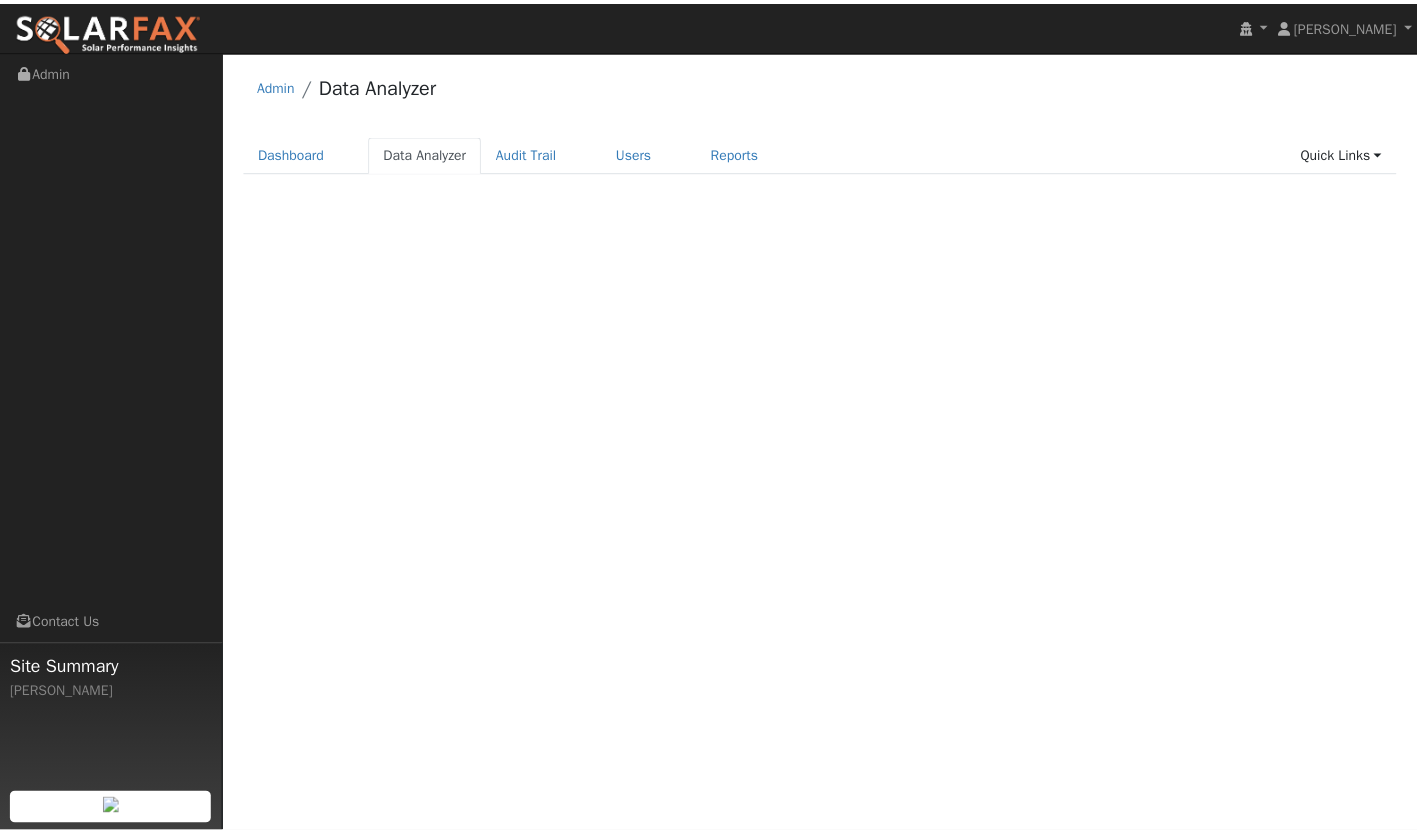 scroll, scrollTop: 0, scrollLeft: 0, axis: both 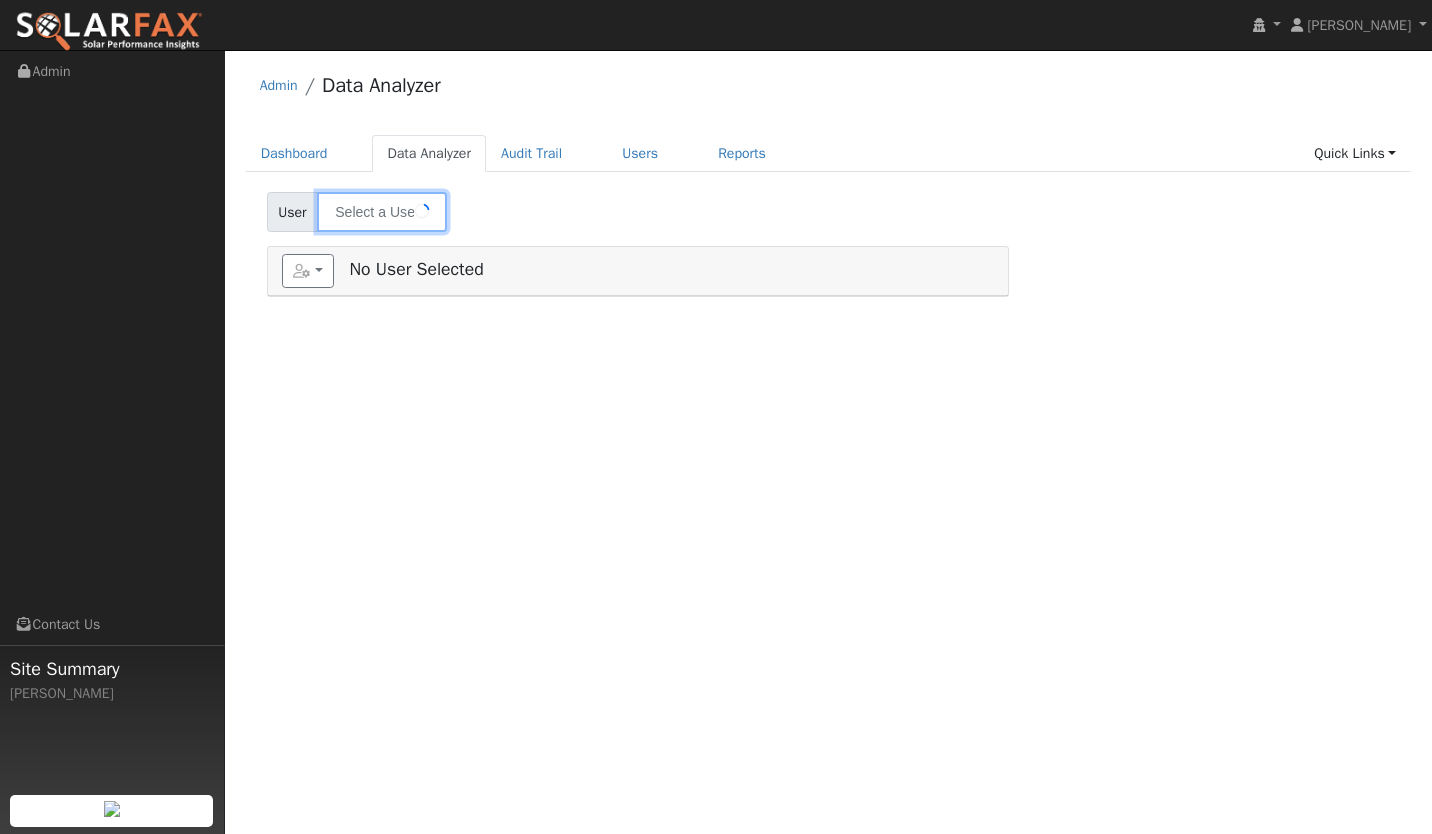 type on "[PERSON_NAME]" 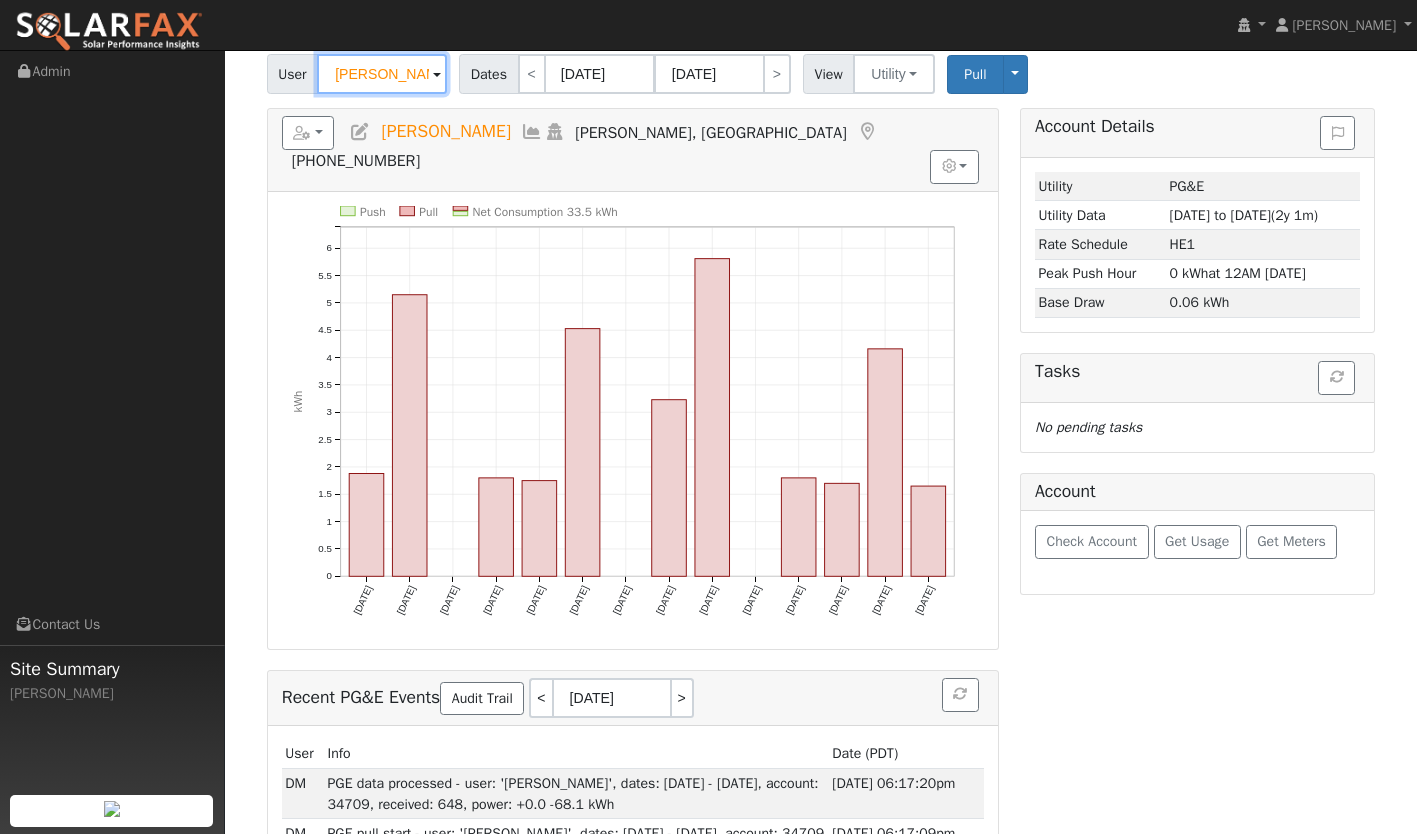scroll, scrollTop: 145, scrollLeft: 0, axis: vertical 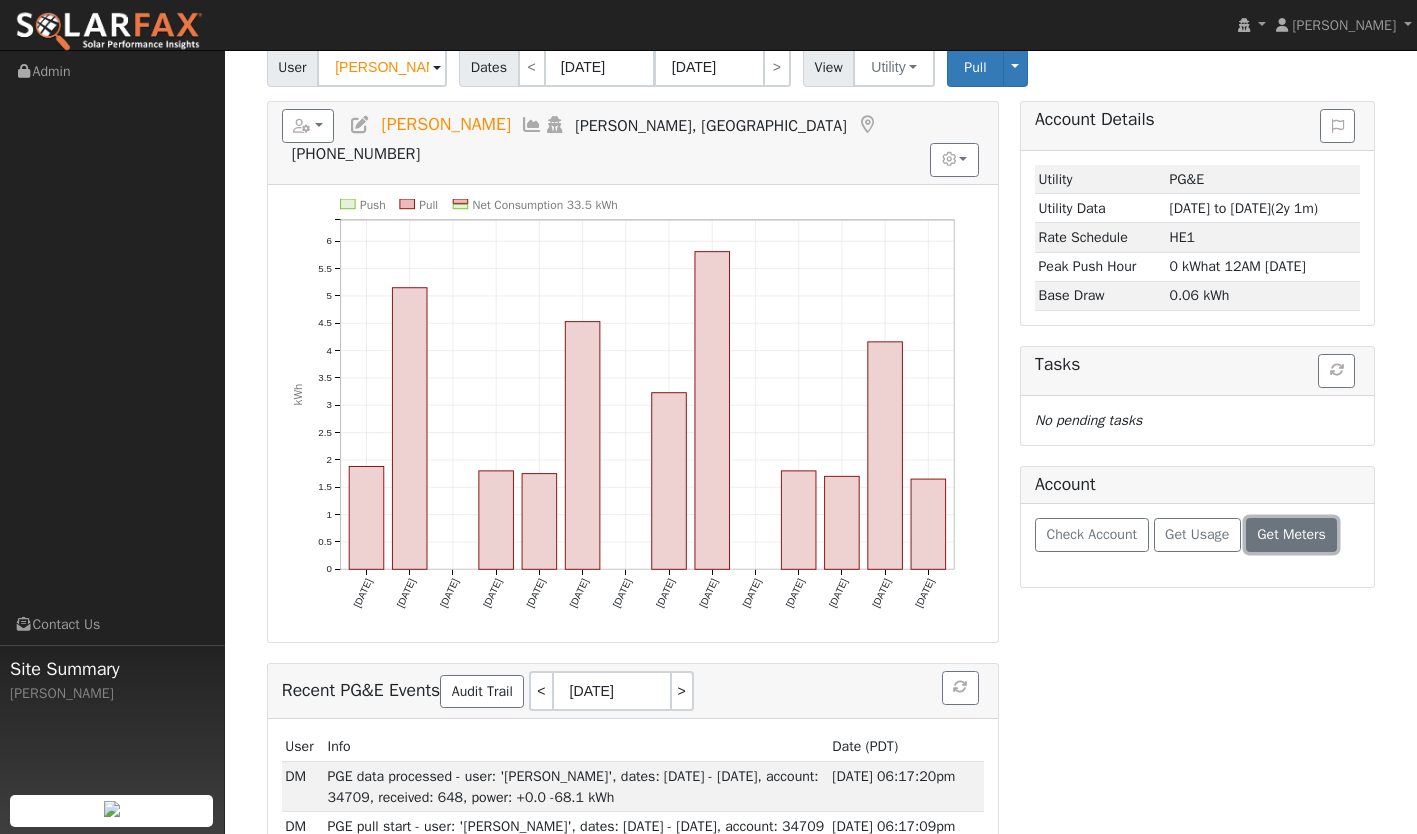 click on "Get Meters" at bounding box center (1291, 534) 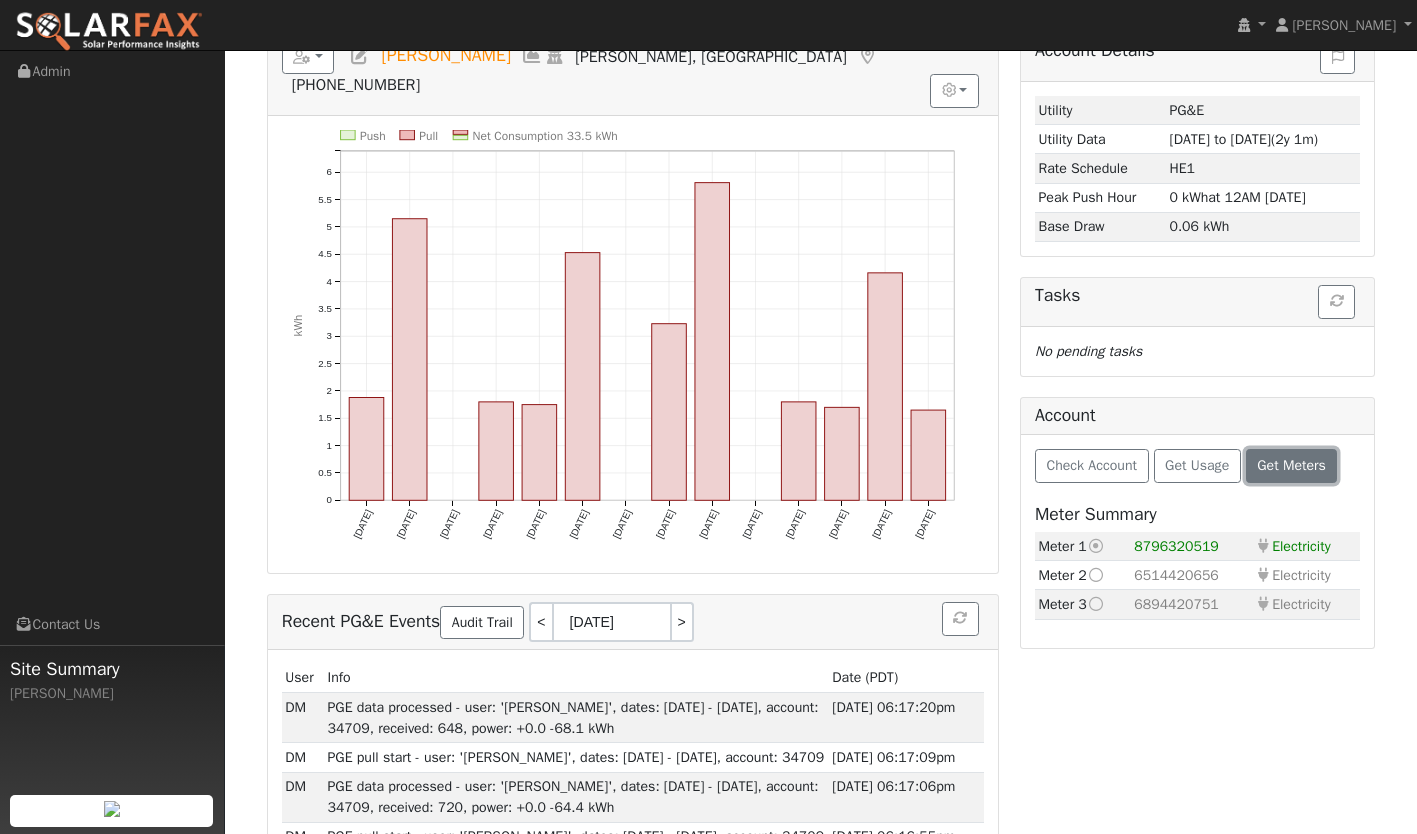 scroll, scrollTop: 222, scrollLeft: 0, axis: vertical 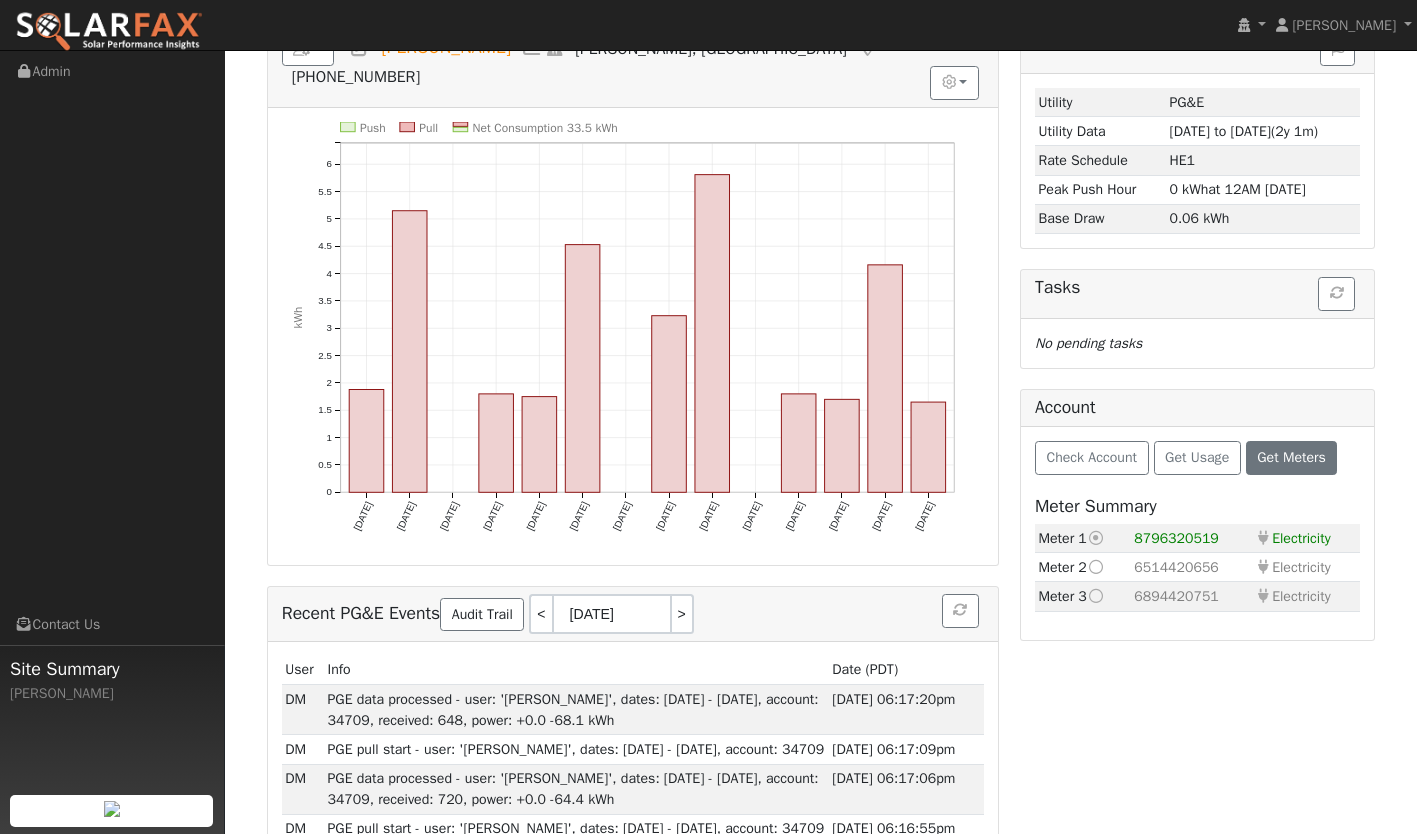 click at bounding box center [1096, 567] 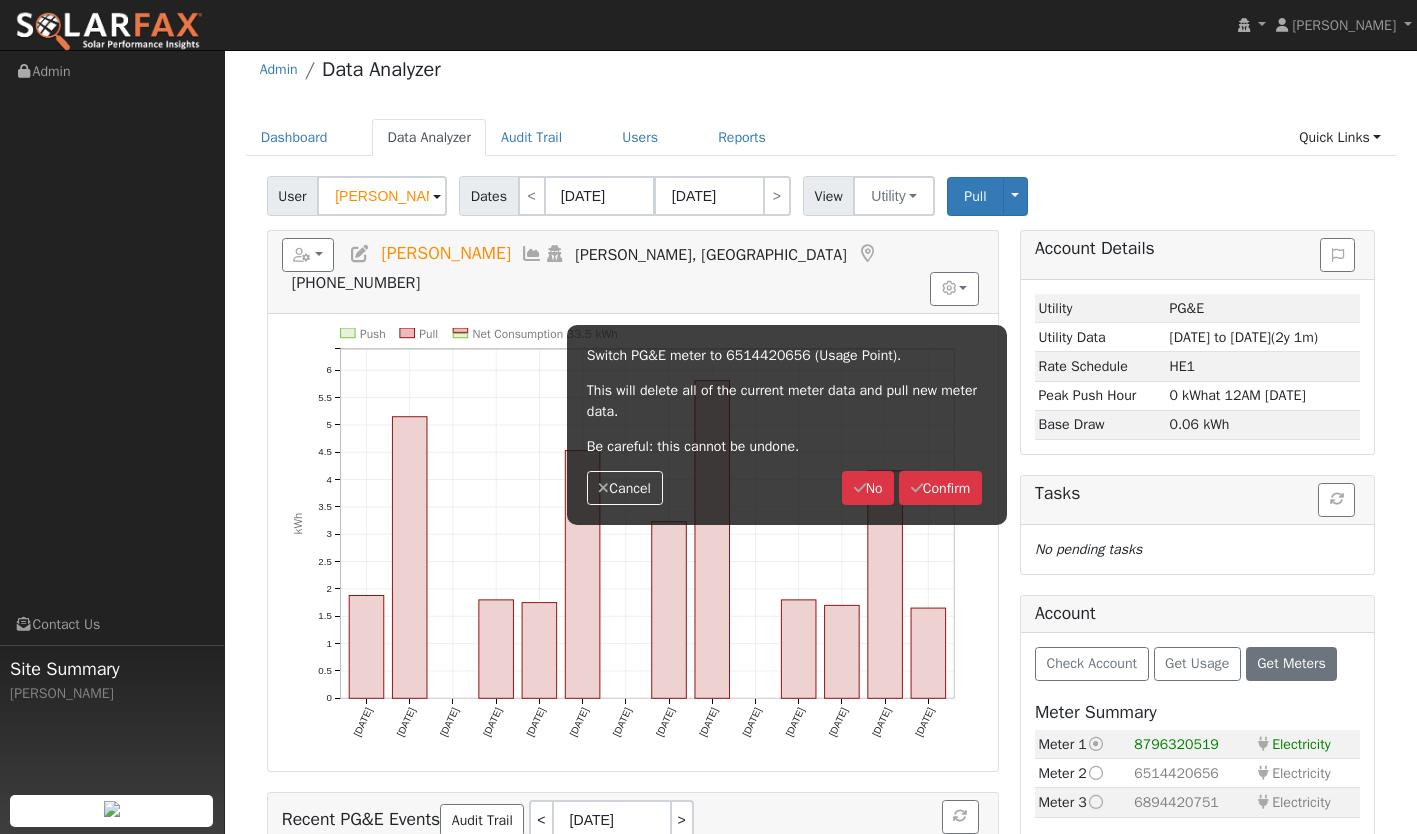 scroll, scrollTop: 0, scrollLeft: 0, axis: both 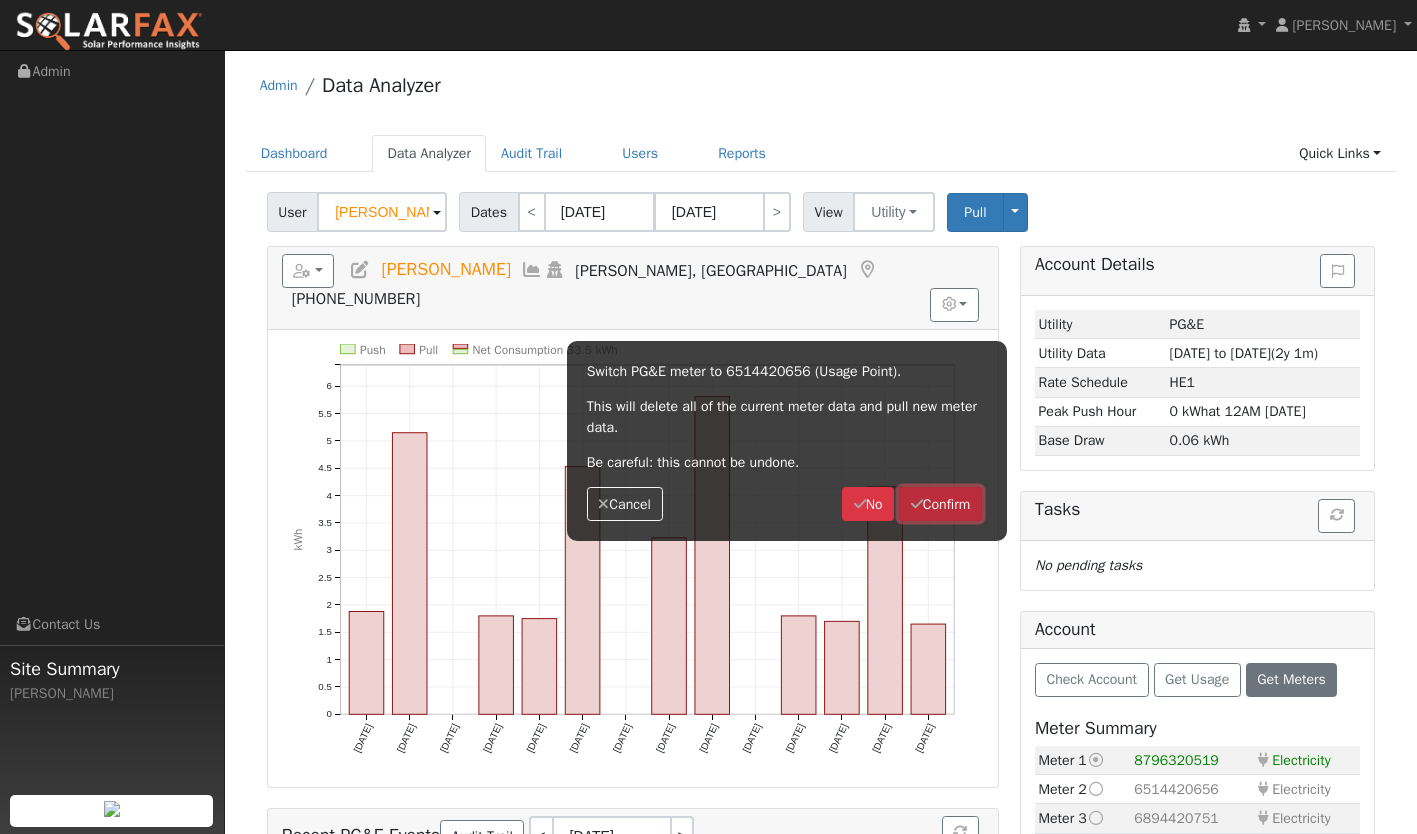 click on "Confirm" at bounding box center (940, 504) 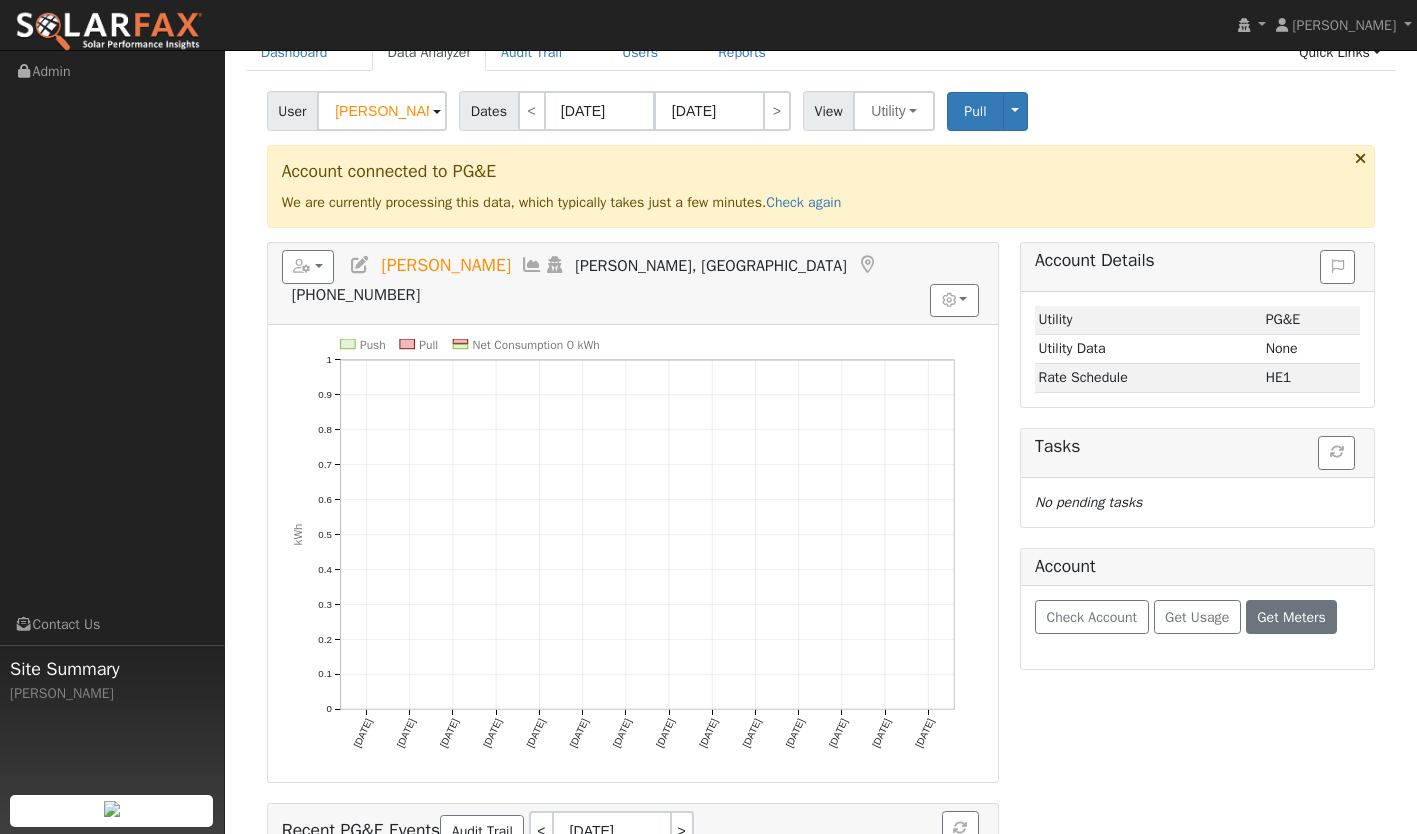 scroll, scrollTop: 100, scrollLeft: 0, axis: vertical 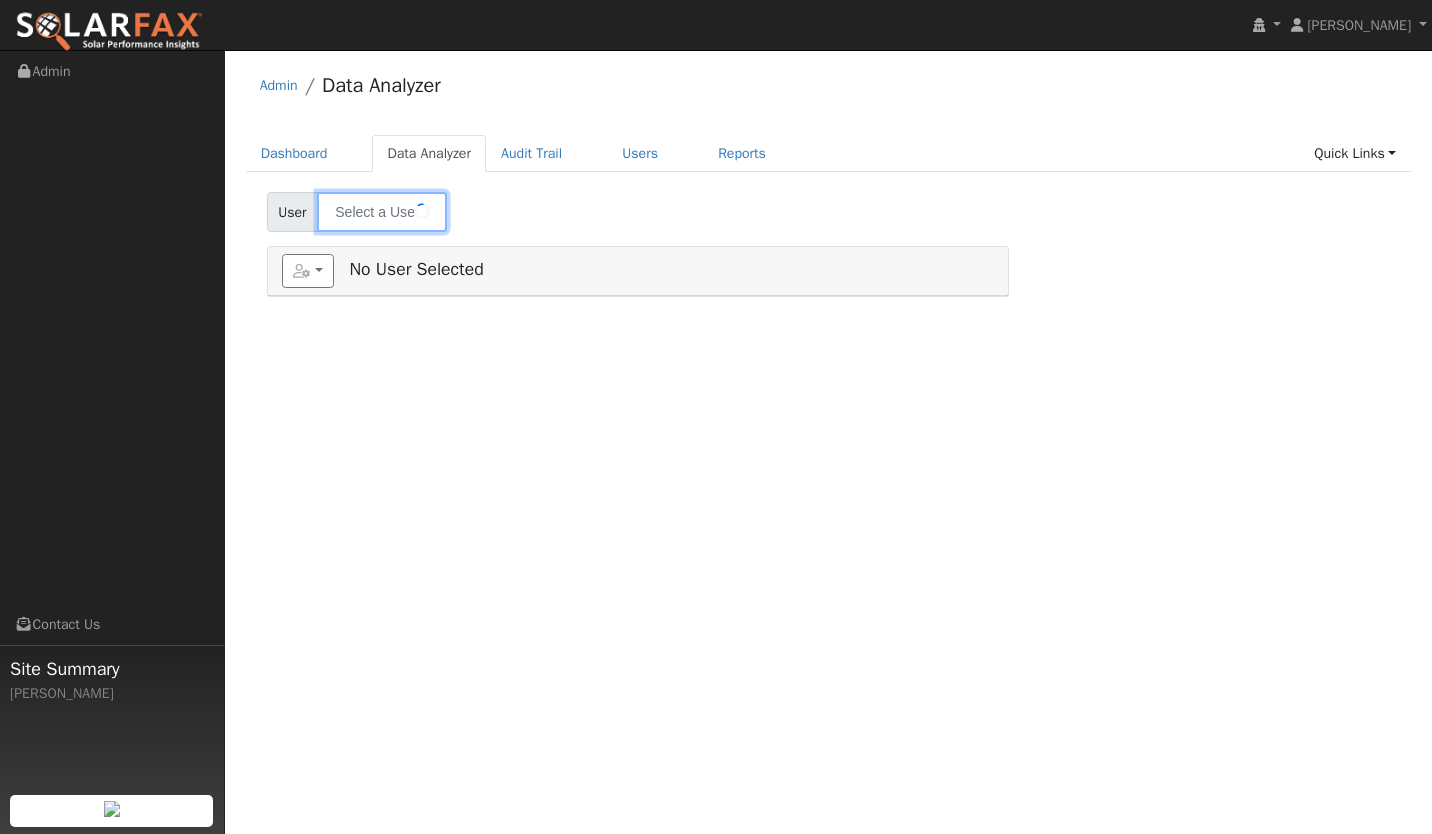 type on "[PERSON_NAME]" 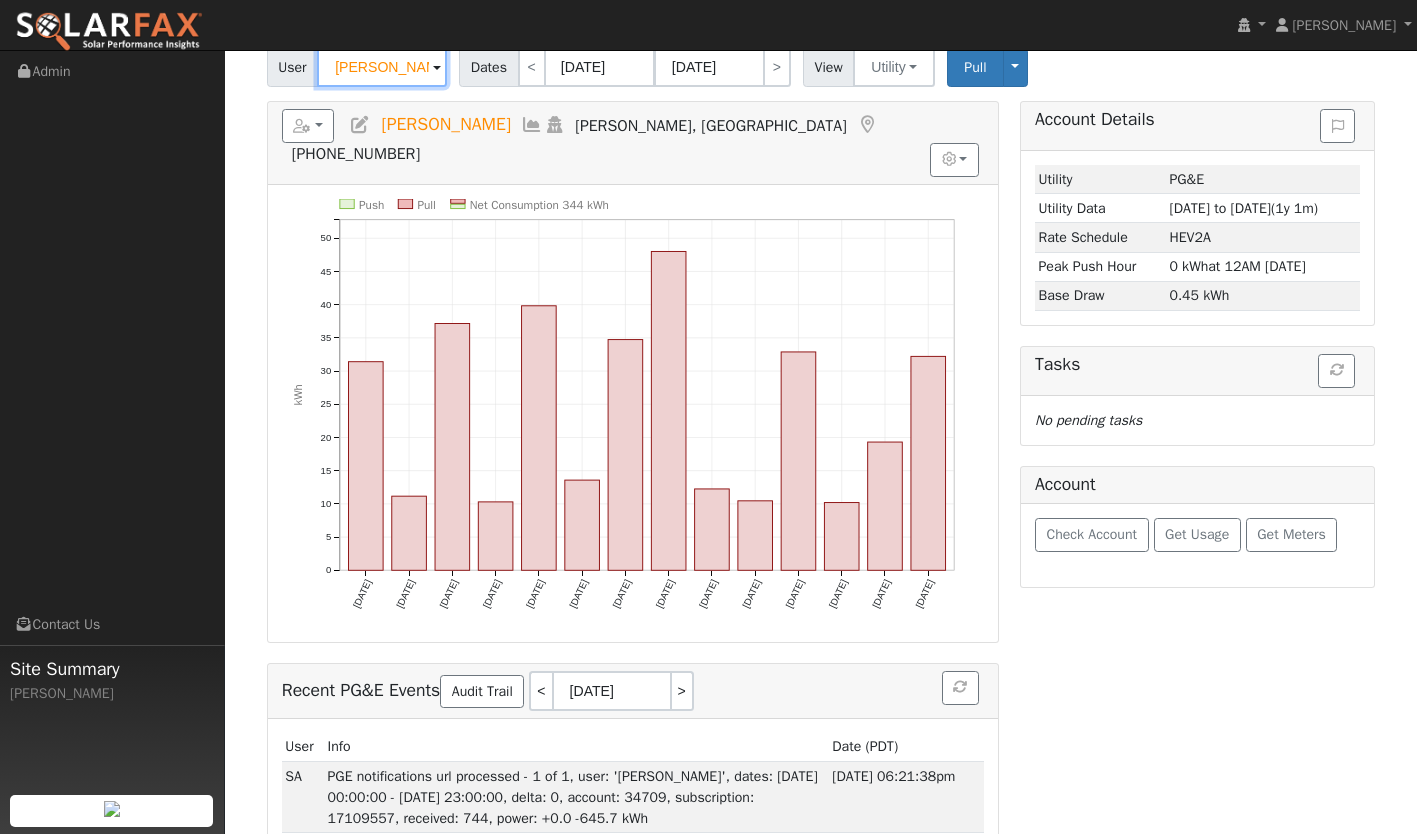 scroll, scrollTop: 143, scrollLeft: 0, axis: vertical 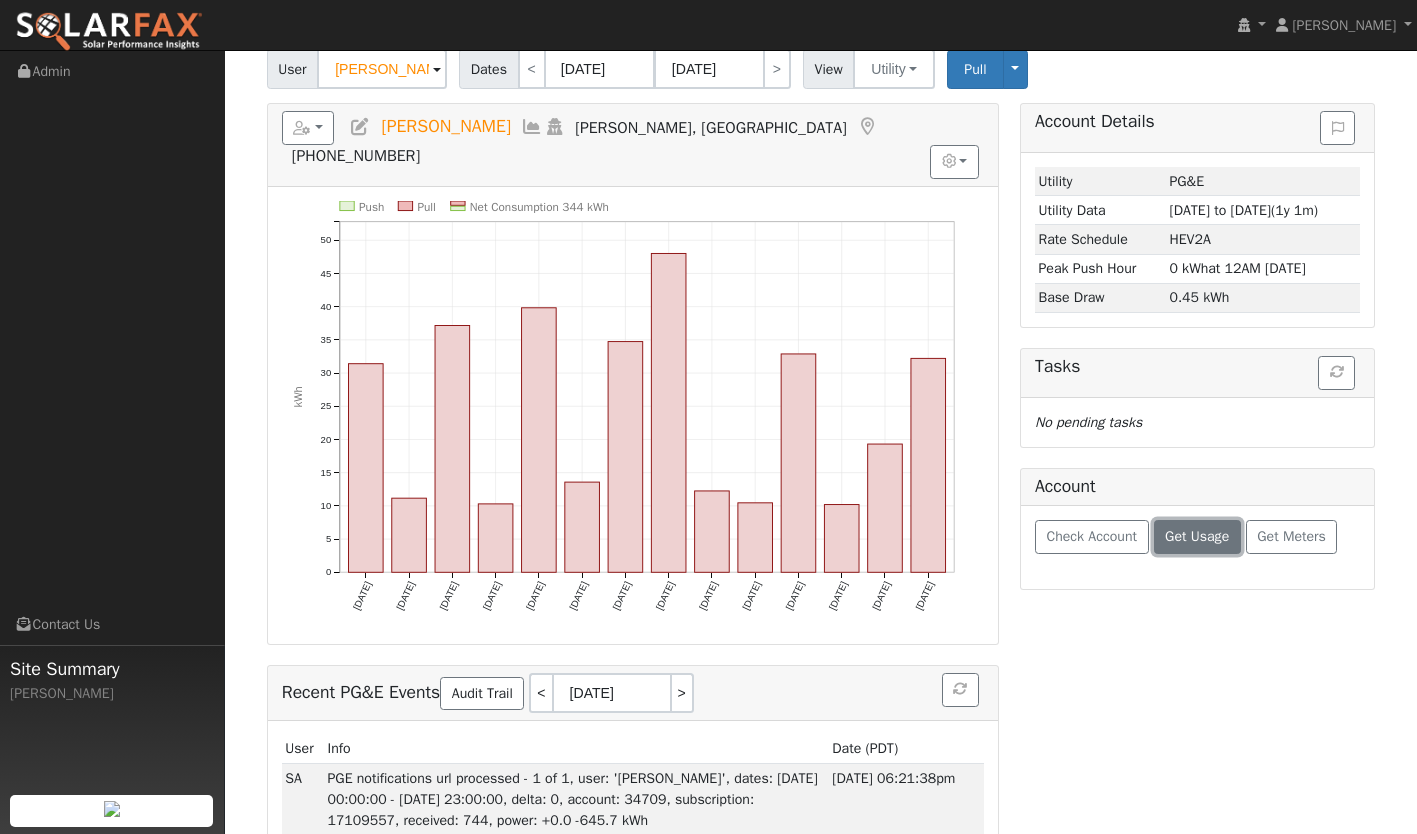 click on "Get Usage" at bounding box center [1197, 536] 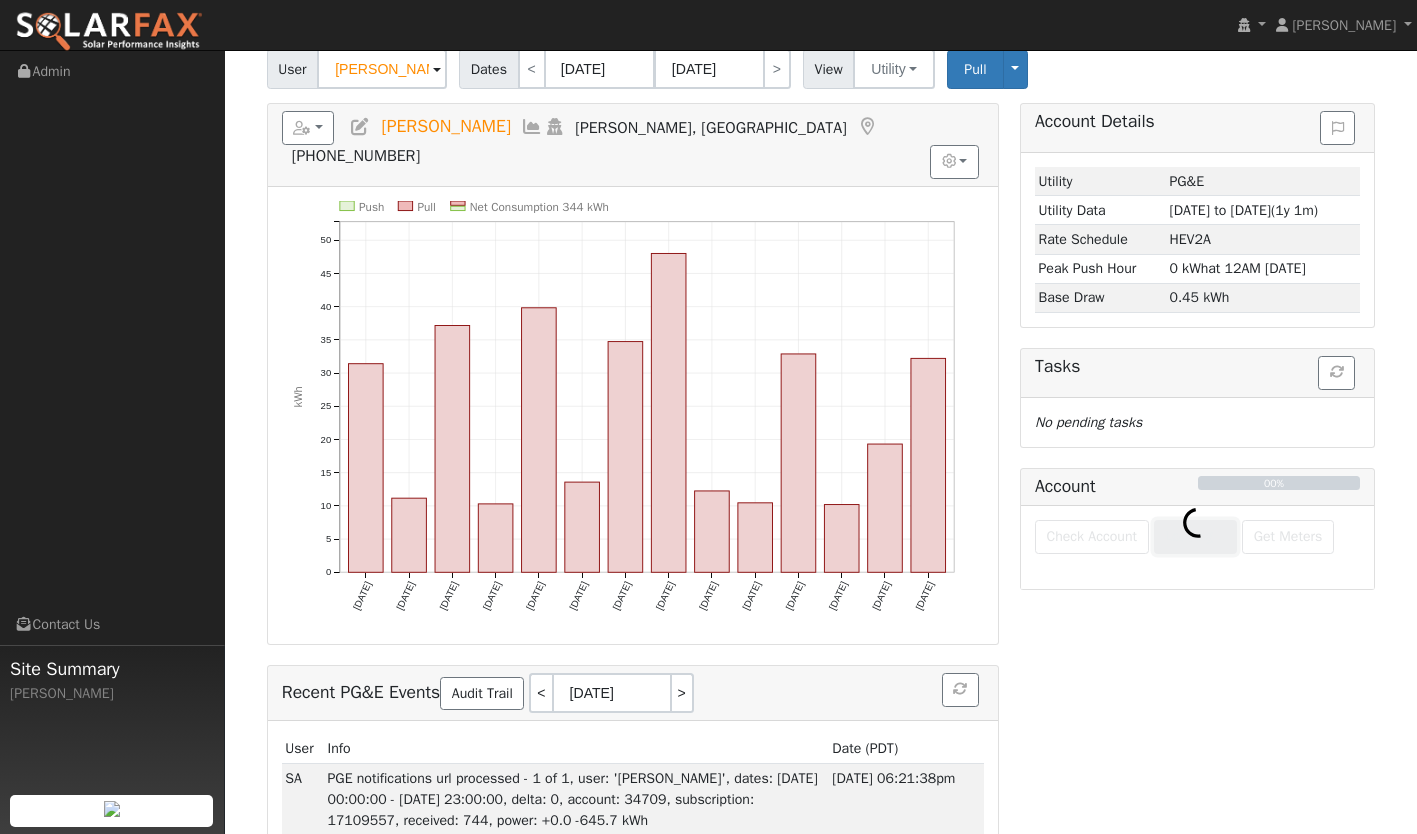 scroll, scrollTop: 0, scrollLeft: 0, axis: both 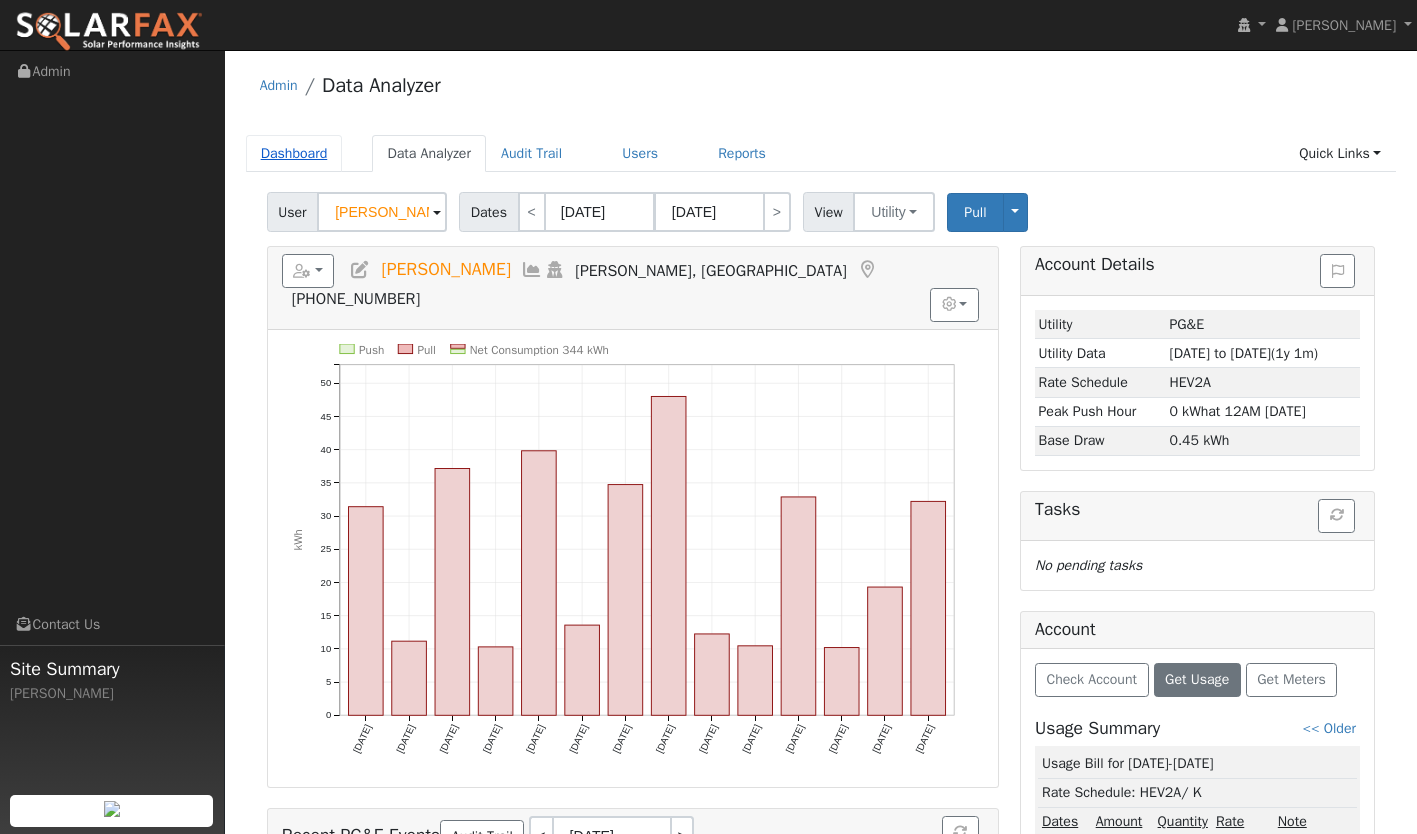 click on "Dashboard" at bounding box center [294, 153] 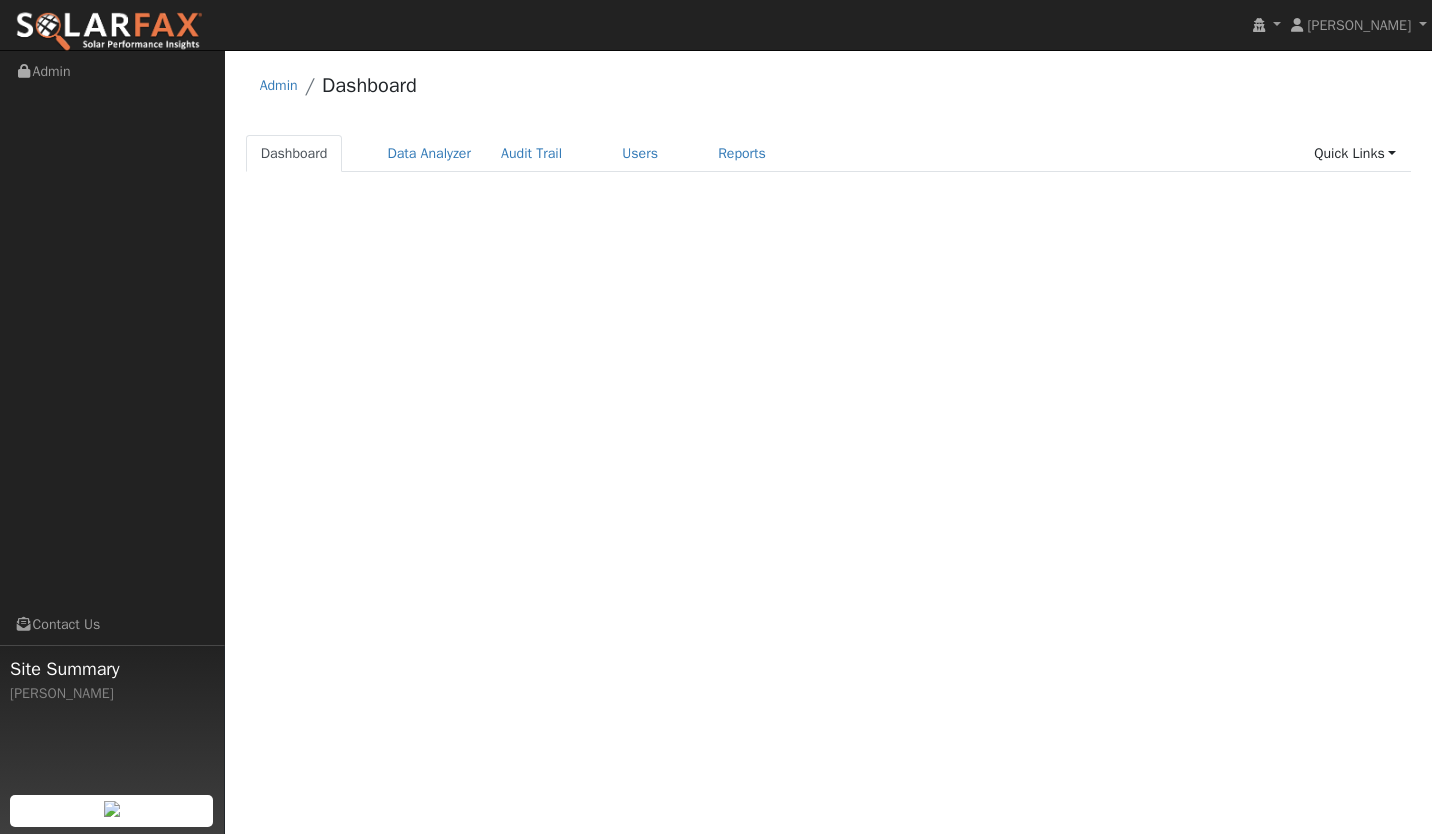 scroll, scrollTop: 0, scrollLeft: 0, axis: both 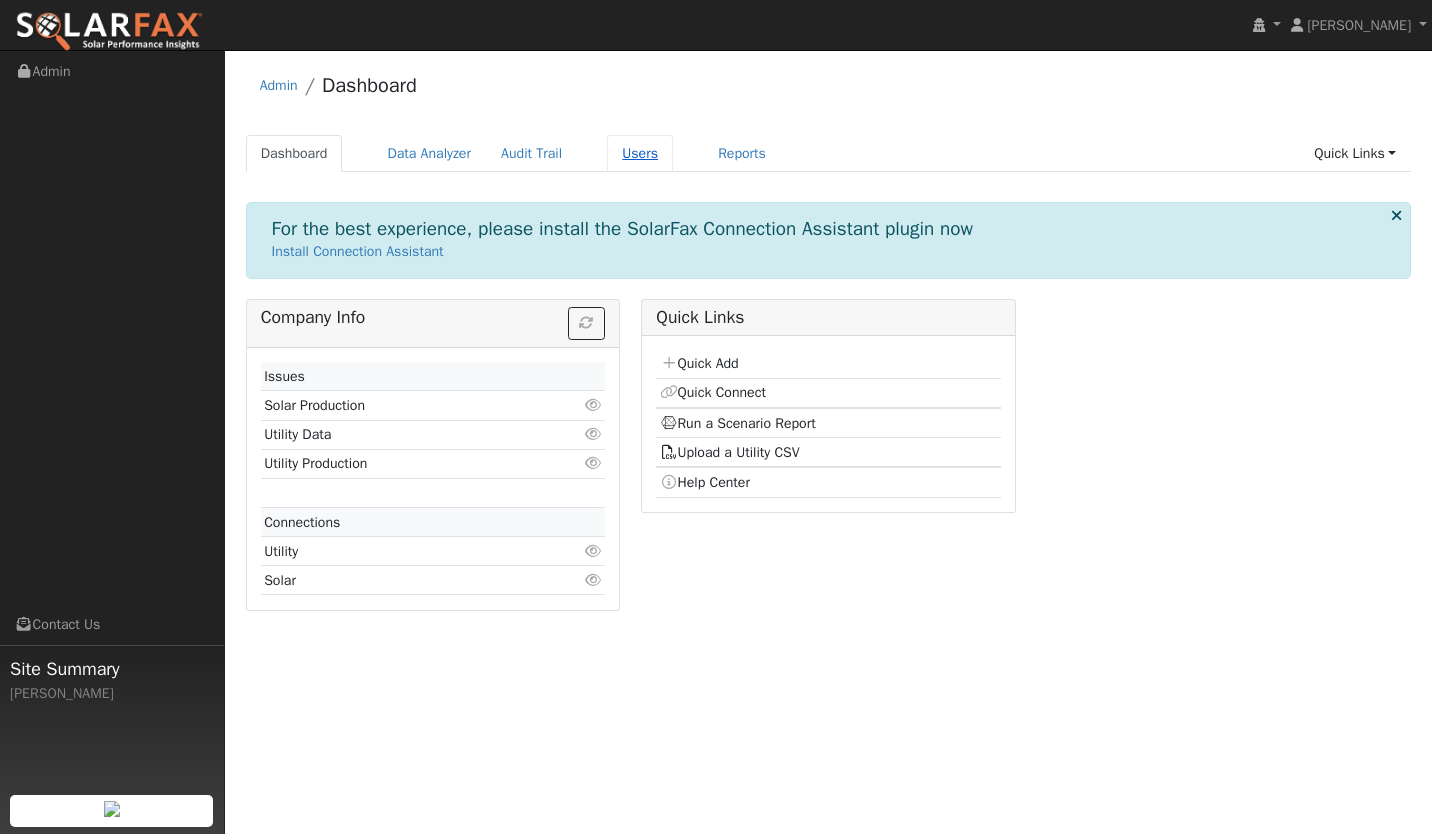click on "Users" at bounding box center (640, 153) 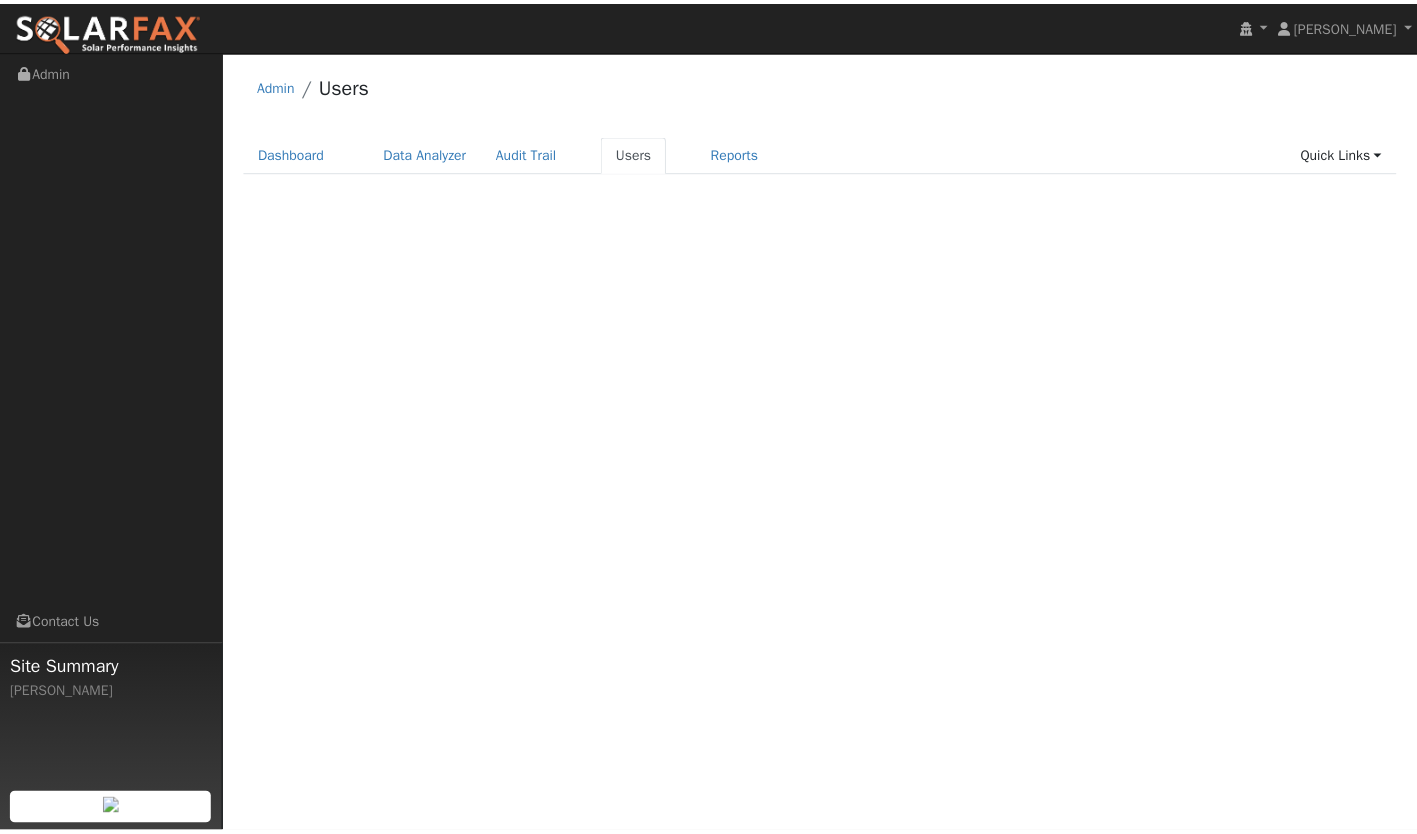 scroll, scrollTop: 0, scrollLeft: 0, axis: both 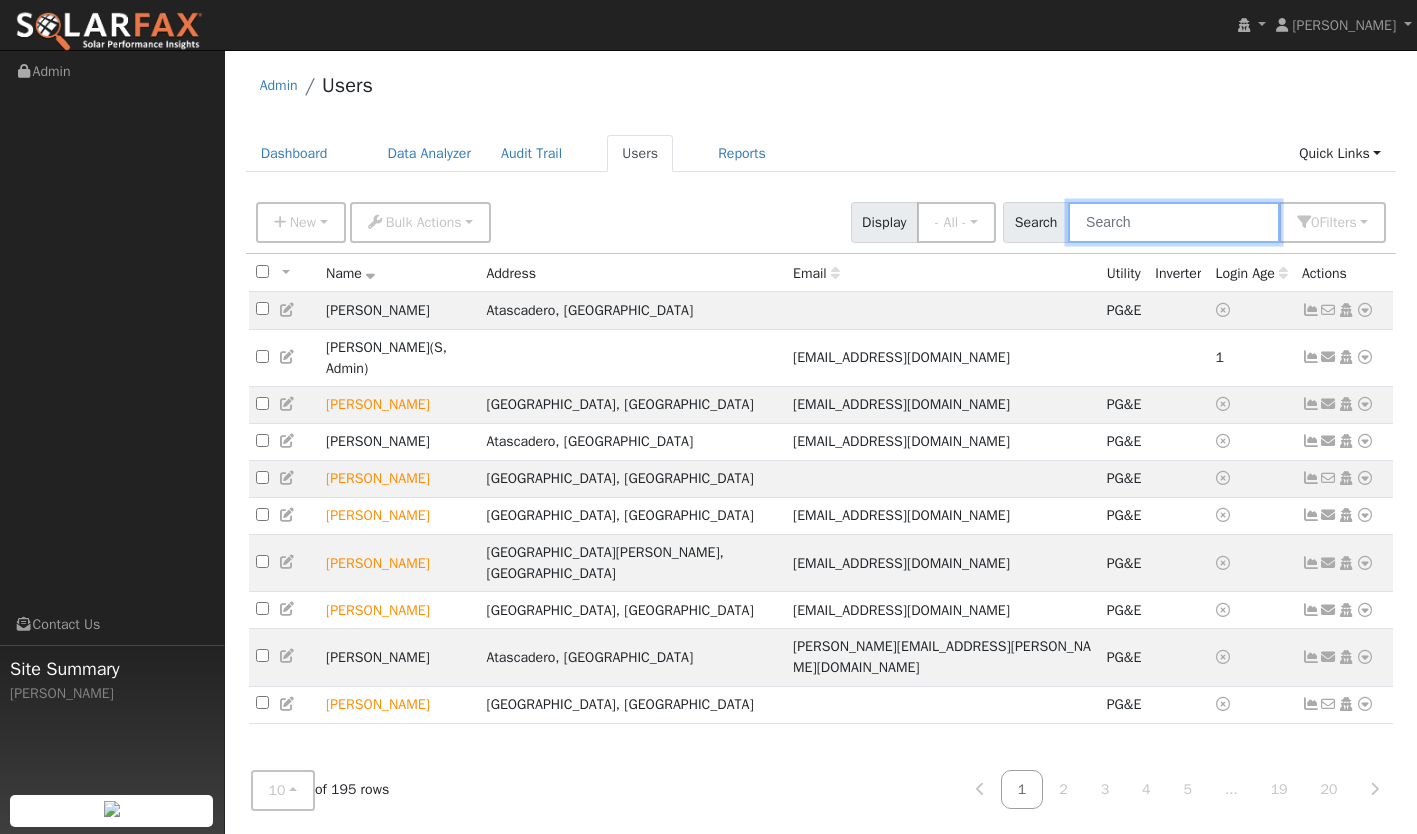 click at bounding box center (1174, 222) 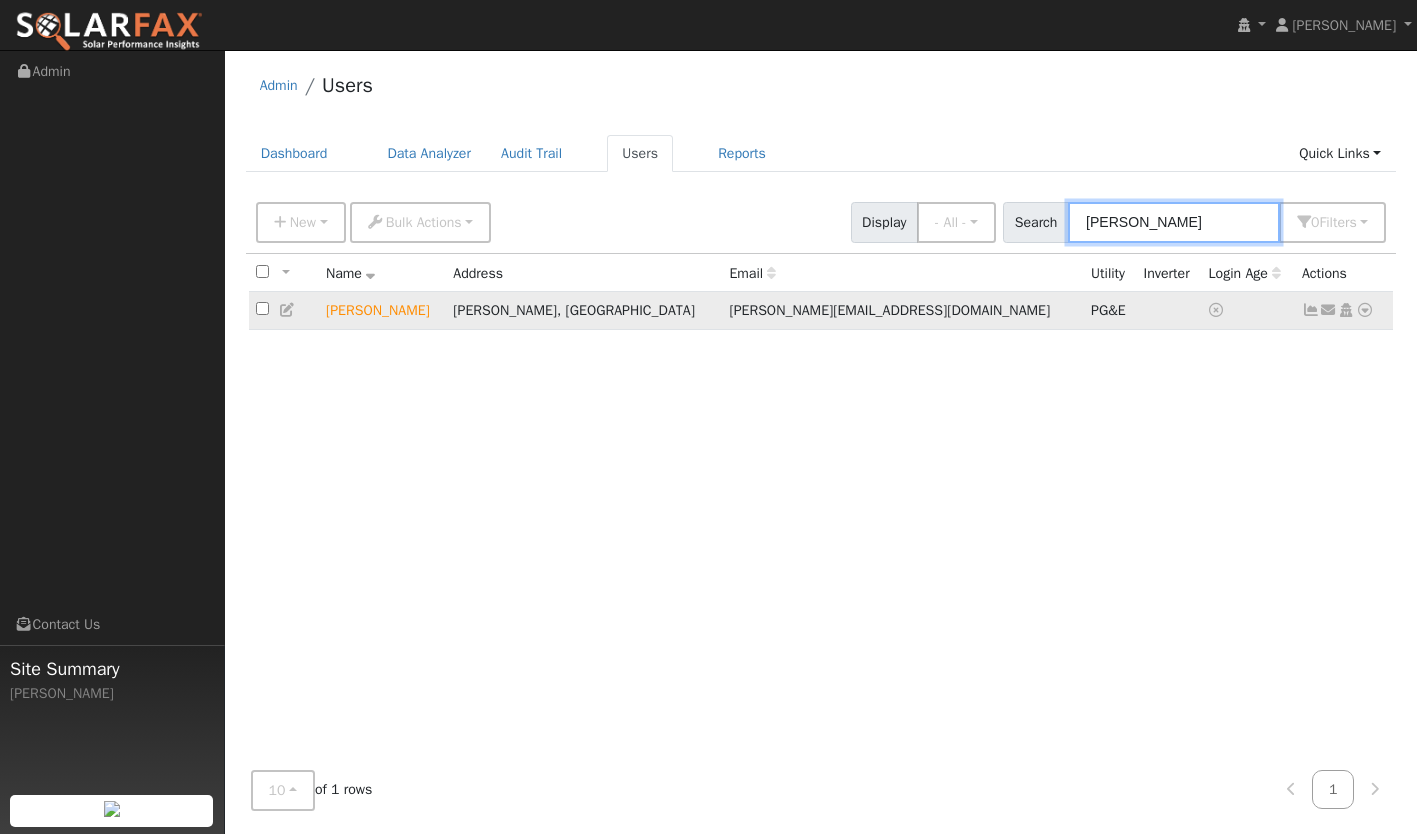 type on "dan baum" 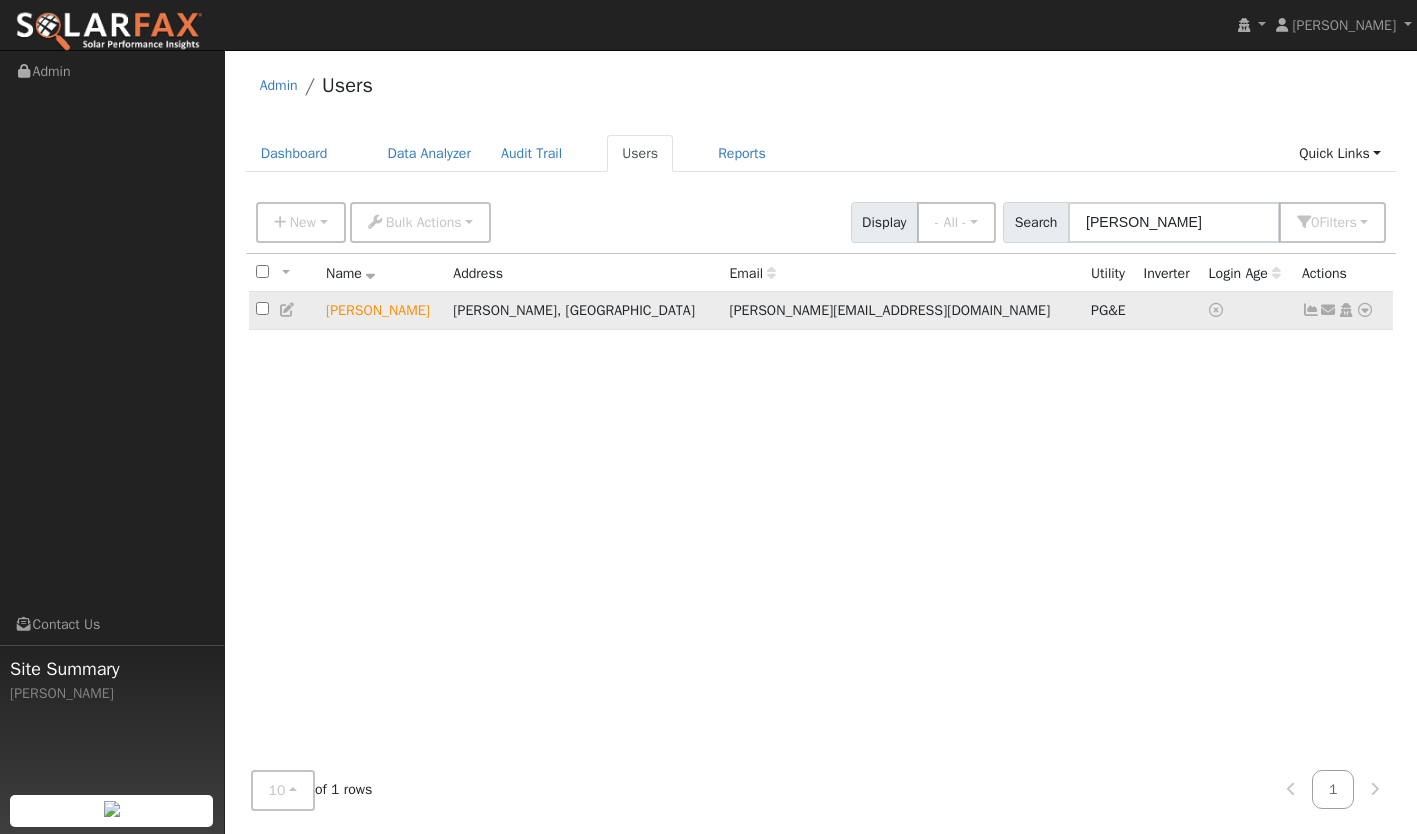click at bounding box center [1365, 310] 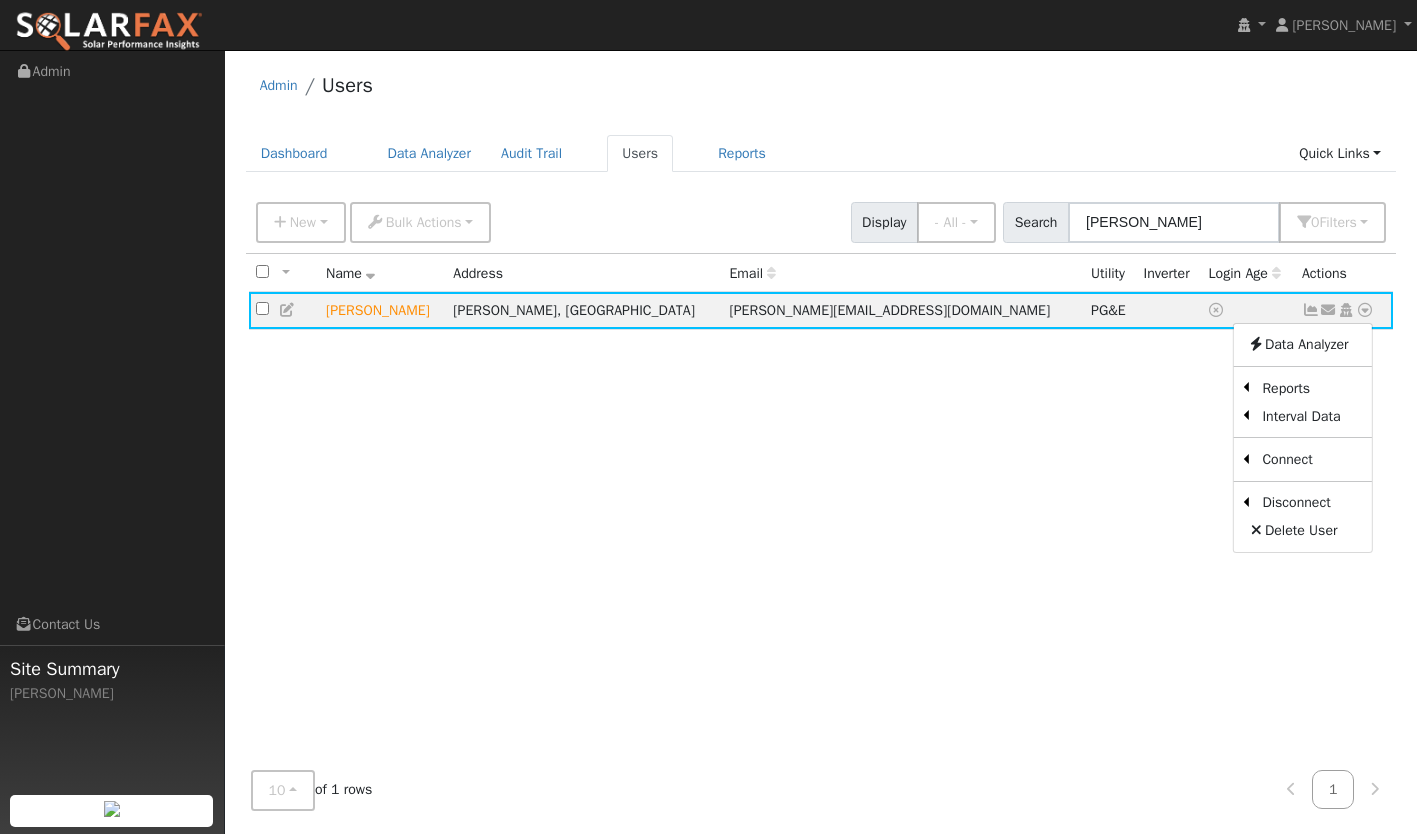 click on "All None All on page None on page  Name  Address  Email  Utility Inverter  Login Age  Actions Dan Baum  Templeton, CA dan@baumconsulting.com PG&E    Send Email... Copy a Link Reset Password Open Access  Data Analyzer  Reports Scenario Health Check Energy Audit Account Timeline User Audit Trail  Interval Data Import From CSV Export to CSV  Connect  Solar  Disconnect  Utility  Delete User" at bounding box center [821, 504] 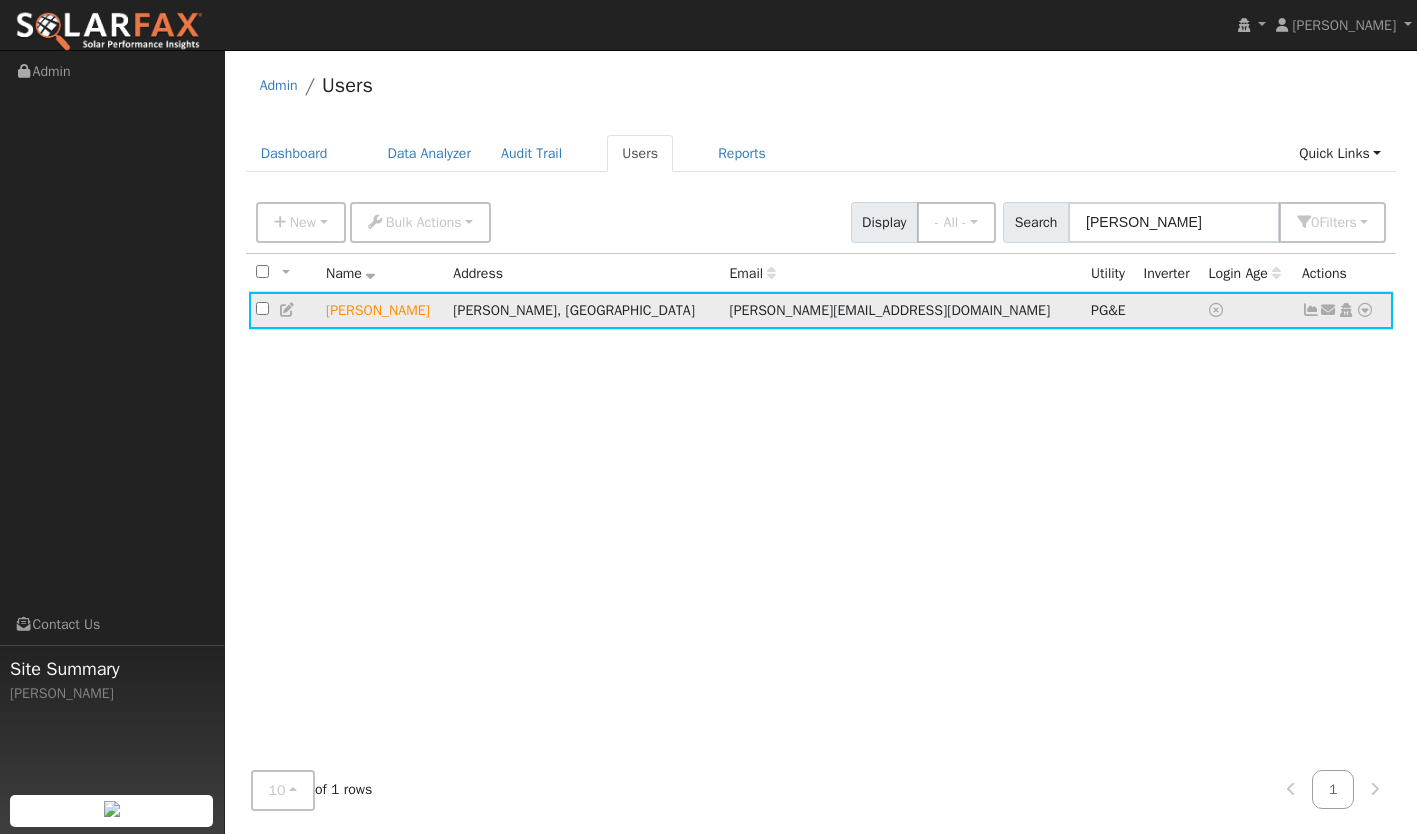 click at bounding box center (1311, 310) 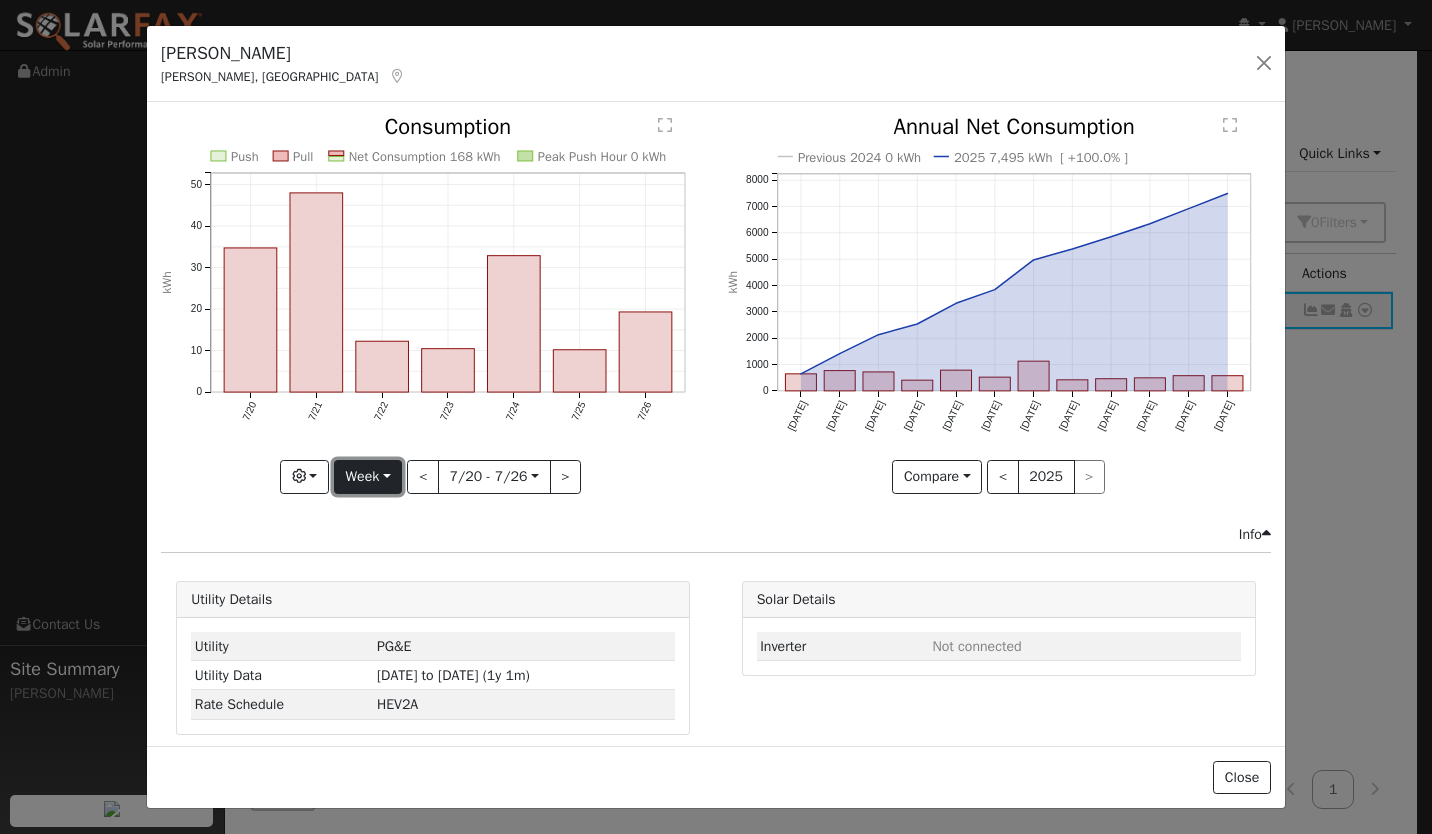 click on "Week" at bounding box center [368, 477] 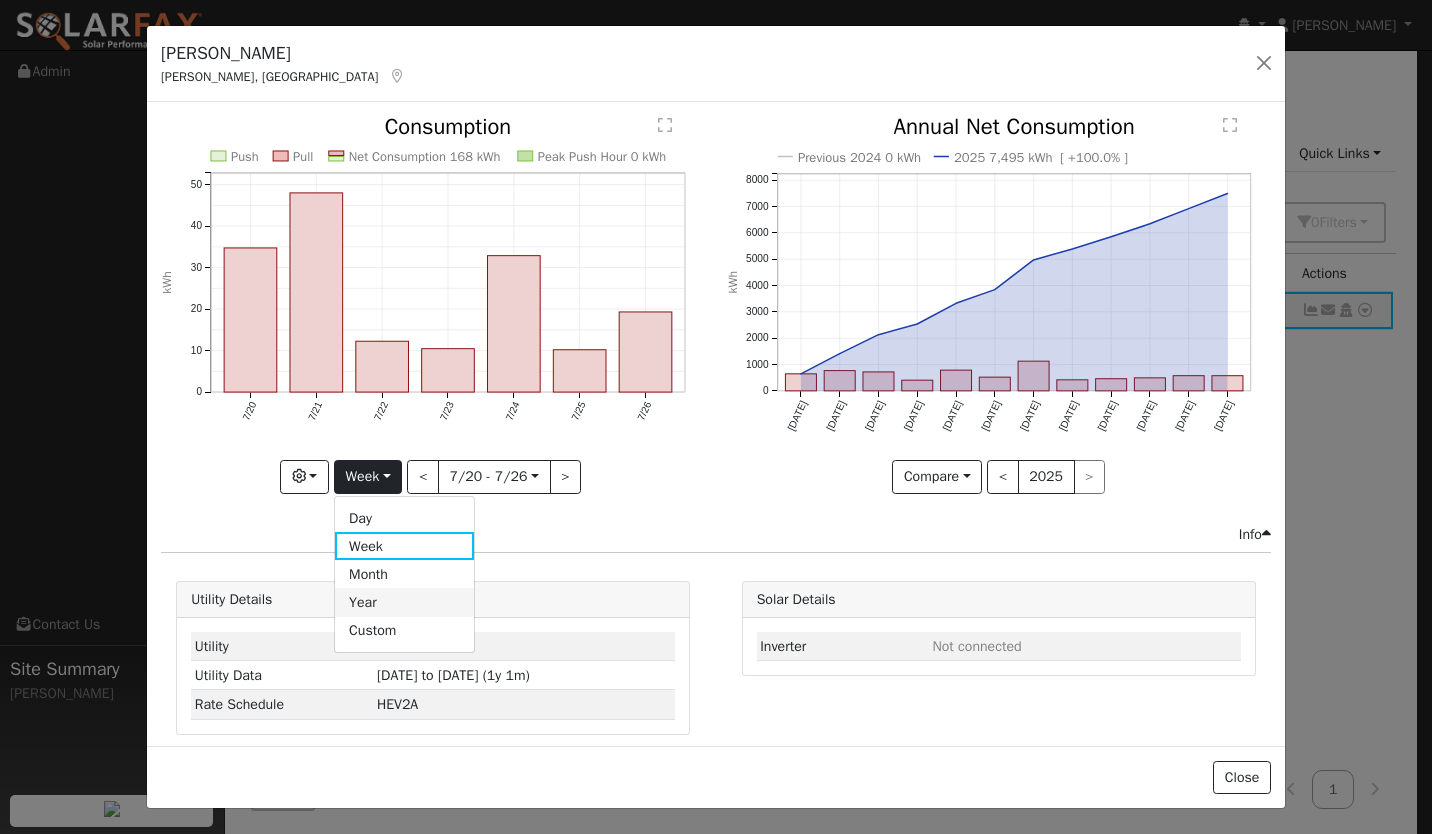 click on "Year" at bounding box center [404, 602] 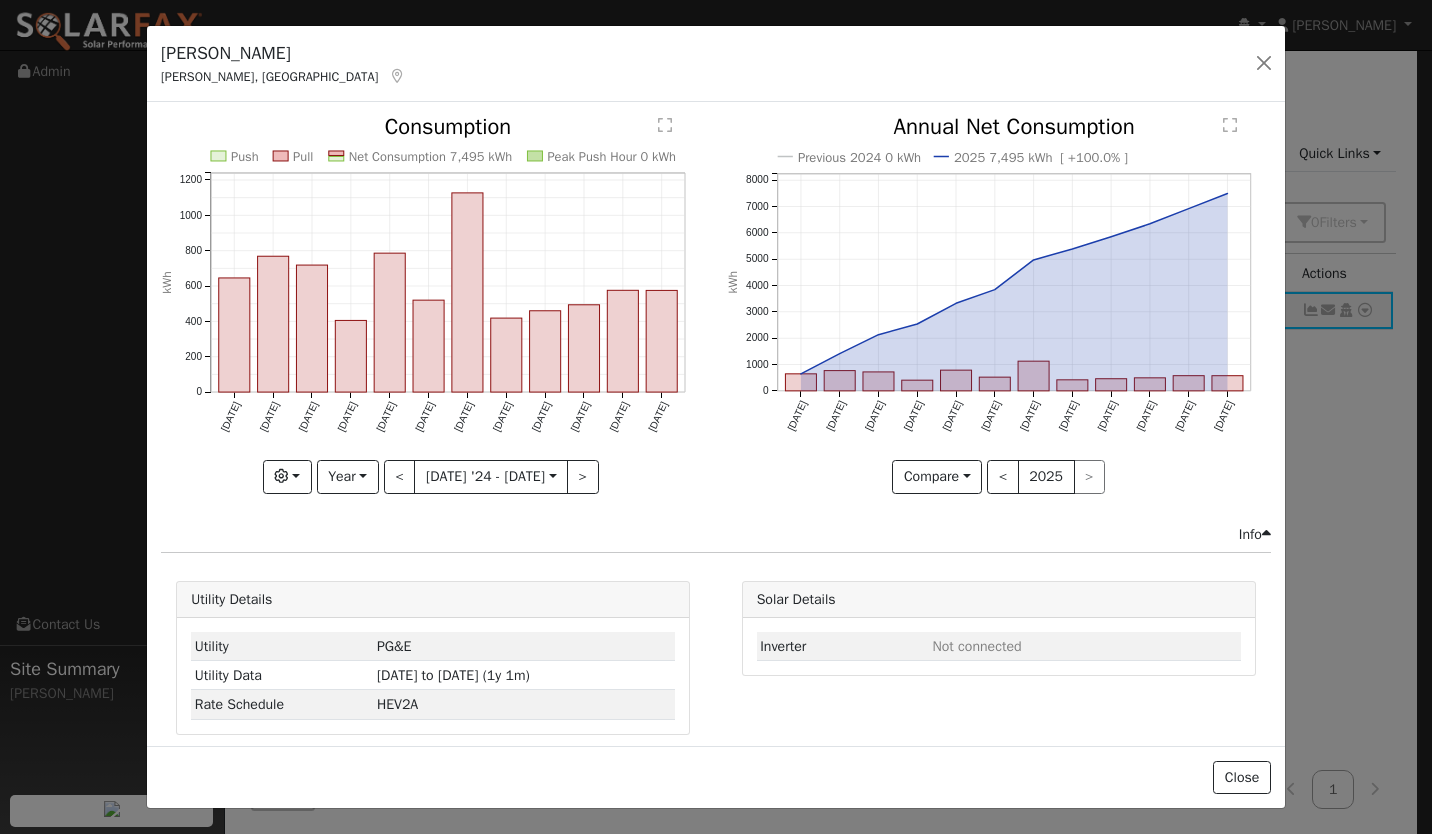 click on "Push Pull Net Consumption 7,495 kWh Peak Push Hour 0 kWh Jul '24 Aug '24 Sep '24 Oct '24 Nov '24 Dec '24 Jan '25 Feb '25 Mar '25 Apr '25 May '25 Jun '25 0 200 400 600 800 1000 1200  Consumption kWh onclick="" onclick="" onclick="" onclick="" onclick="" onclick="" onclick="" onclick="" onclick="" onclick="" onclick="" onclick="" onclick="" onclick="" onclick="" onclick="" onclick="" onclick="" onclick="" onclick="" onclick="" onclick="" onclick="" onclick=""" 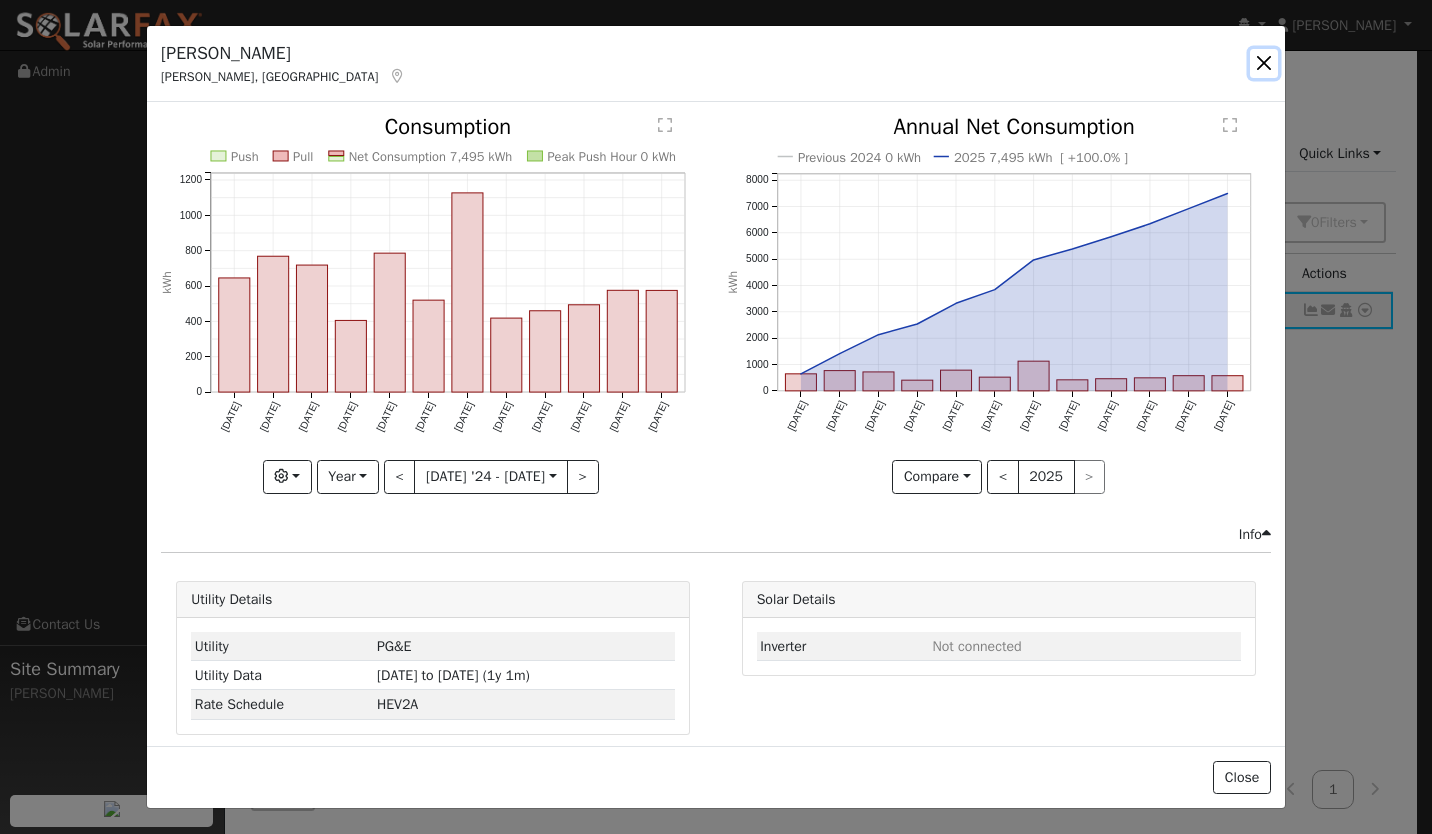 click at bounding box center [1264, 63] 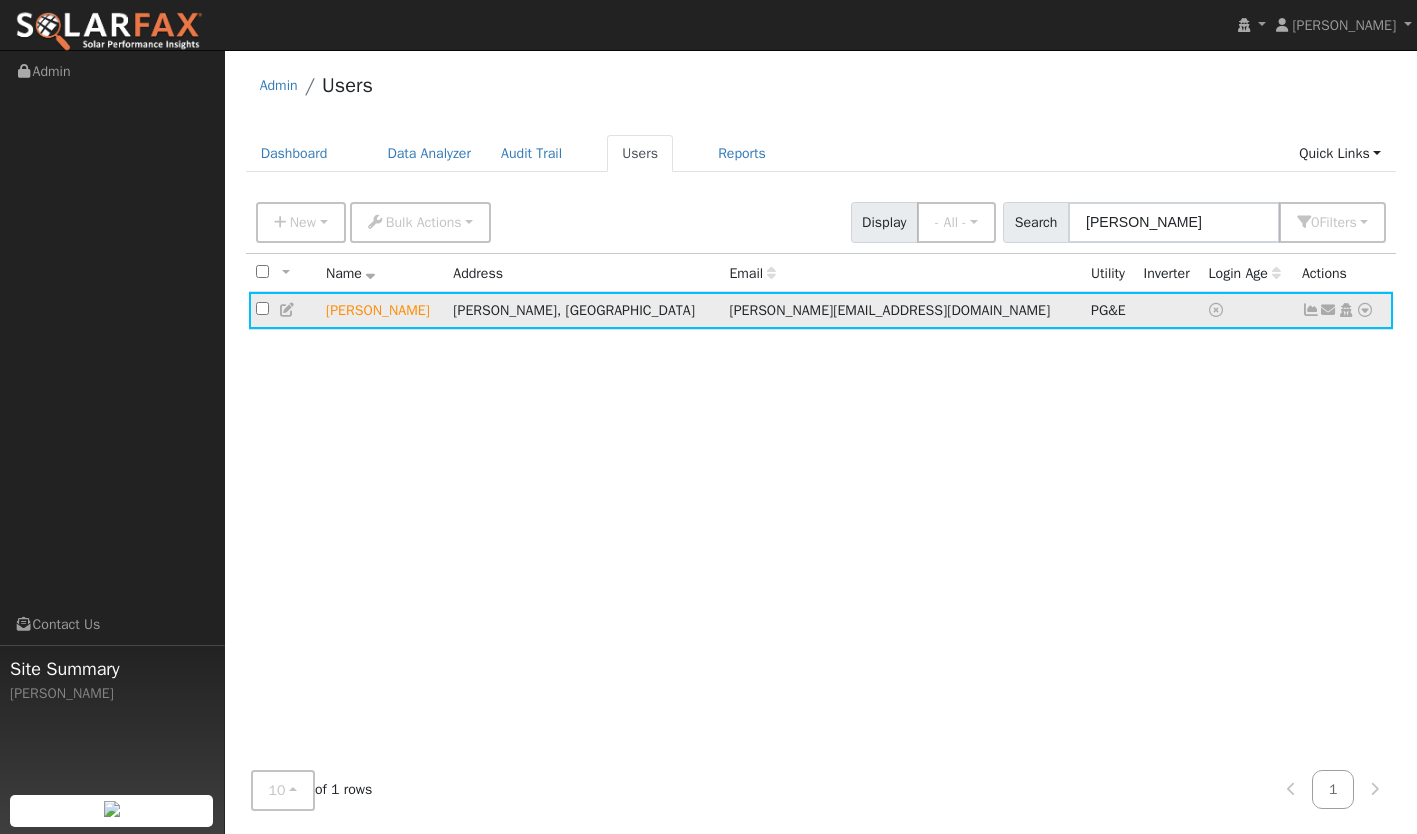 click at bounding box center [1365, 310] 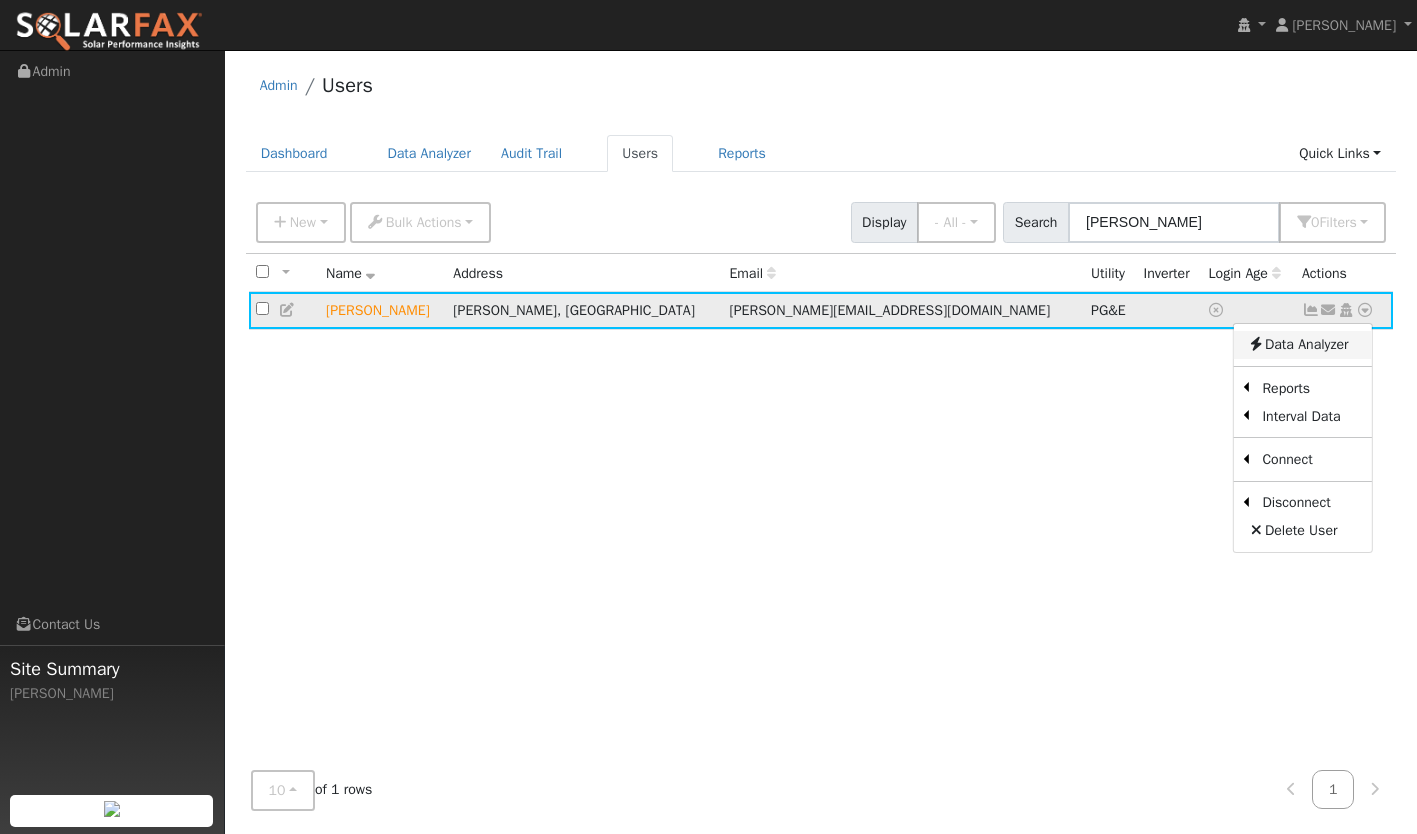 click on "Data Analyzer" at bounding box center [1302, 345] 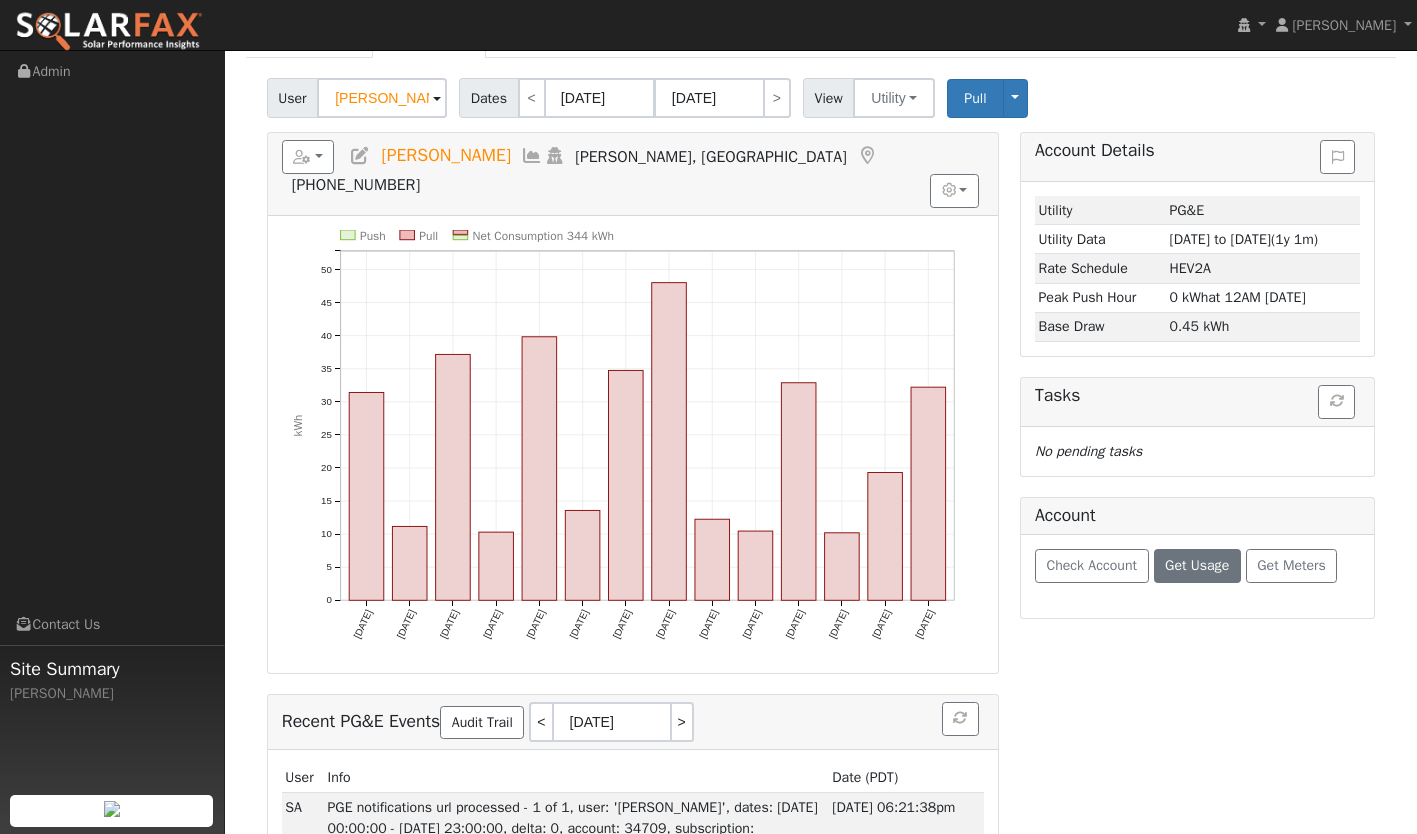 scroll, scrollTop: 120, scrollLeft: 0, axis: vertical 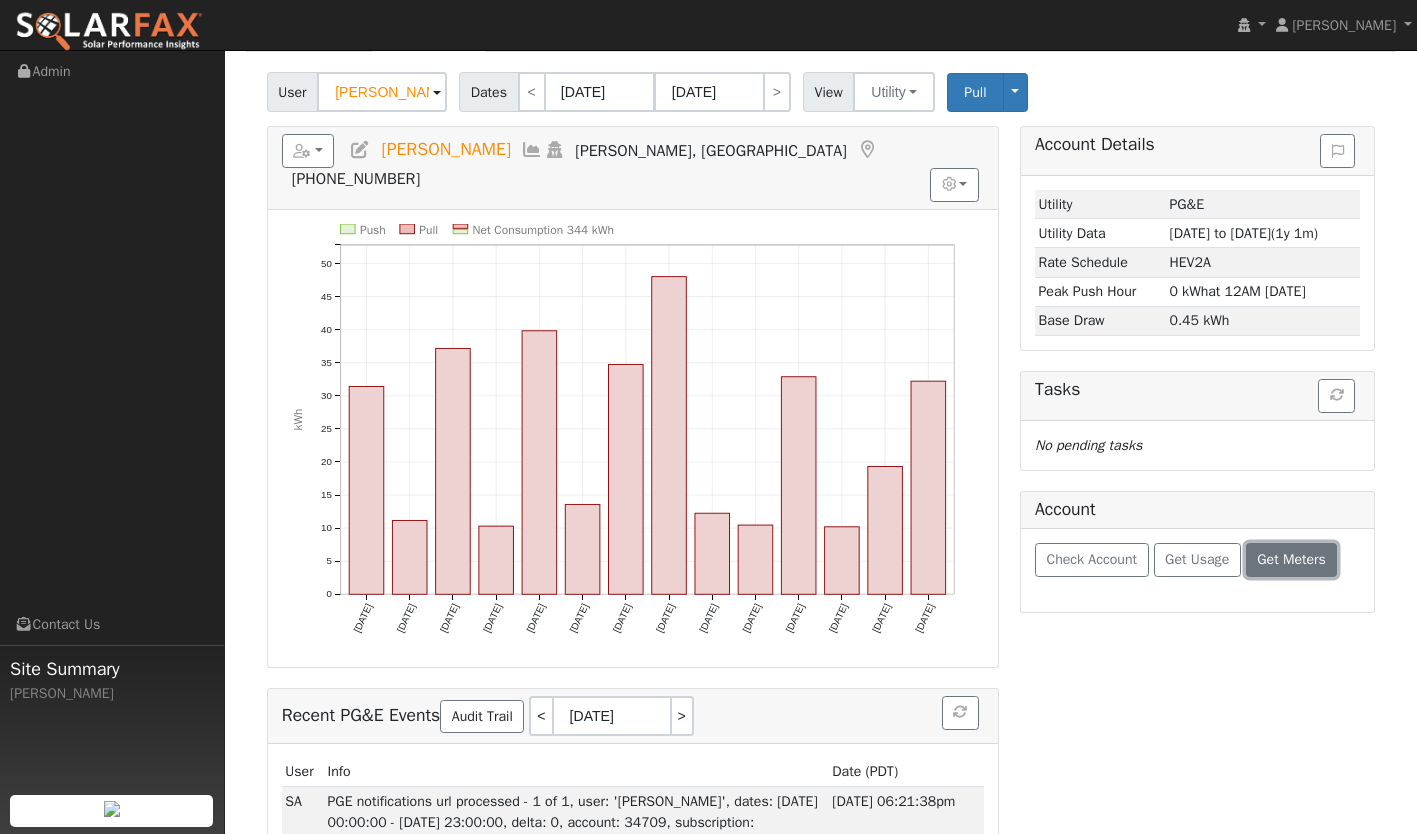 click on "Get Meters" at bounding box center [1291, 559] 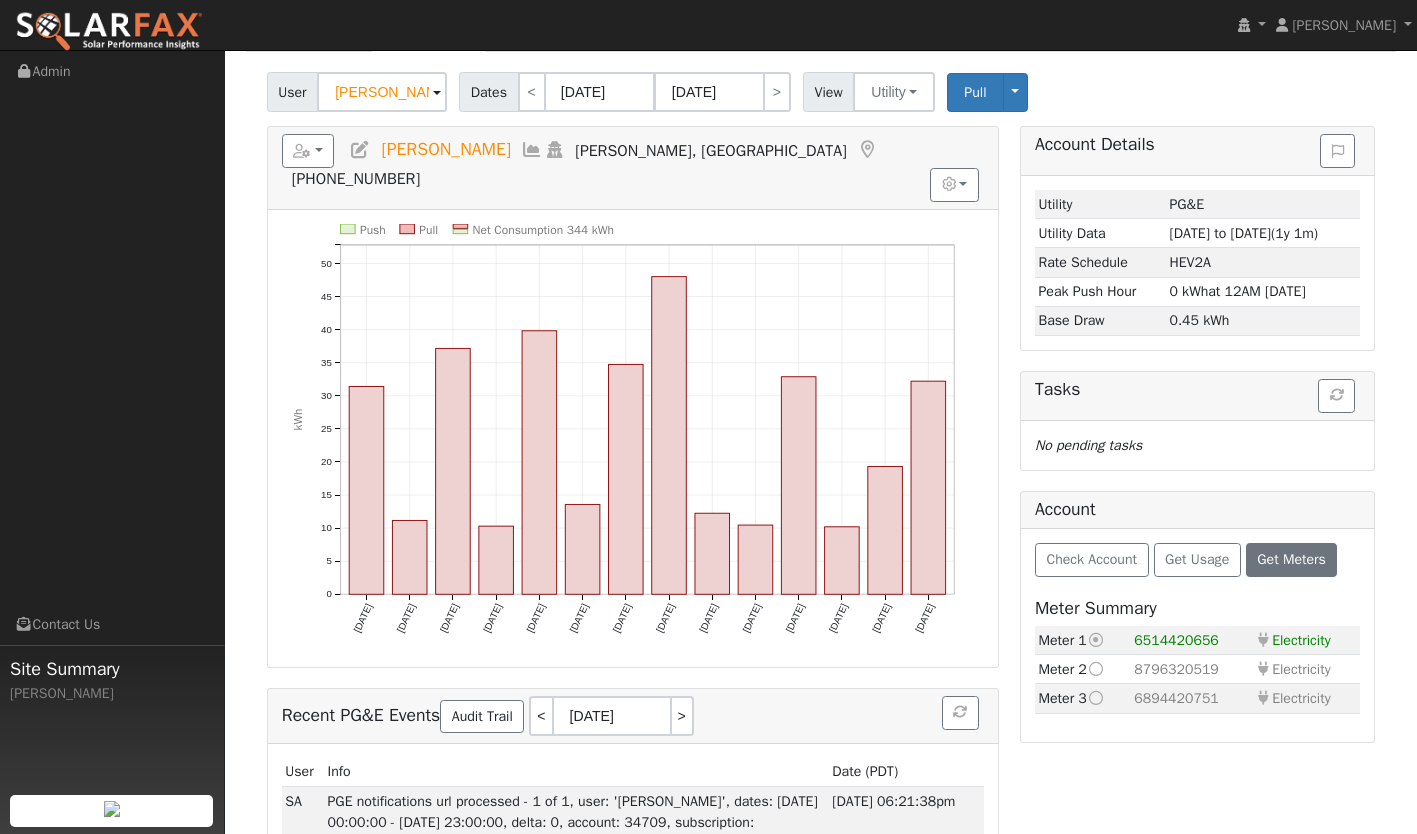 click on "Meter 3  Switch to this meter" at bounding box center [1083, 698] 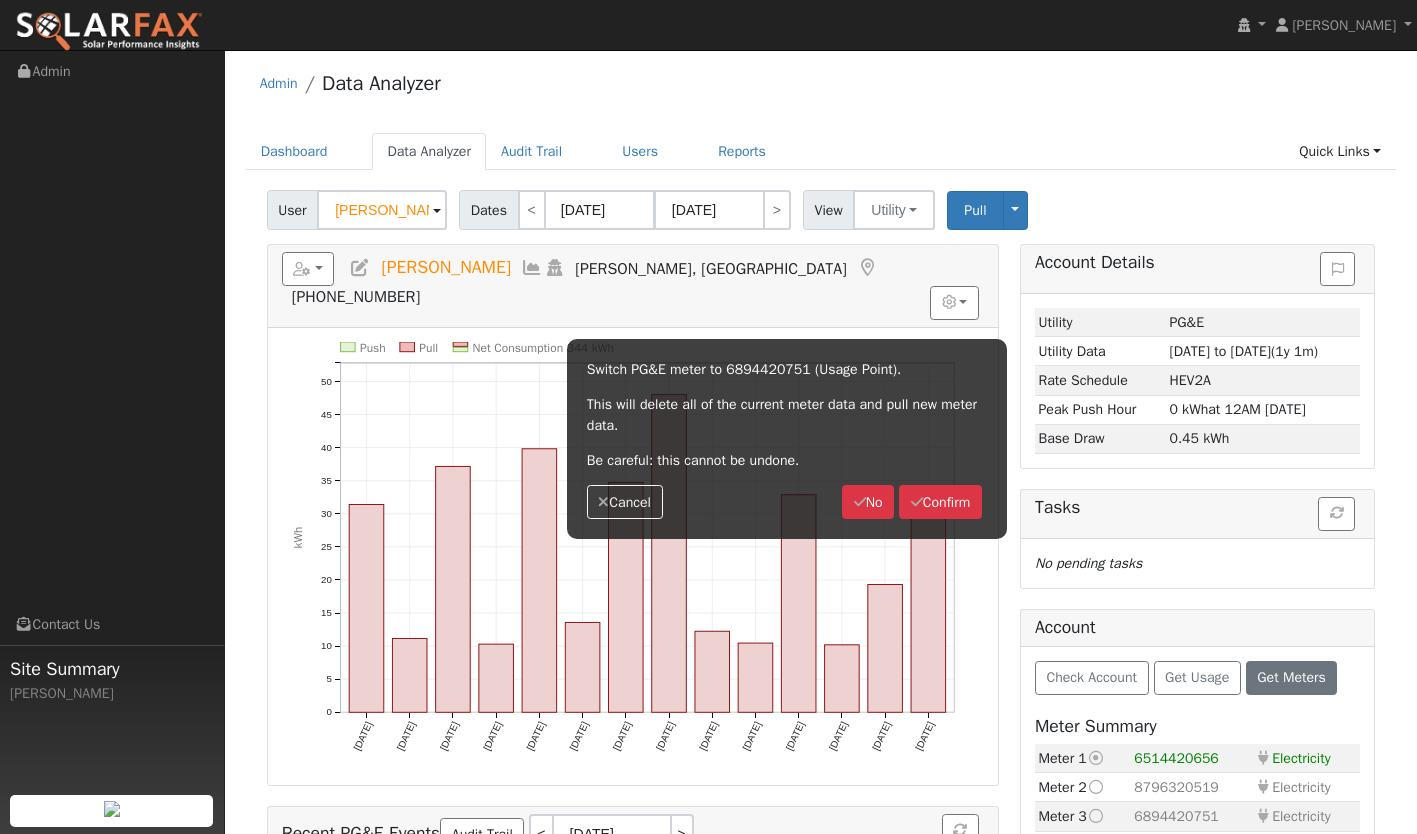 scroll, scrollTop: 0, scrollLeft: 0, axis: both 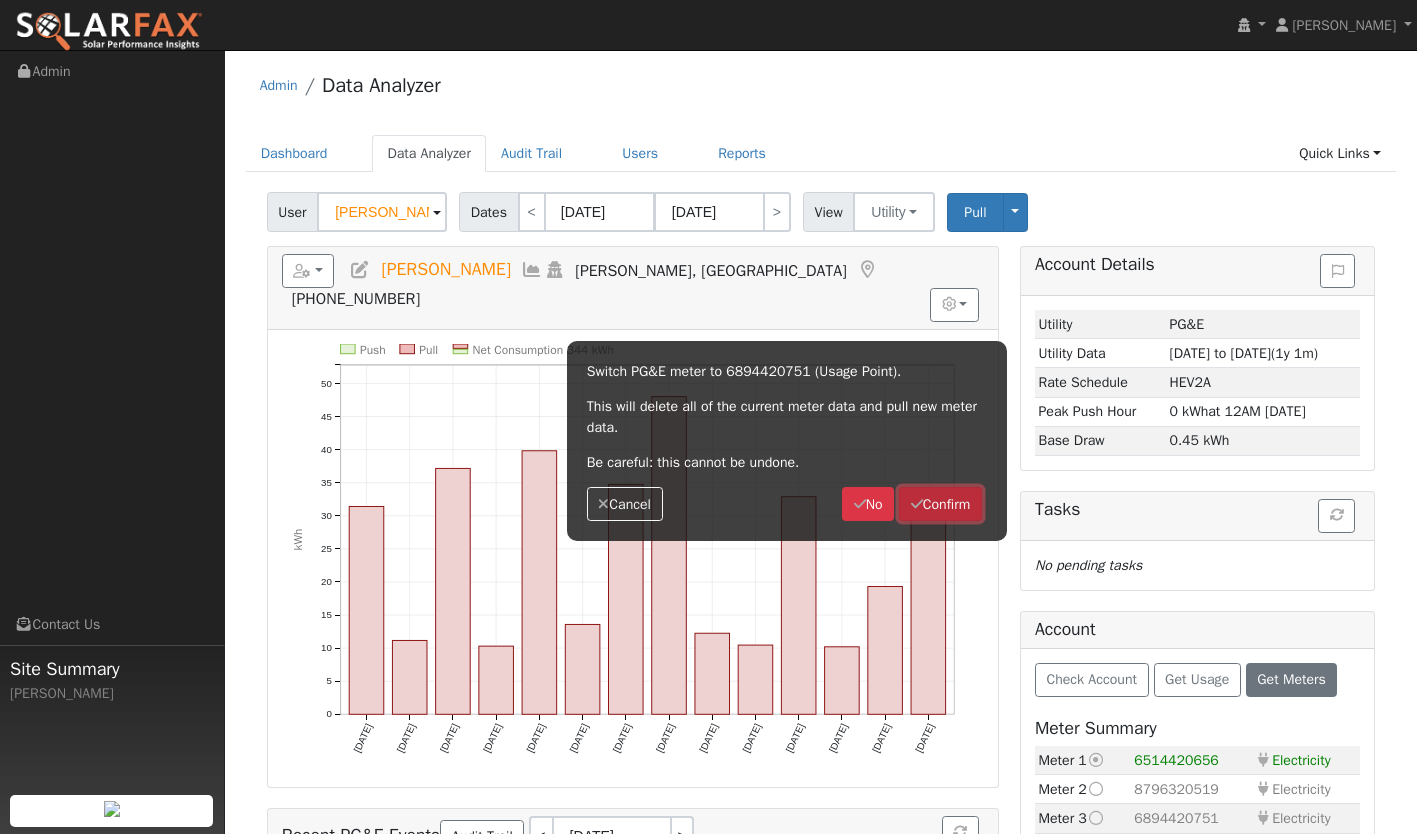 click on "Confirm" at bounding box center (940, 504) 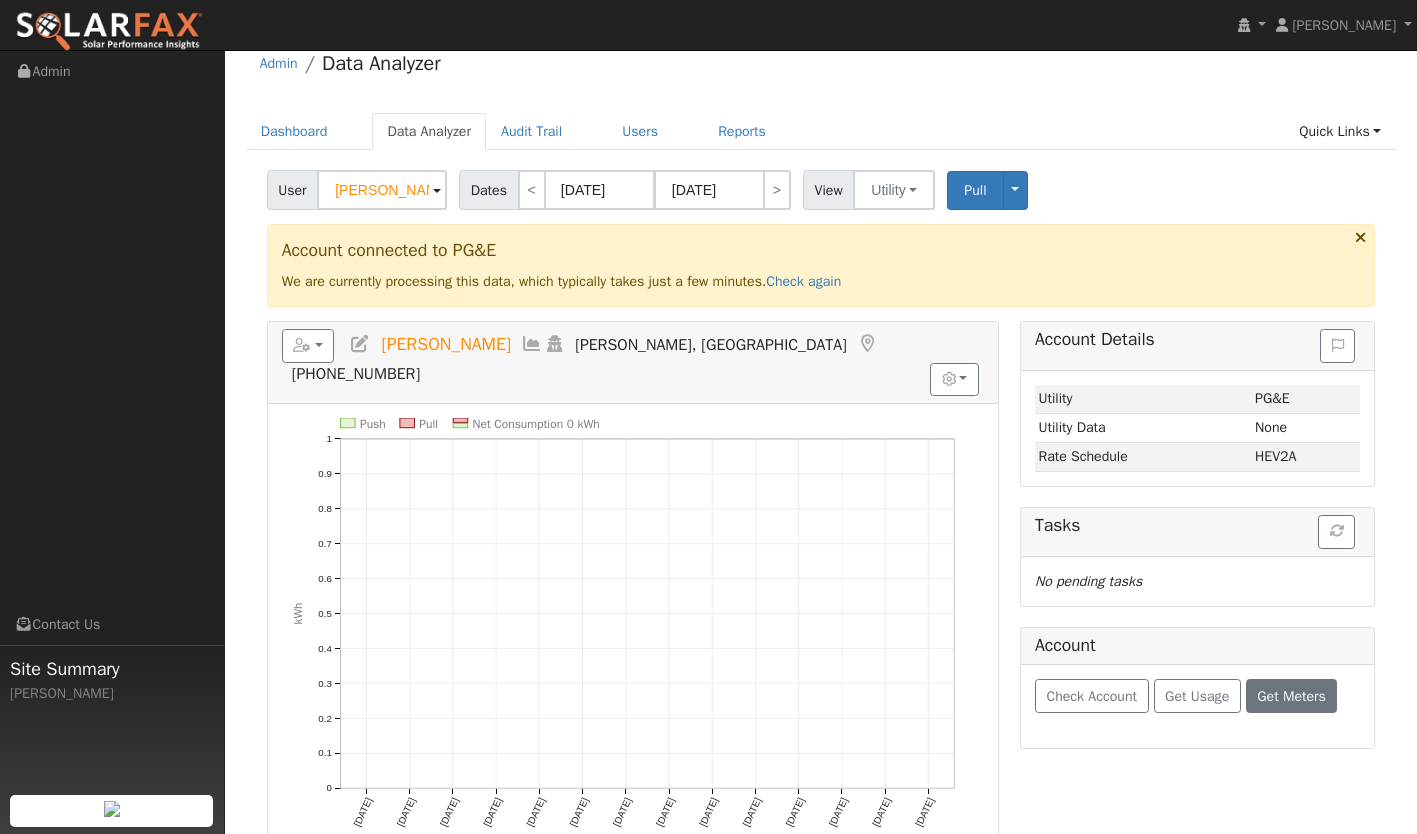 scroll, scrollTop: 0, scrollLeft: 0, axis: both 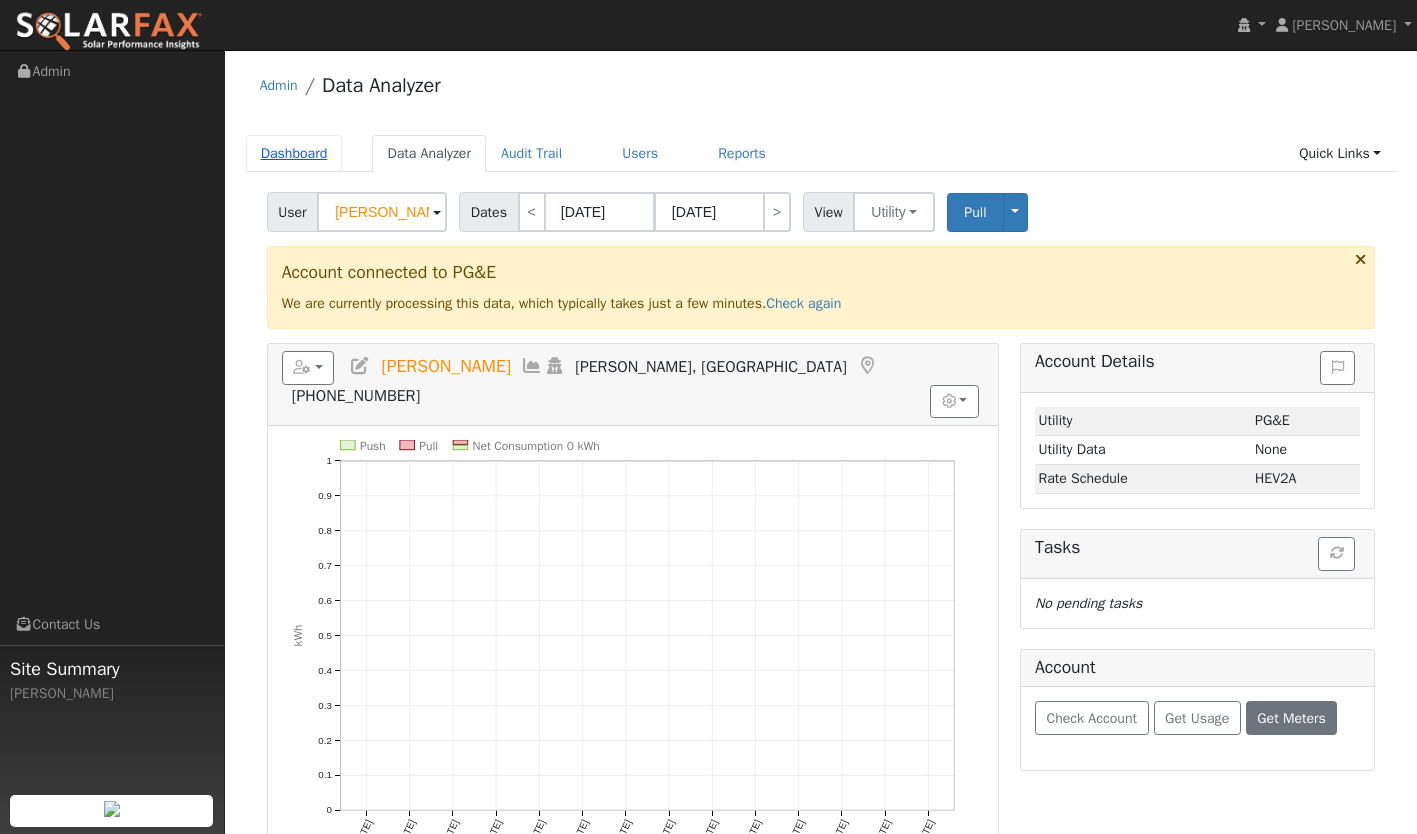 click on "Dashboard" at bounding box center (294, 153) 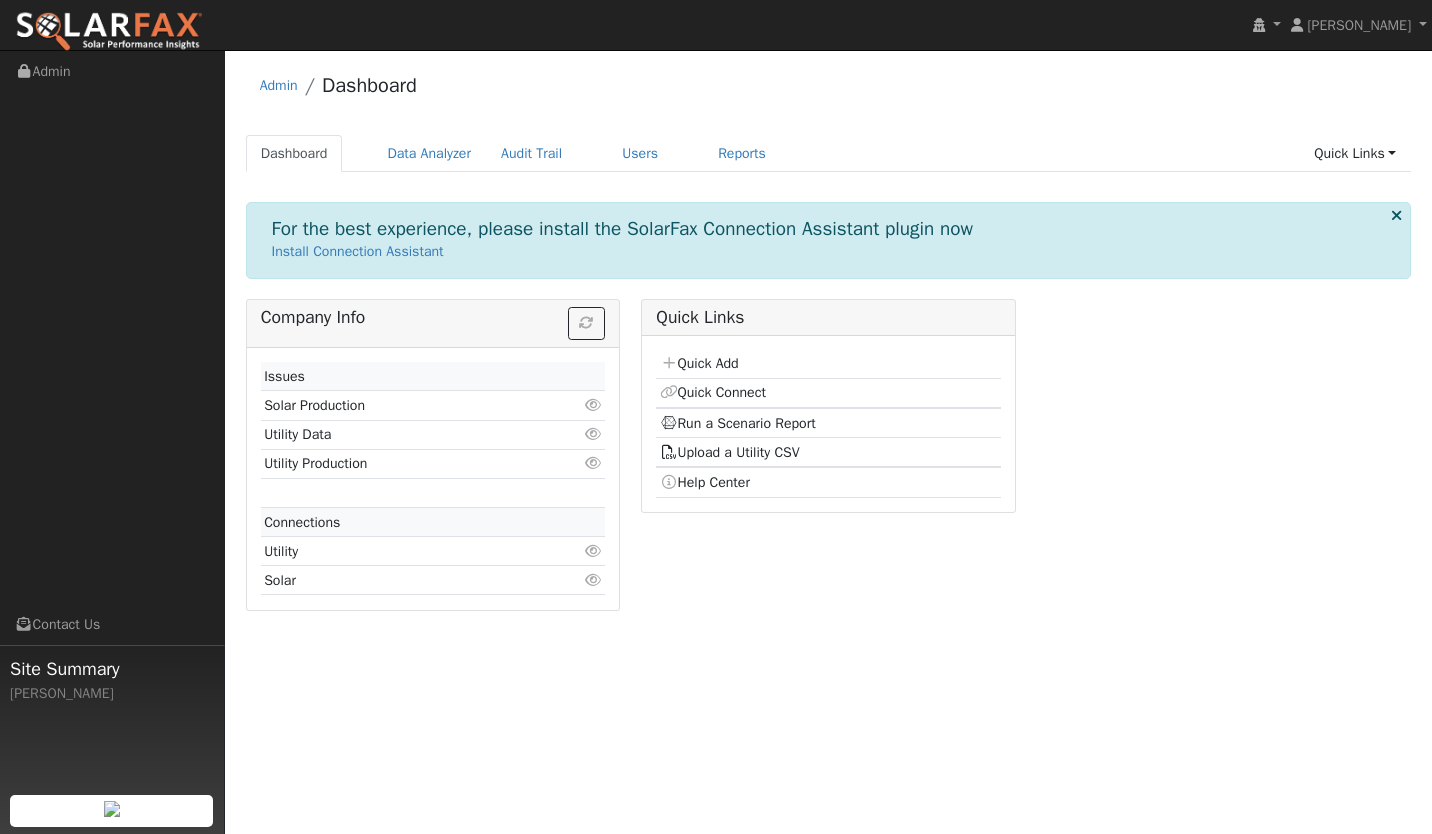 scroll, scrollTop: 0, scrollLeft: 0, axis: both 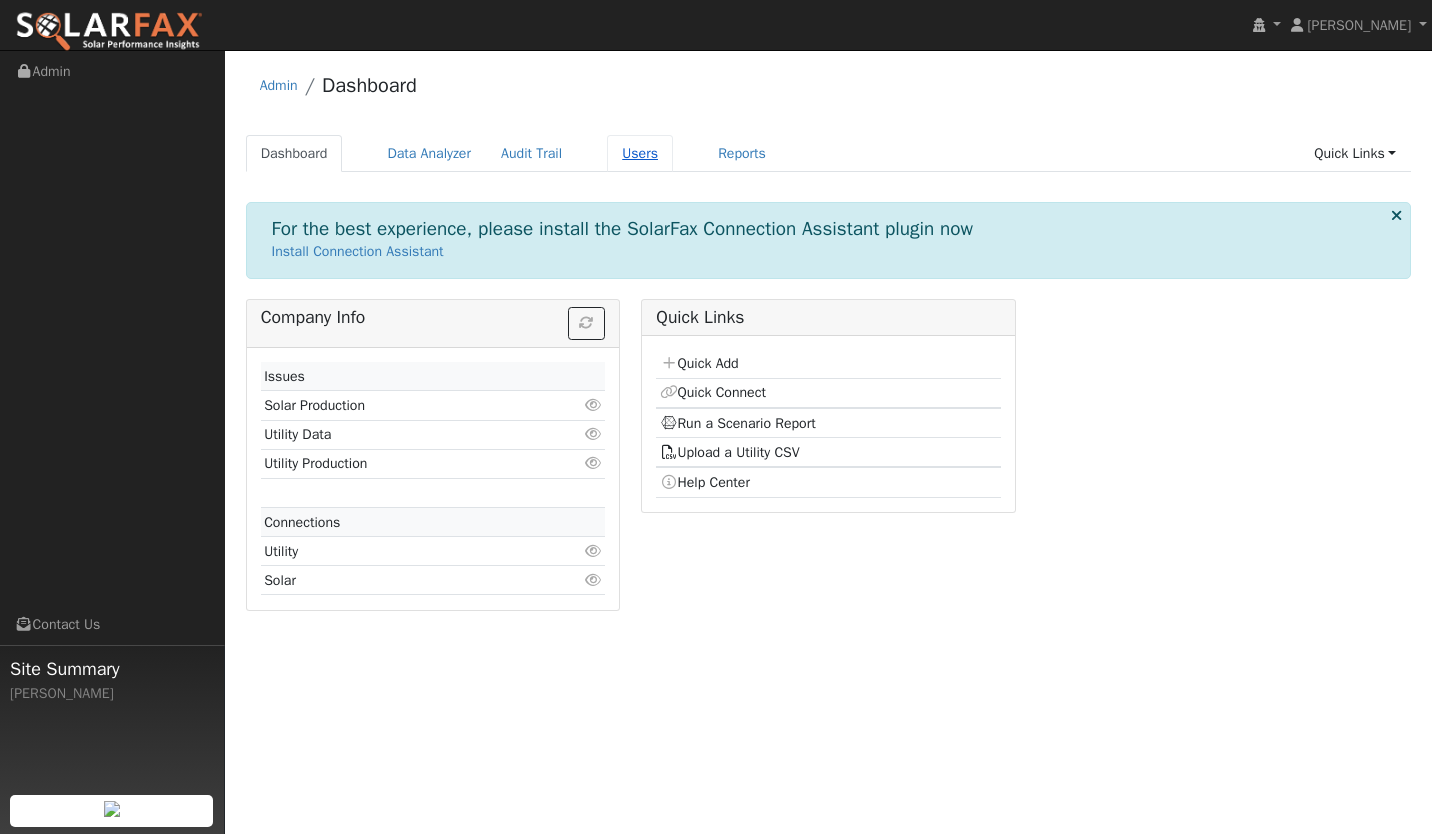click on "Users" at bounding box center [640, 153] 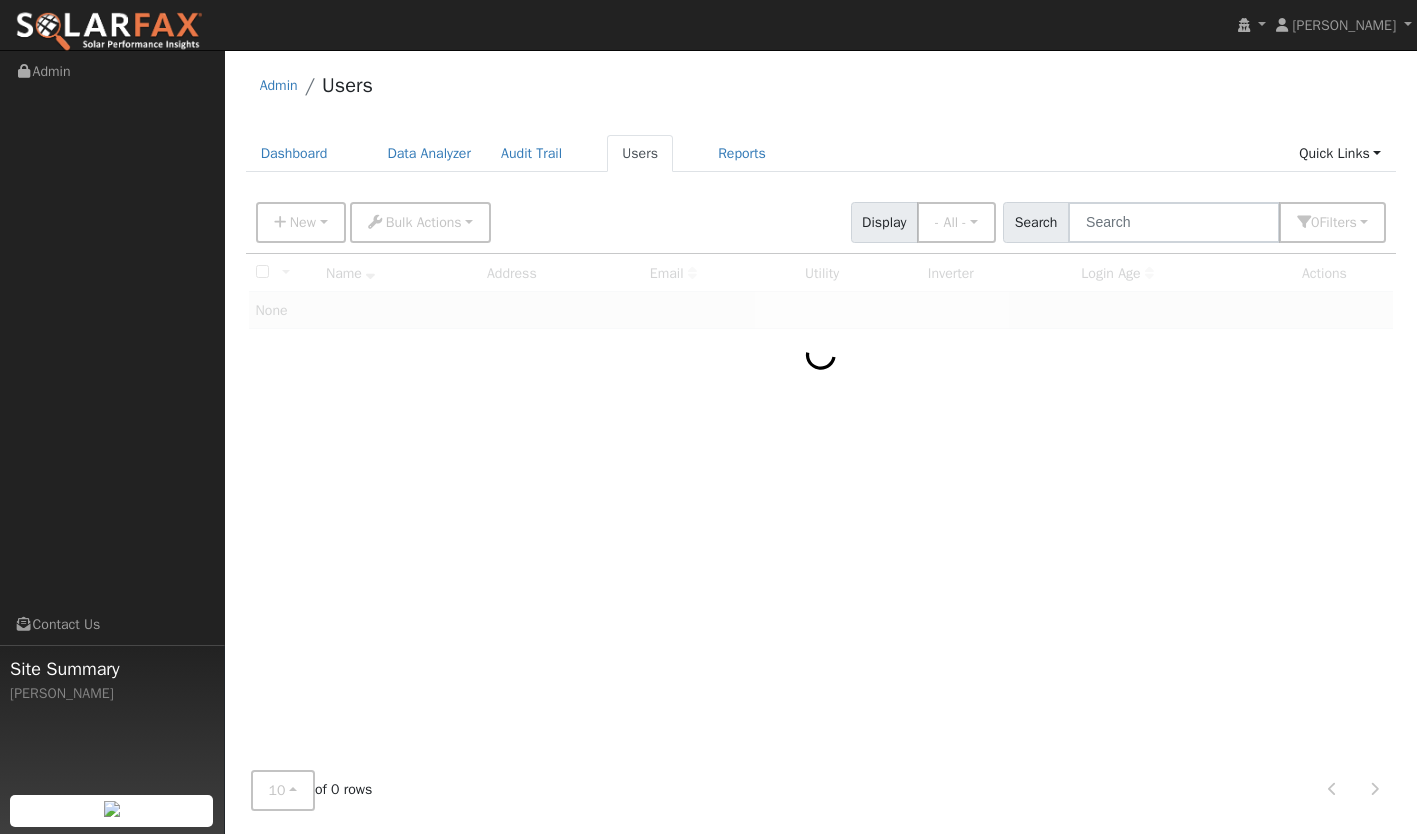 scroll, scrollTop: 0, scrollLeft: 0, axis: both 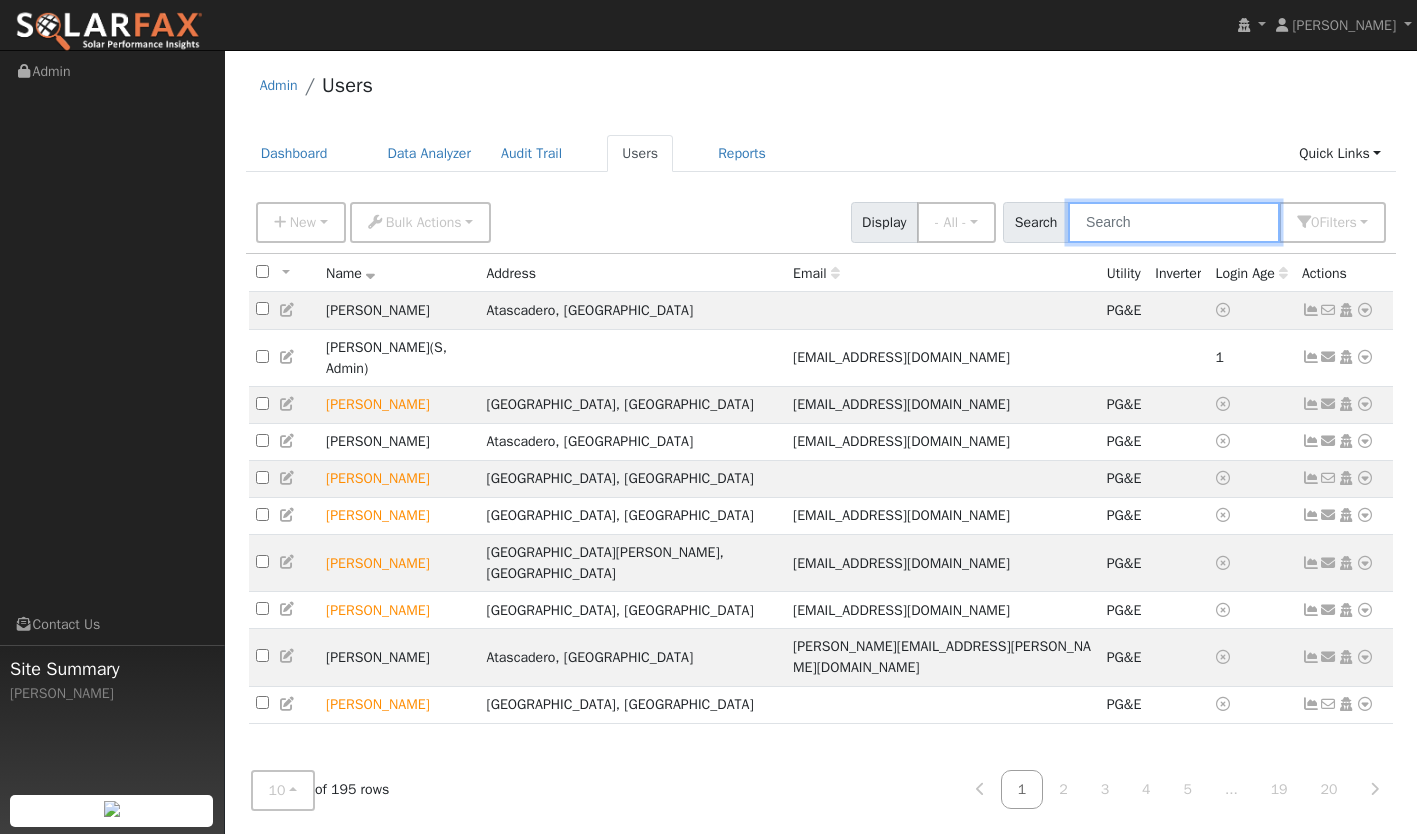 click at bounding box center [1174, 222] 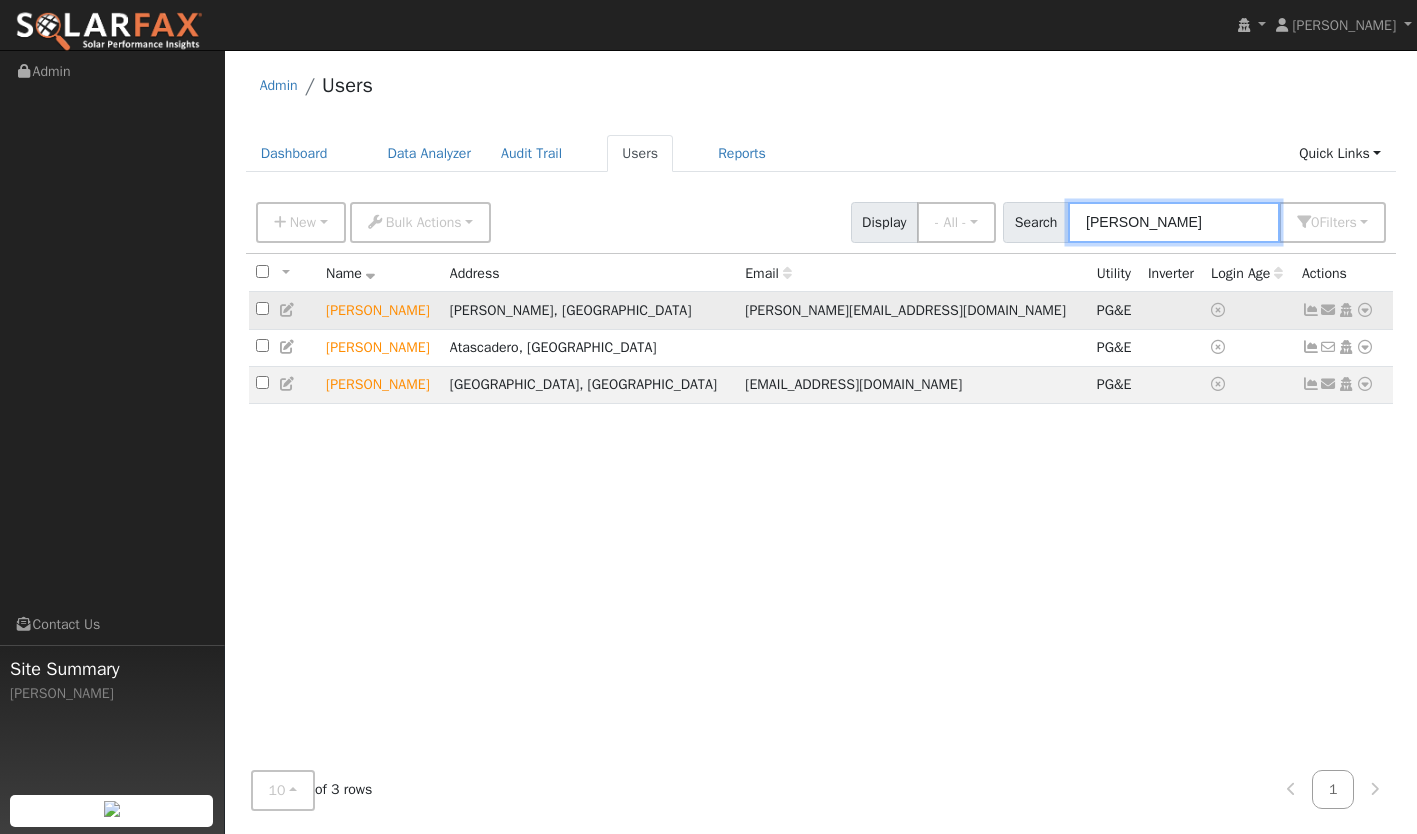 type on "dan" 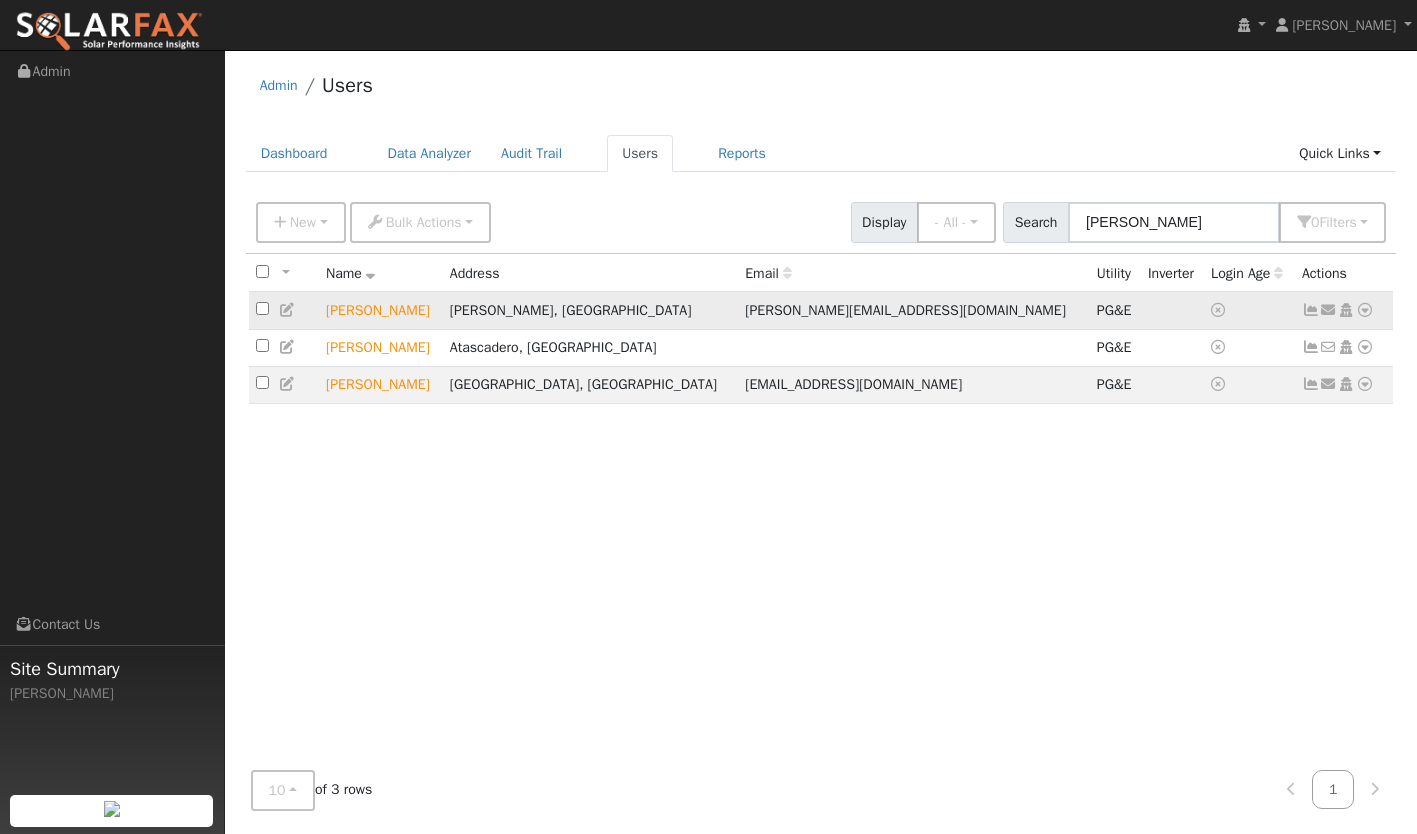 click at bounding box center (1311, 310) 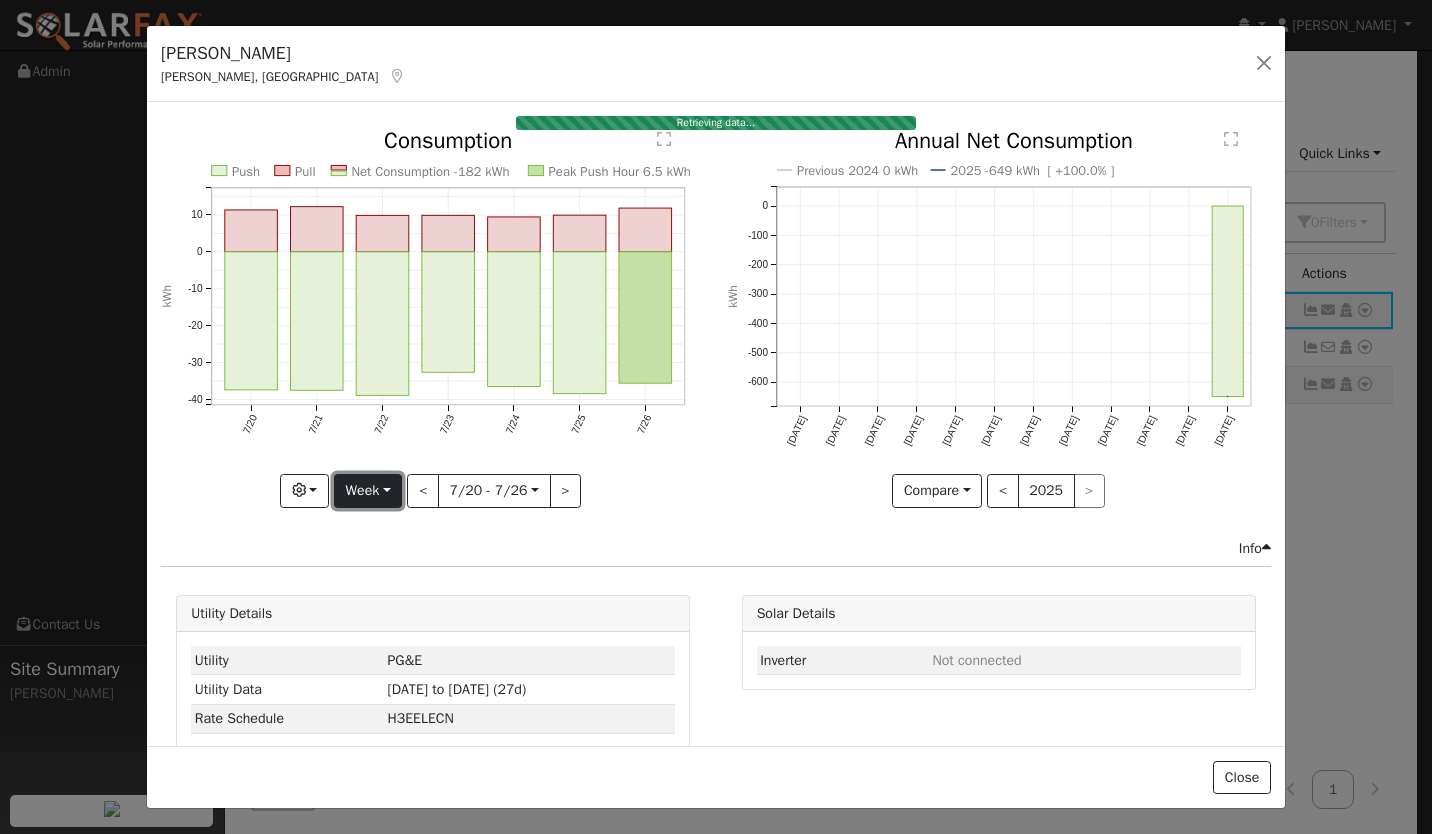 click on "Week" at bounding box center [368, 491] 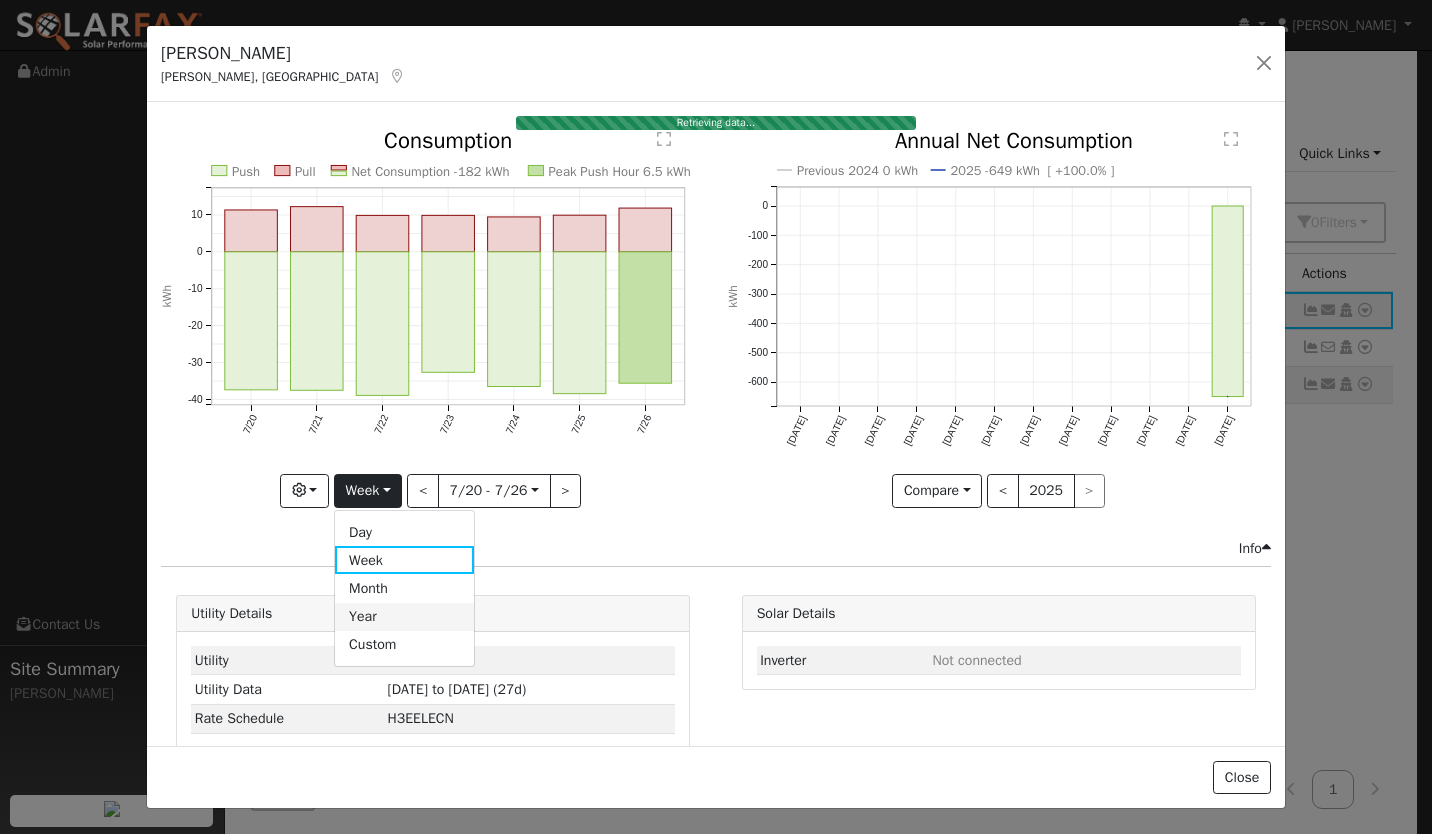 click on "Year" at bounding box center (404, 617) 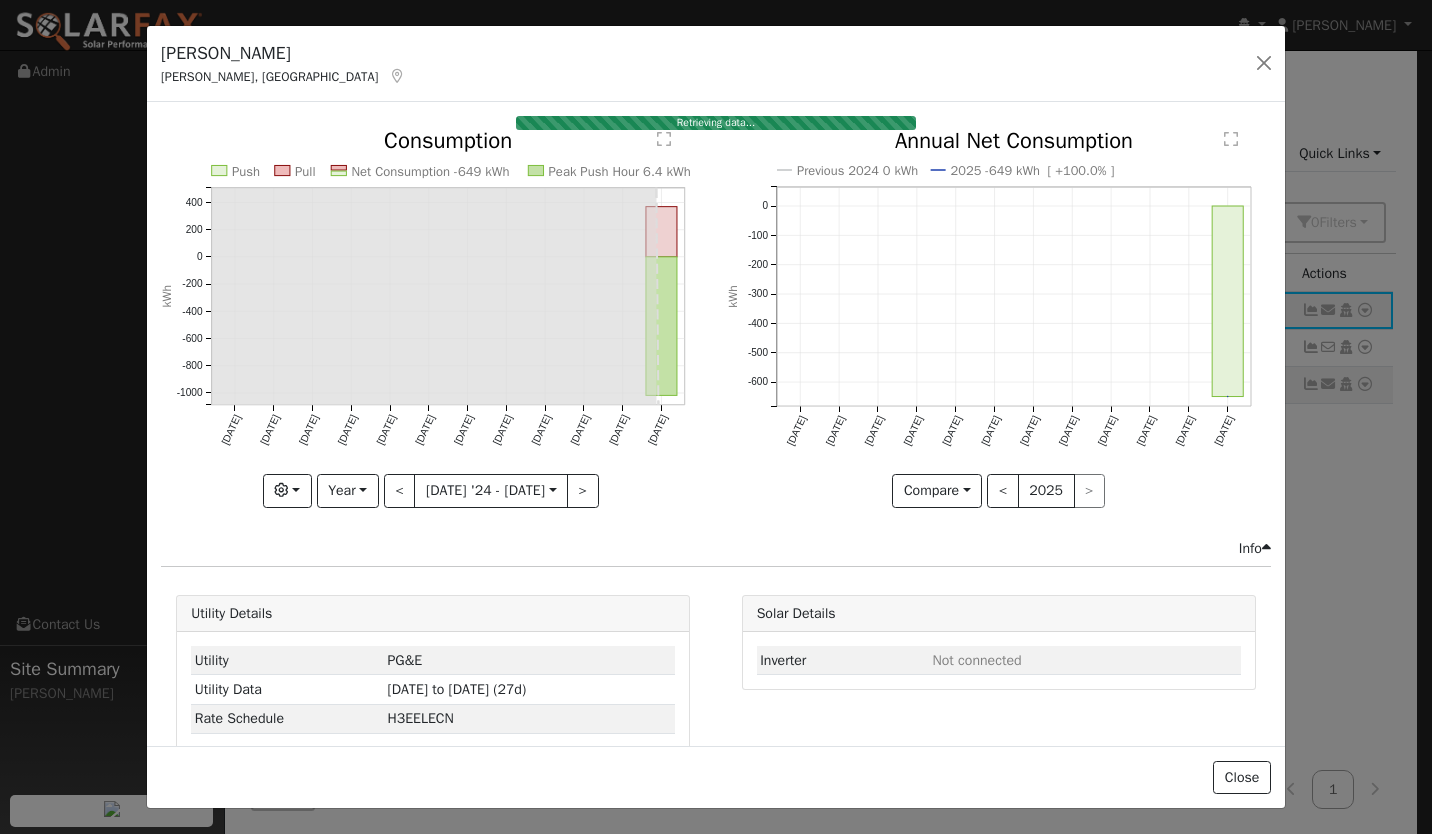 click on "Push Pull Net Consumption -649 kWh Peak Push Hour 6.4 kWh Jul '24 Aug '24 Sep '24 Oct '24 Nov '24 Dec '24 Jan '25 Feb '25 Mar '25 Apr '25 May '25 Jun '25 -1000 -800 -600 -400 -200 0 200 400  Consumption kWh onclick="" onclick="" onclick="" onclick="" onclick="" onclick="" onclick="" onclick="" onclick="" onclick="" onclick="" onclick="" onclick="" onclick="" onclick="" onclick="" onclick="" onclick="" onclick="" onclick="" onclick="" onclick="" onclick="" onclick=""" 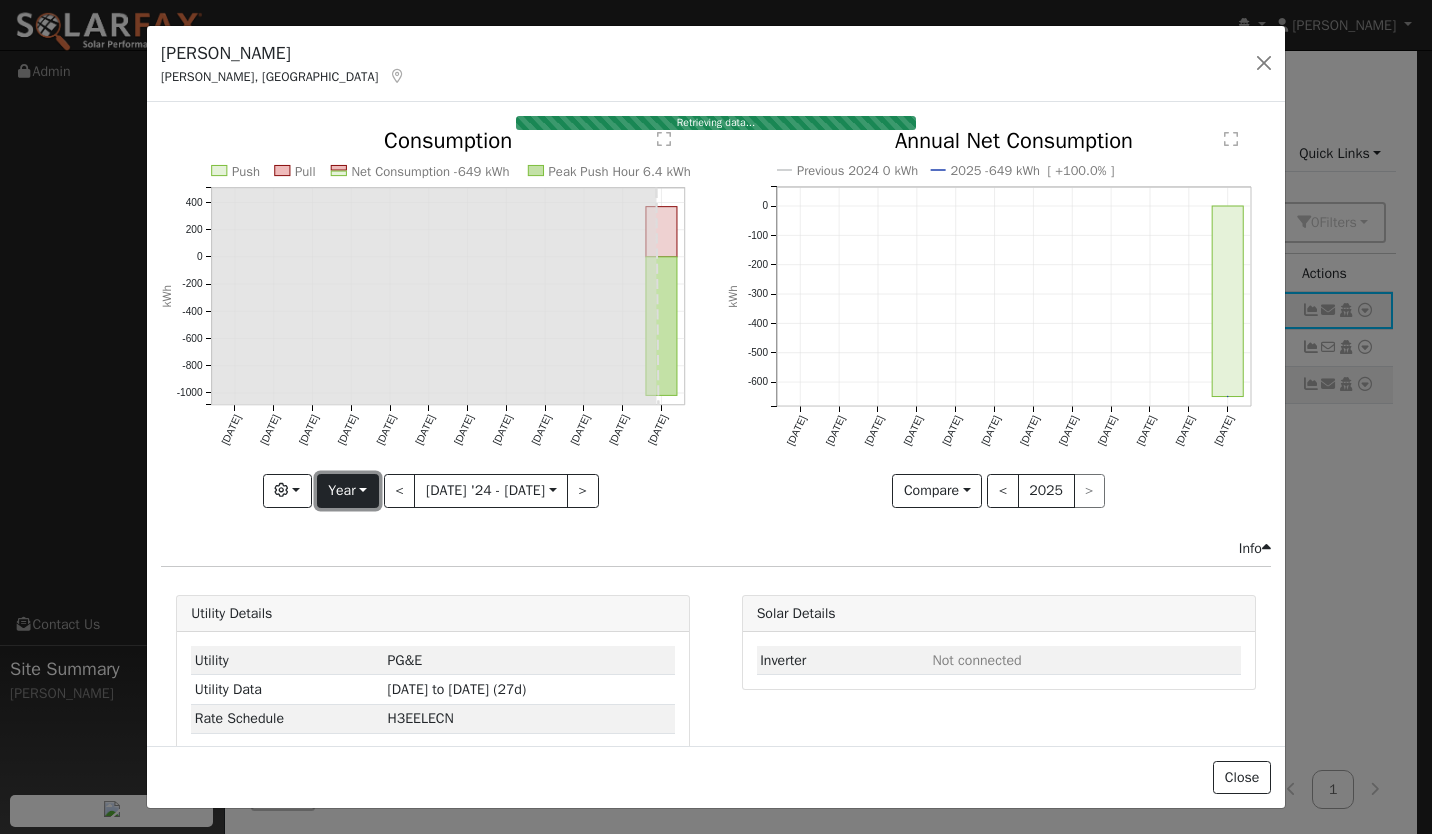 click on "Year" at bounding box center (348, 491) 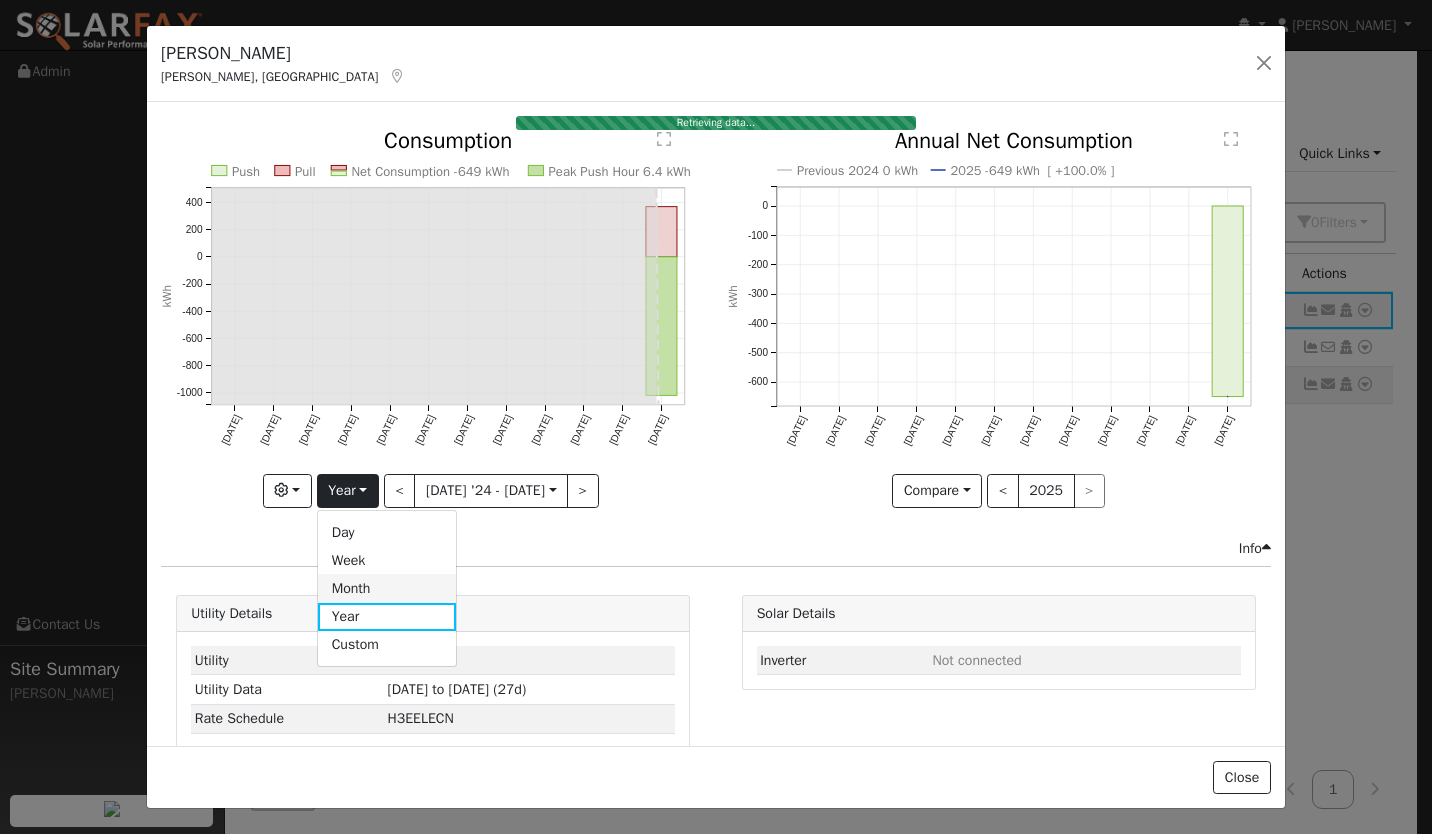 click on "Month" at bounding box center (387, 588) 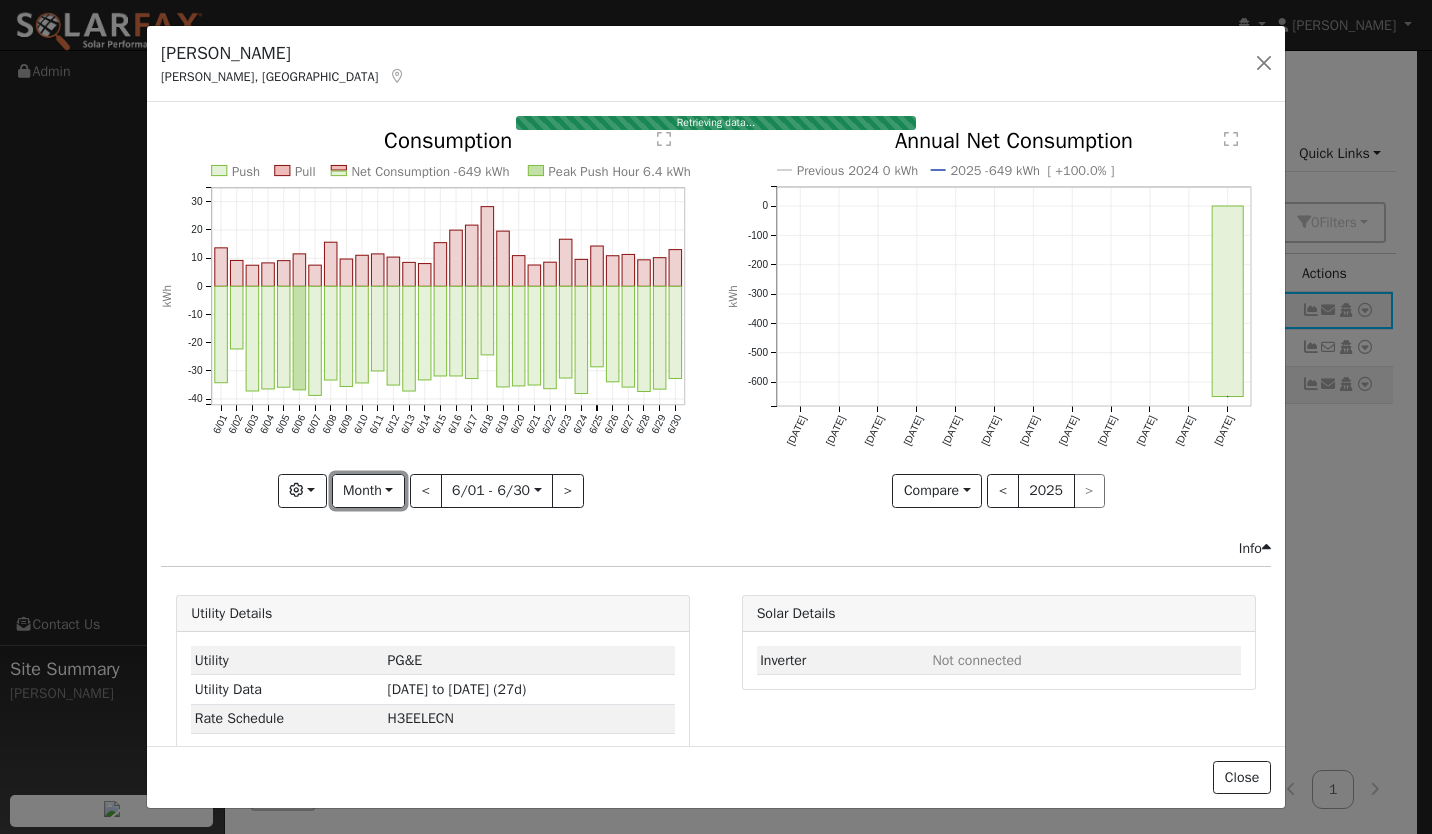 click on "Month" at bounding box center [368, 491] 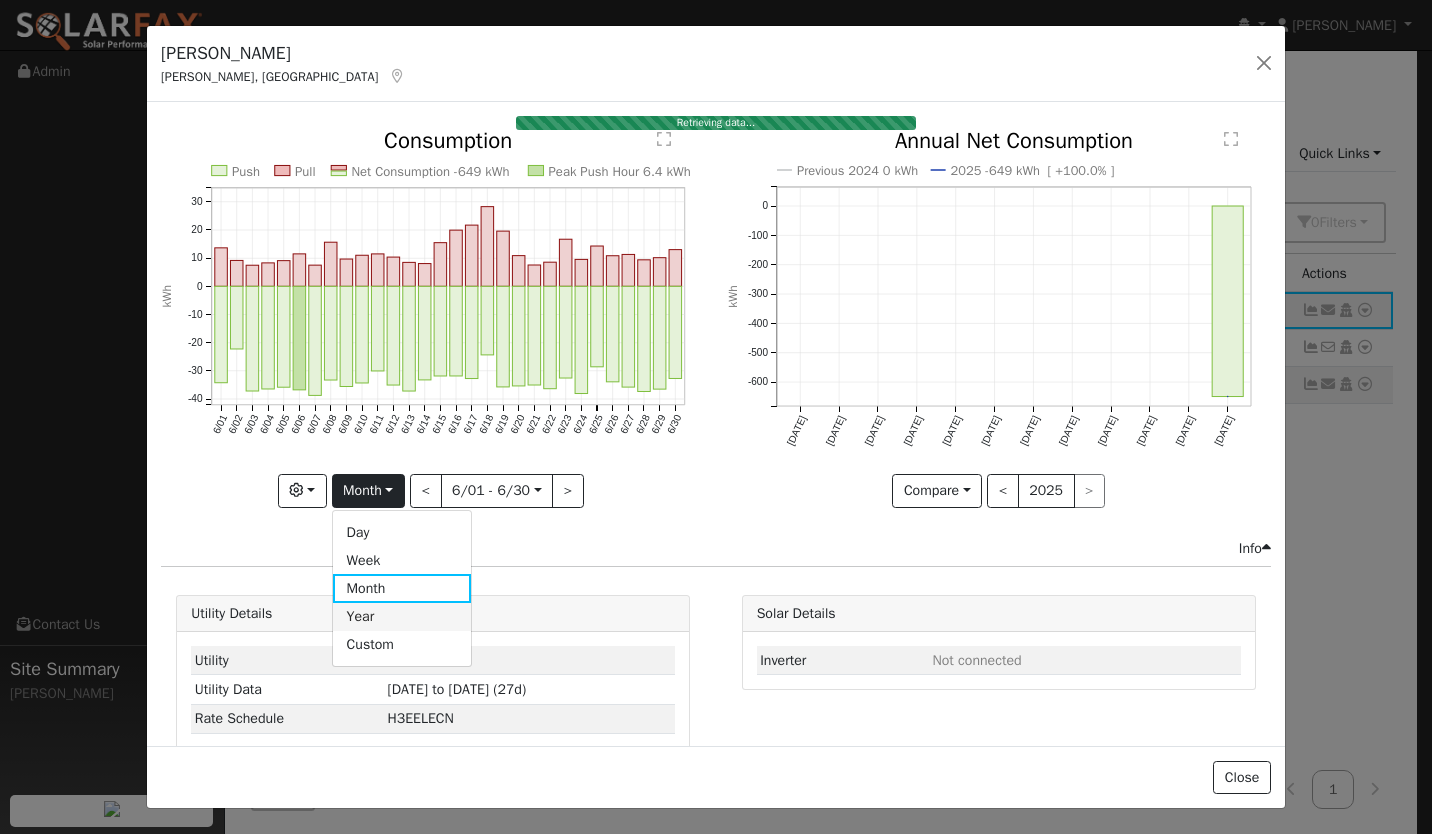 click on "Year" at bounding box center [402, 617] 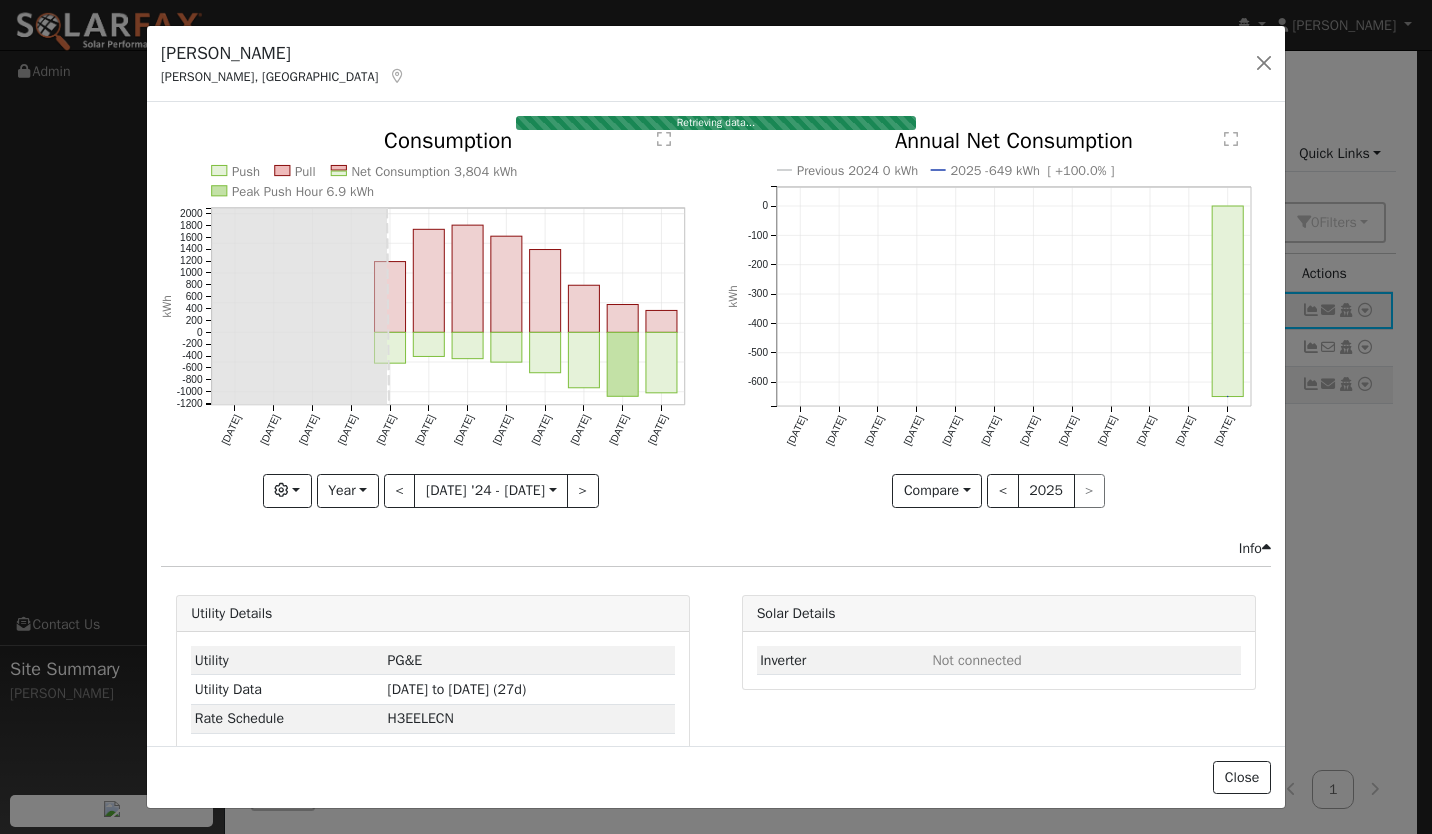 click on "Previous 2024 0 kWh 2025 -649 kWh  [ +100.0% ] Jul '24 Aug '24 Sep '24 Oct '24 Nov '24 Dec '24 Jan '25 Feb '25 Mar '25 Apr '25 May '25 Jun '25 -600 -500 -400 -300 -200 -100 0  Annual Net Consumption kWh onclick="" onclick="" onclick="" onclick="" onclick="" onclick="" onclick="" onclick="" onclick="" onclick="" onclick="" onclick="" onclick="" onclick="" onclick="" onclick="" onclick="" onclick="" onclick="" onclick="" onclick="" onclick="" onclick="" onclick=""" 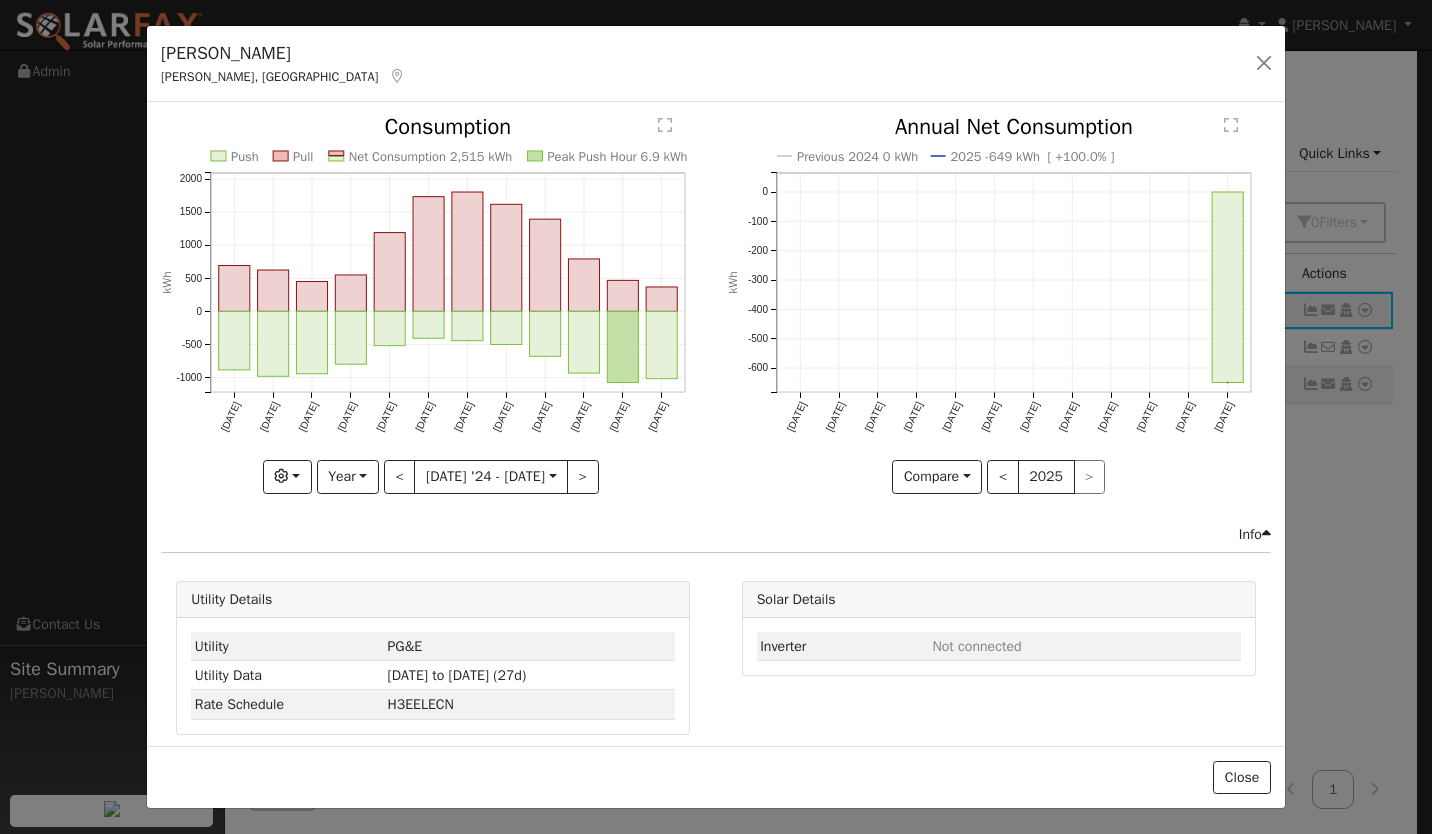 click on "Dan Baum Templeton, CA   Default Account Default Account 2690 Hidden Valley Road, Templeton, CA 93465 Primary Account" at bounding box center (716, 64) 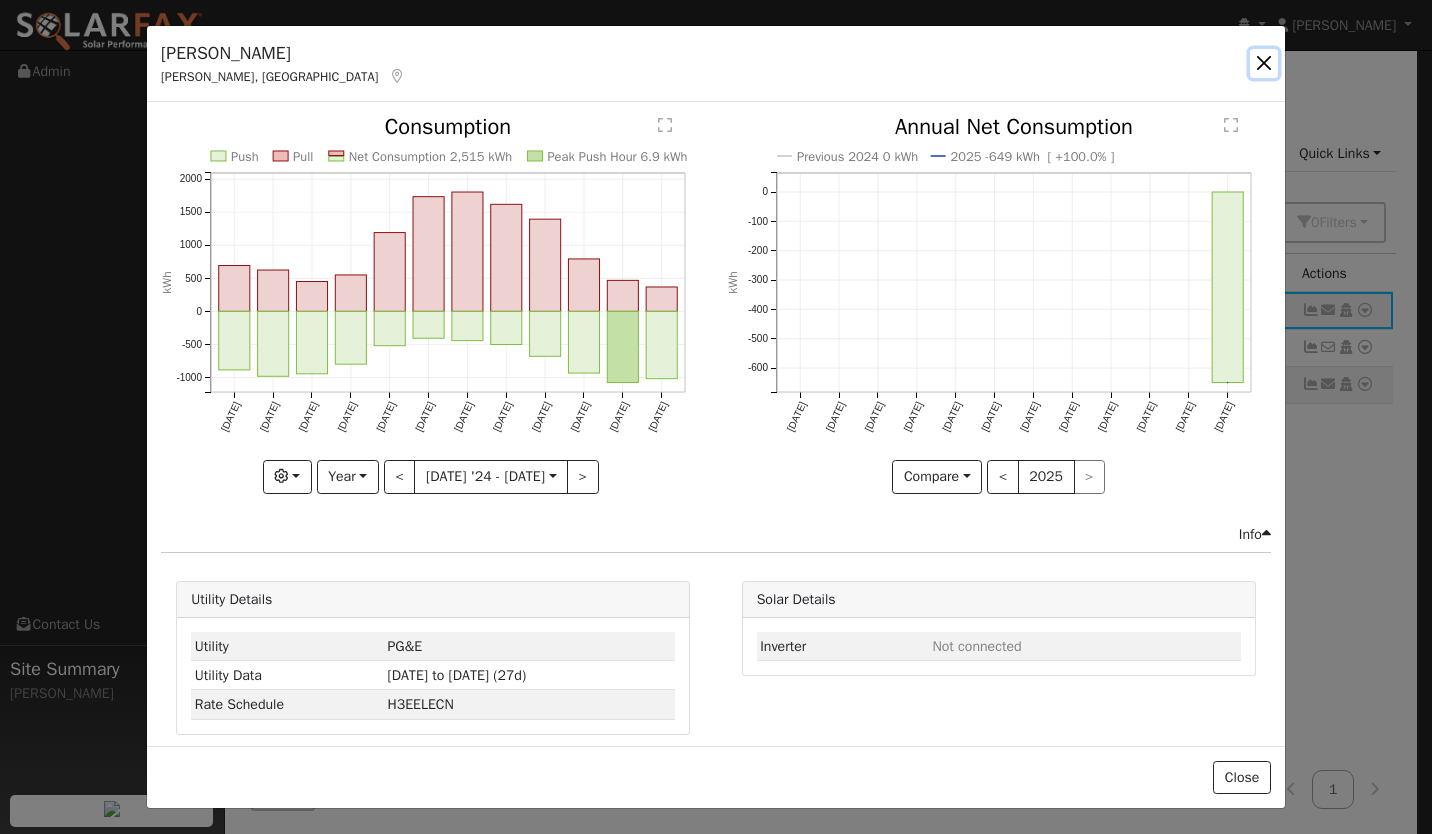 click at bounding box center (1264, 63) 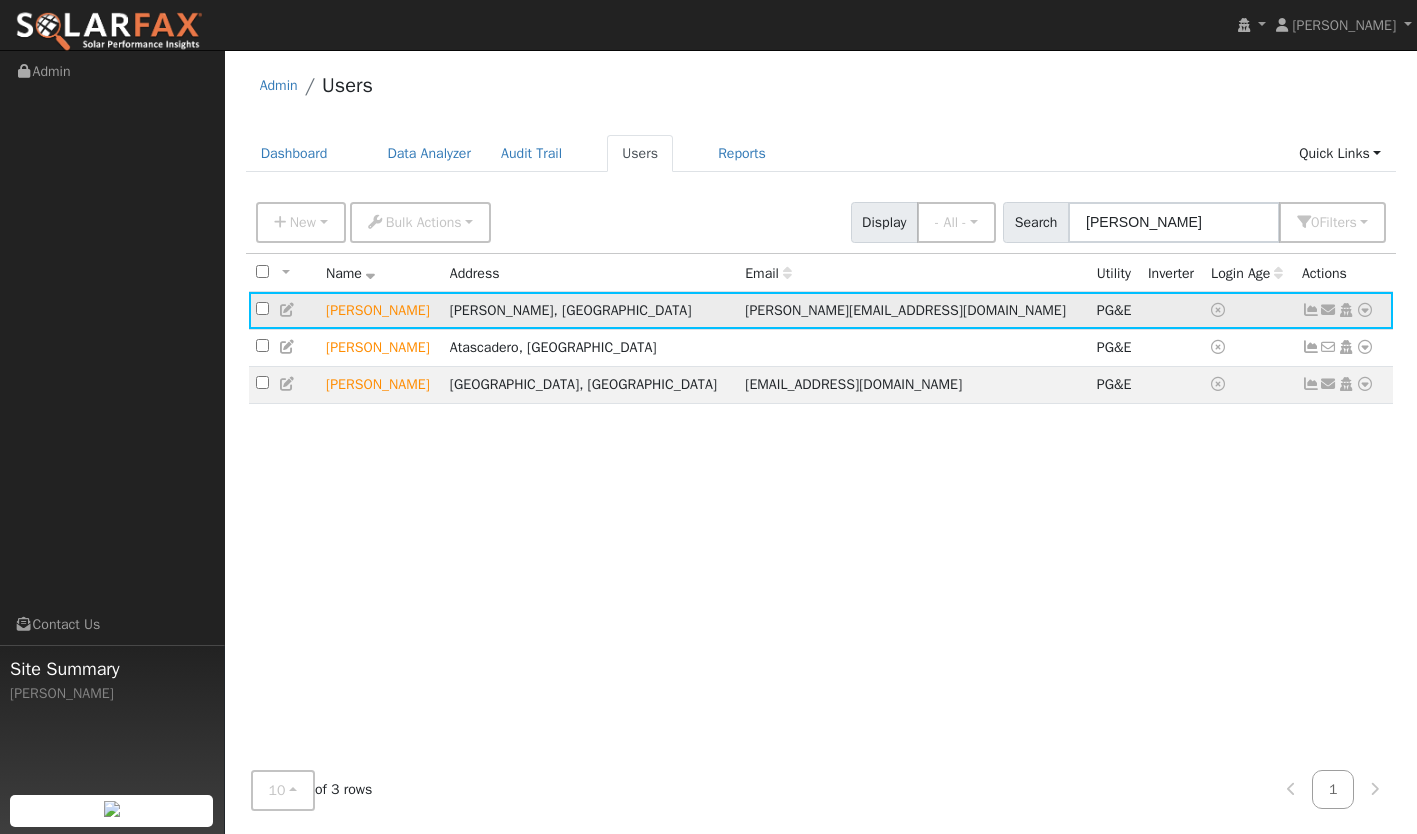 click at bounding box center [1365, 310] 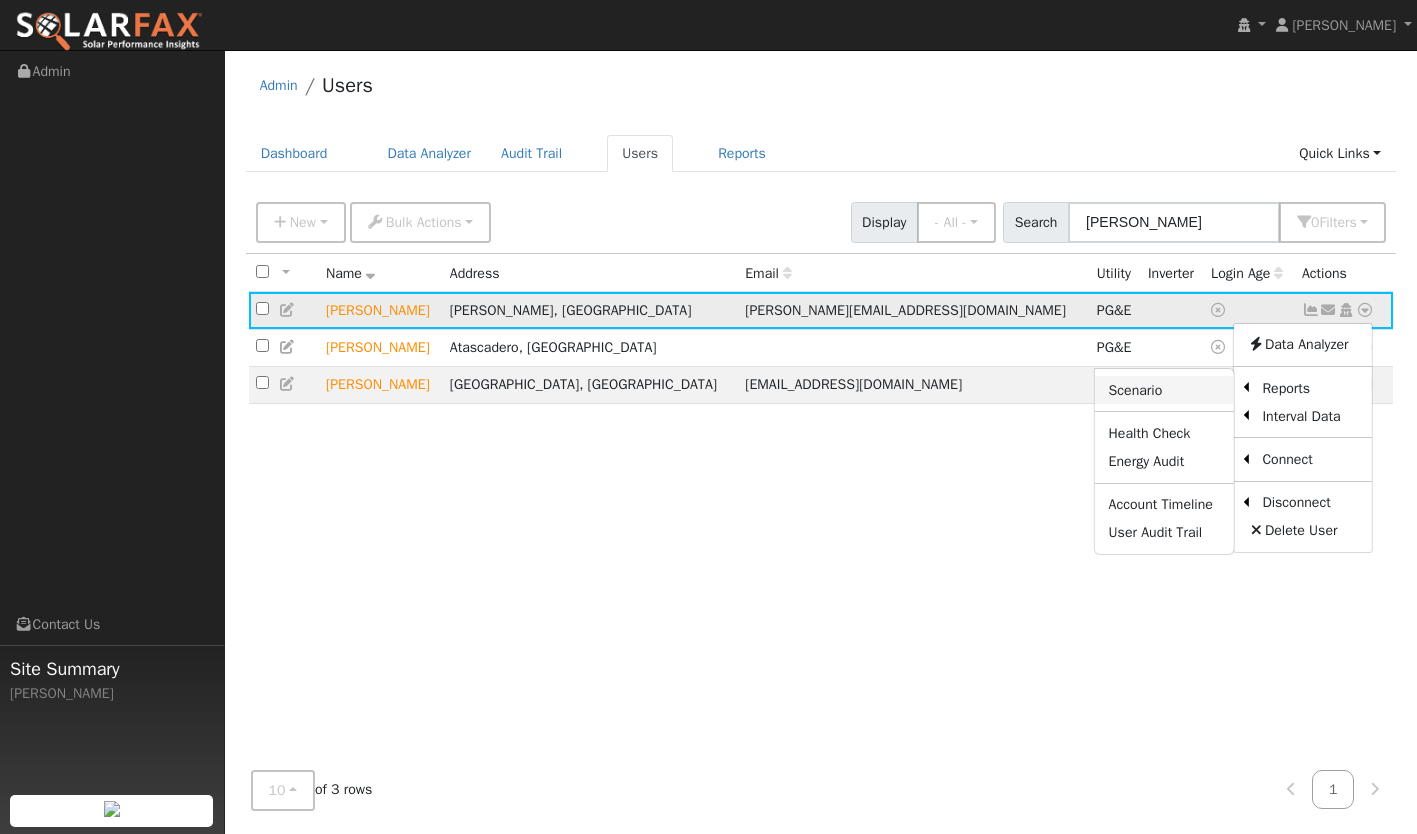 click on "Scenario" at bounding box center [1164, 390] 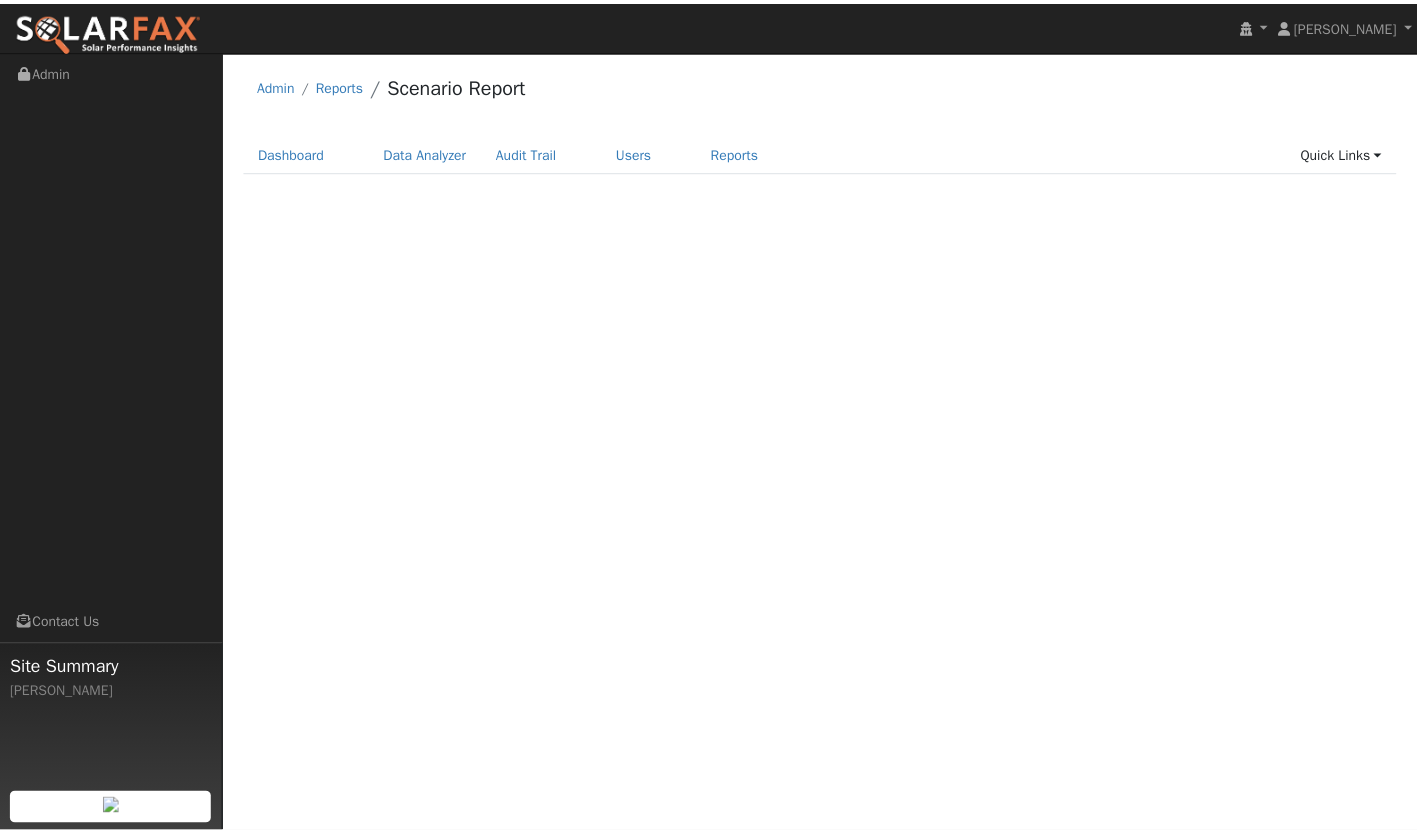 scroll, scrollTop: 0, scrollLeft: 0, axis: both 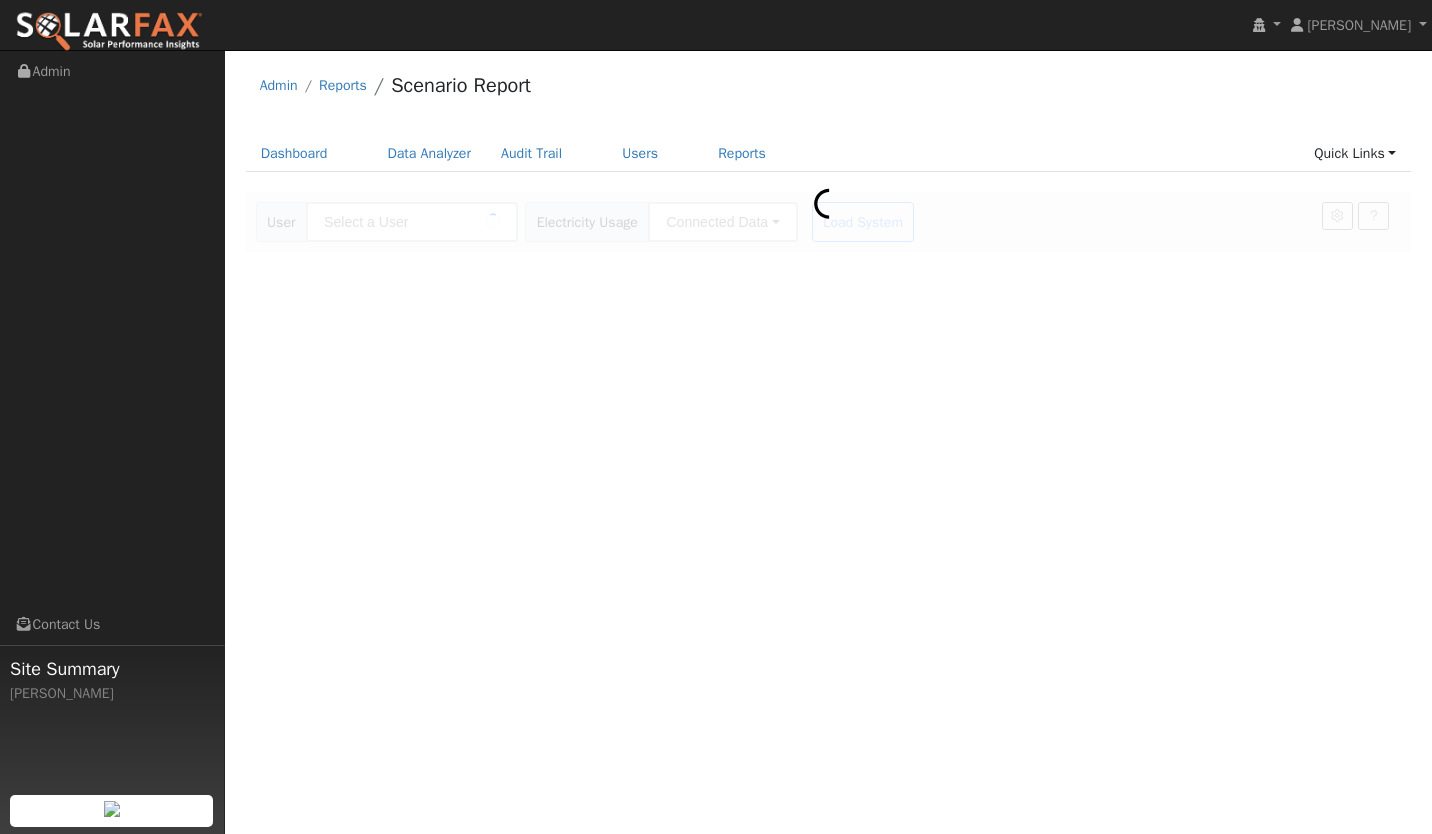 type on "[PERSON_NAME]" 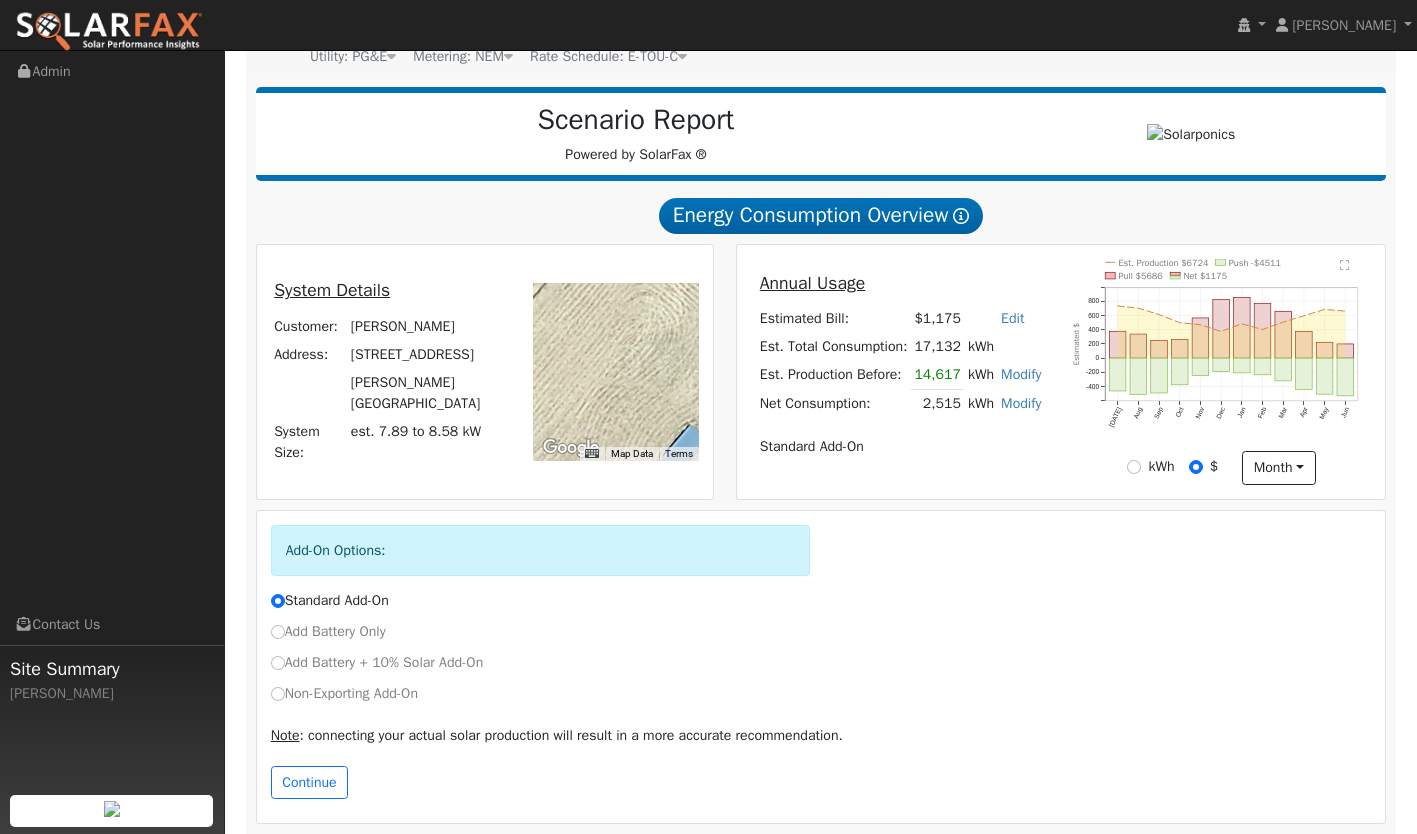 scroll, scrollTop: 223, scrollLeft: 0, axis: vertical 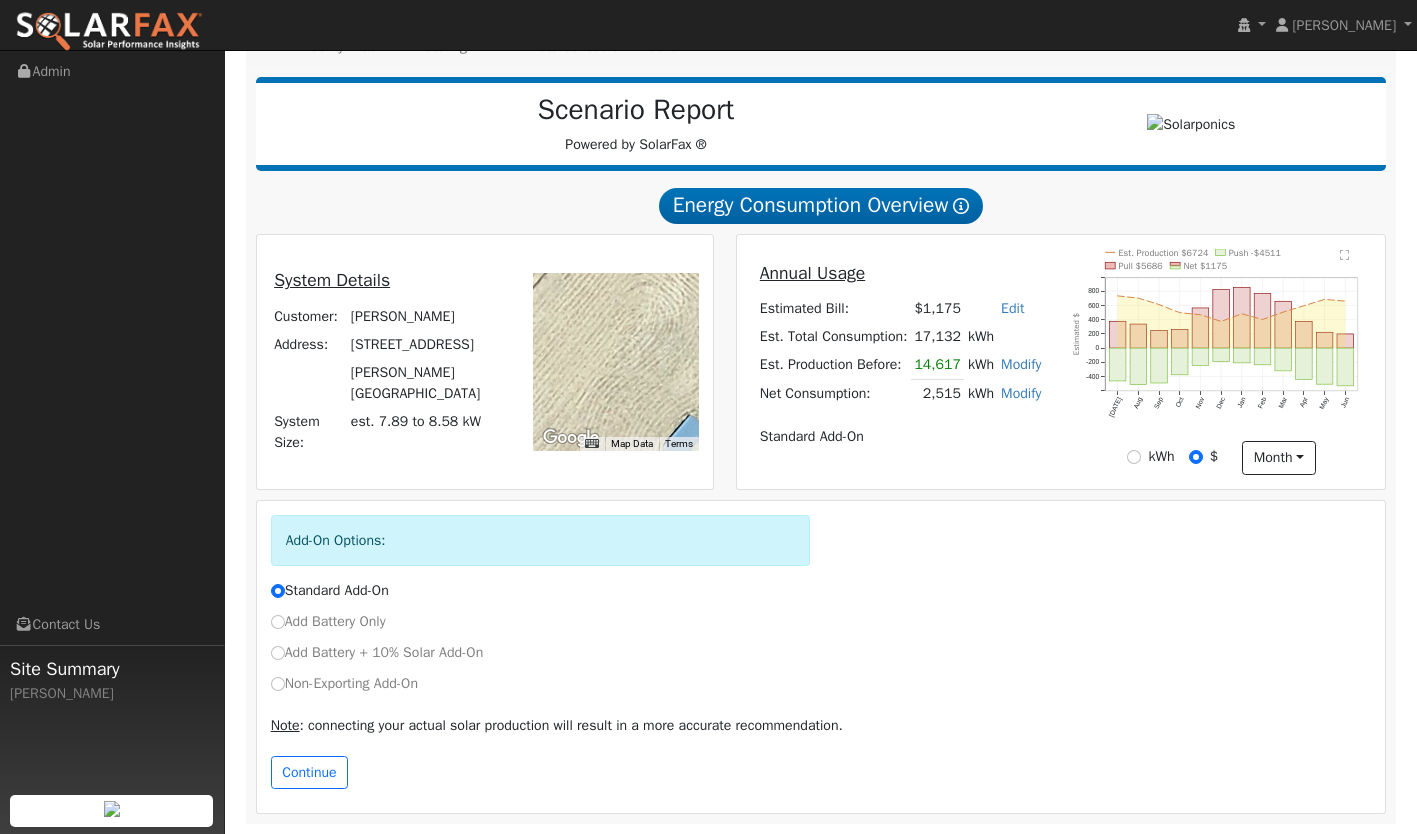 click on "Add Battery Only" at bounding box center [328, 621] 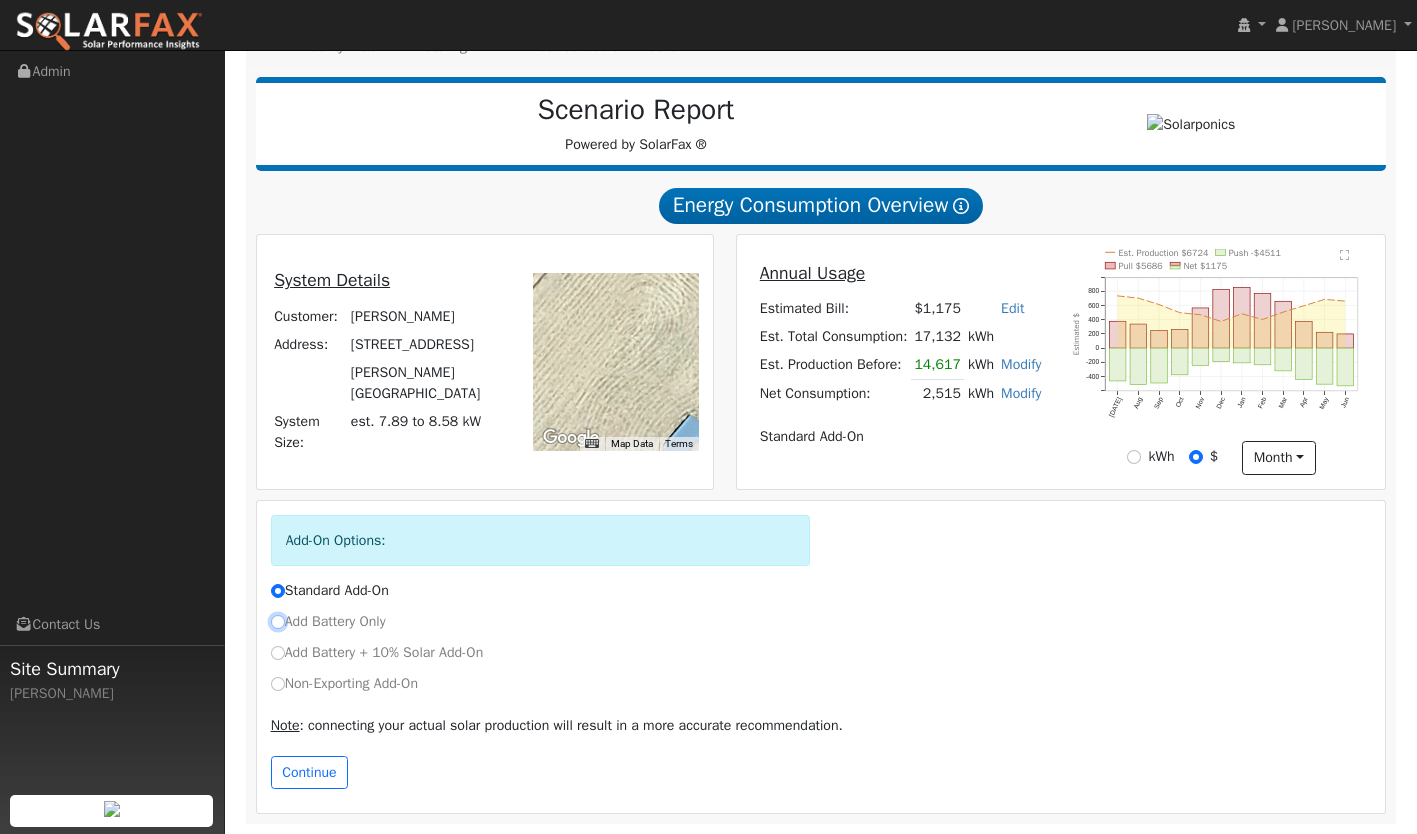 click on "Add Battery Only" at bounding box center [278, 622] 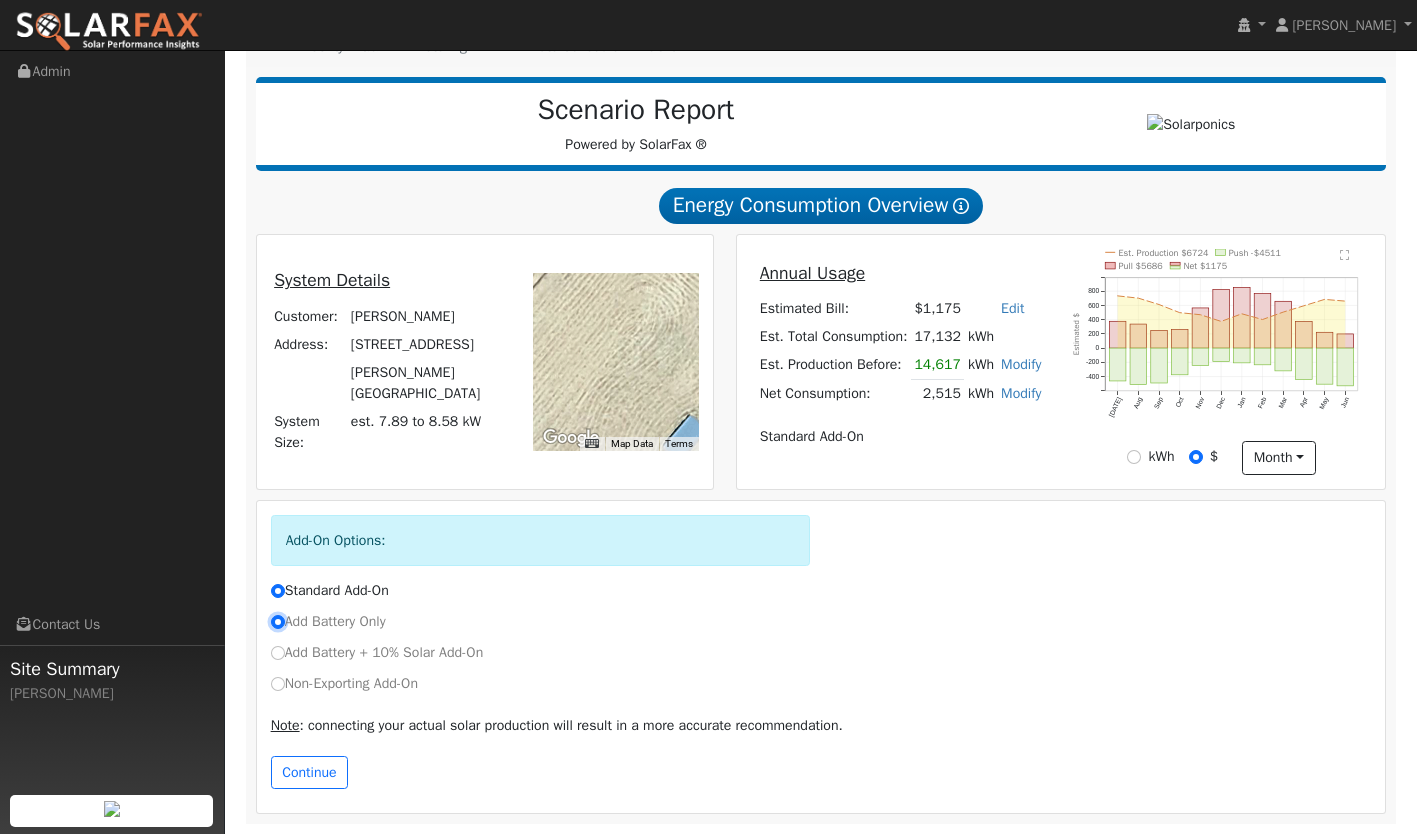 radio on "true" 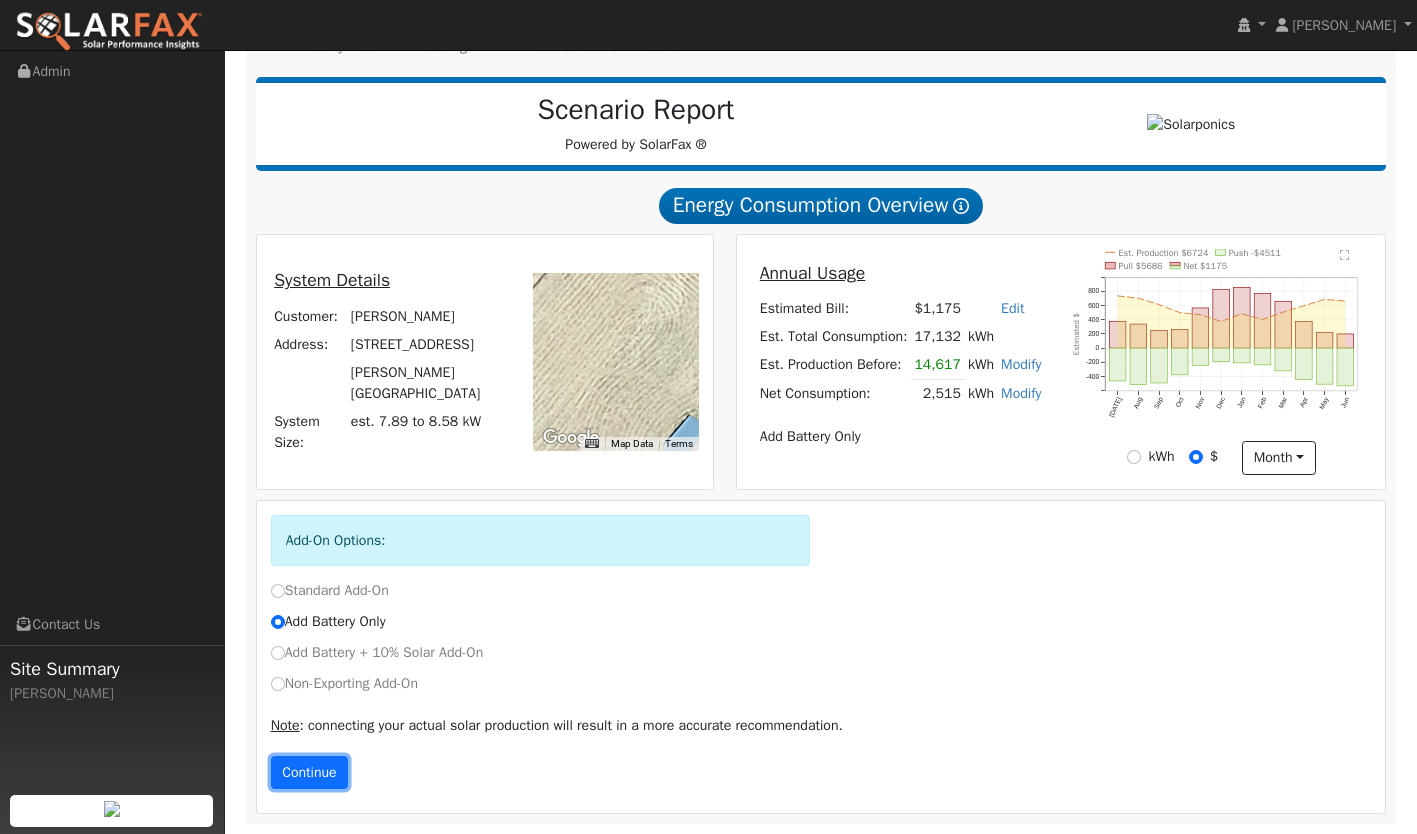 click on "Continue" at bounding box center (310, 773) 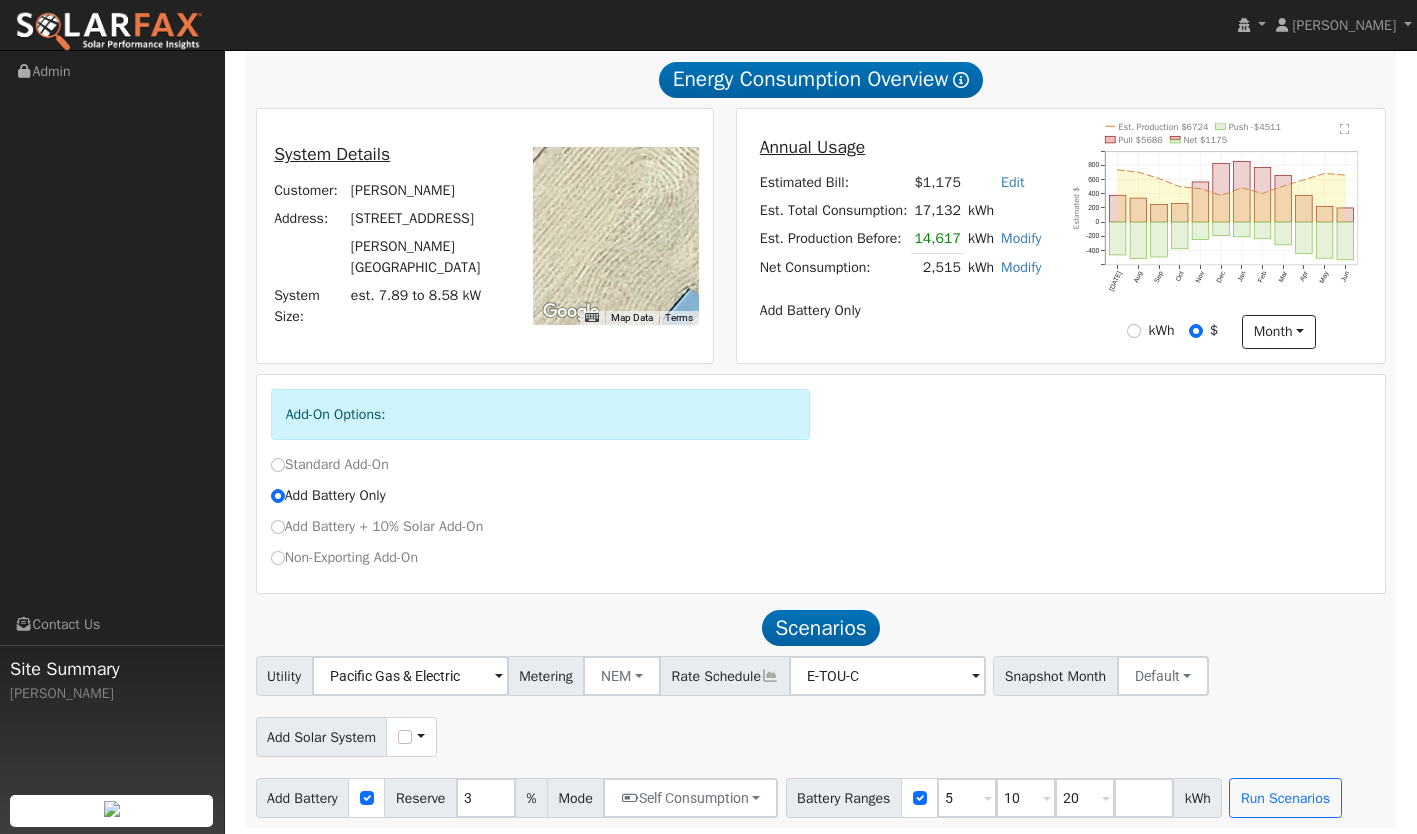 scroll, scrollTop: 353, scrollLeft: 0, axis: vertical 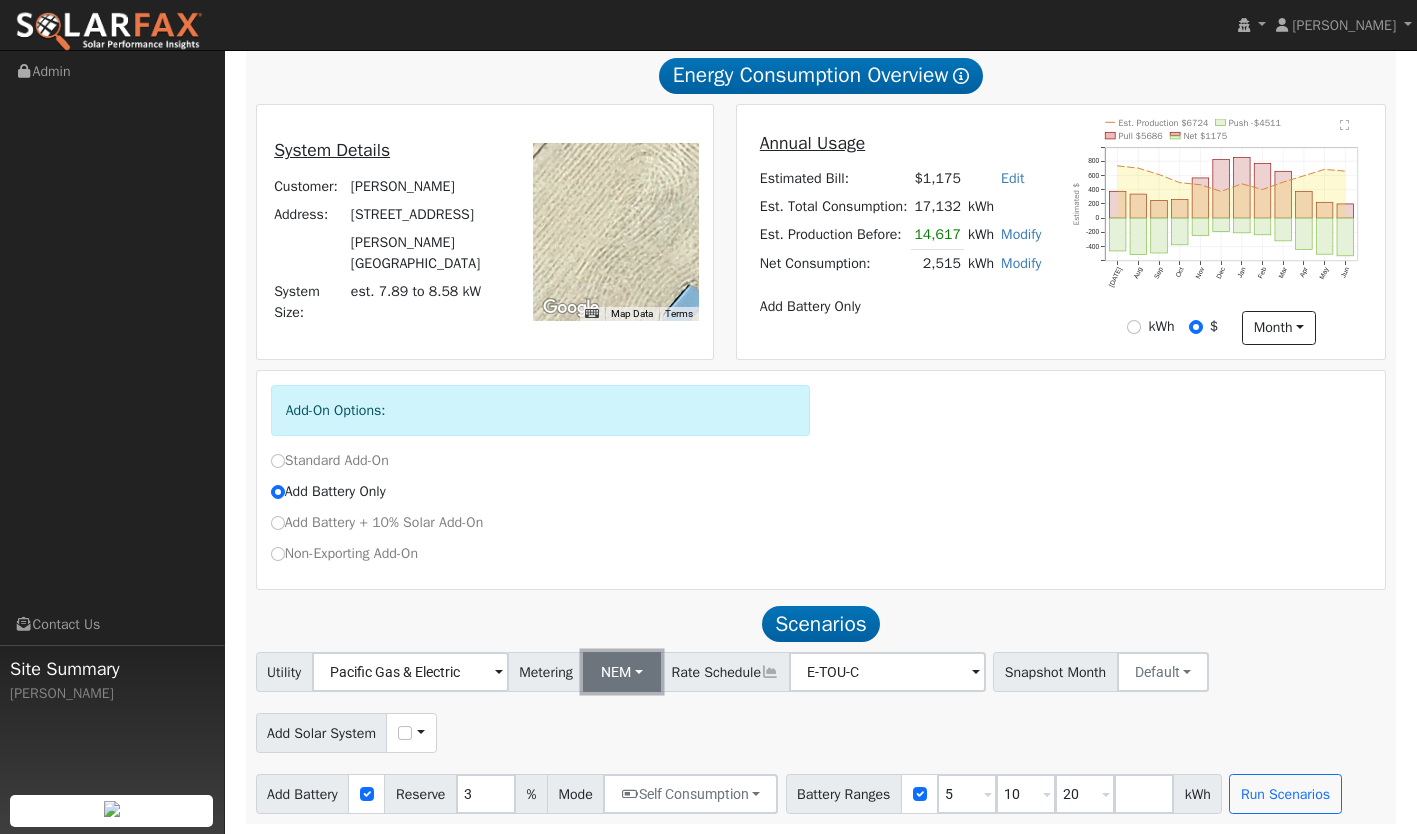 click on "NEM" at bounding box center (622, 672) 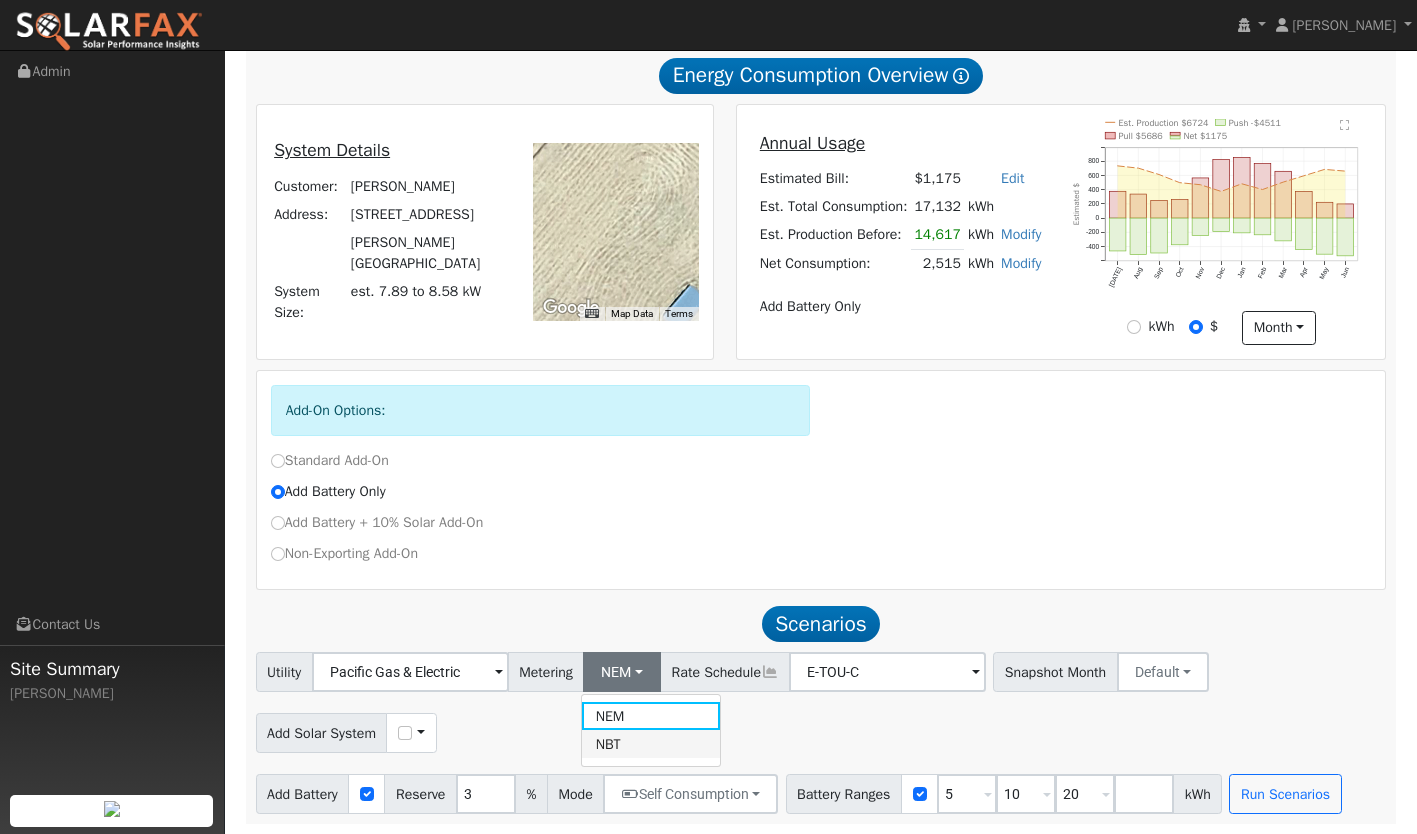 click on "NBT" at bounding box center (651, 744) 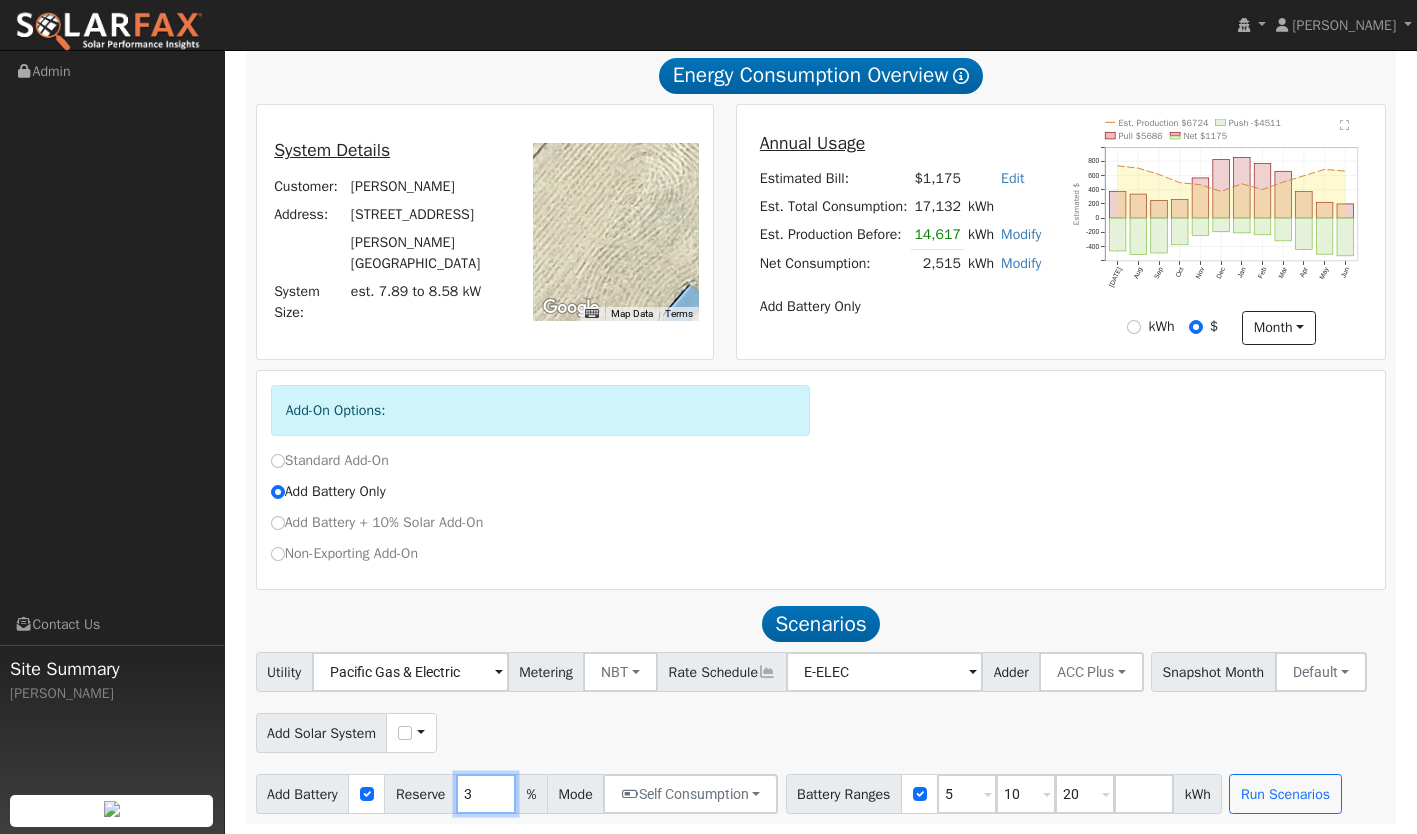 click on "3" at bounding box center (486, 794) 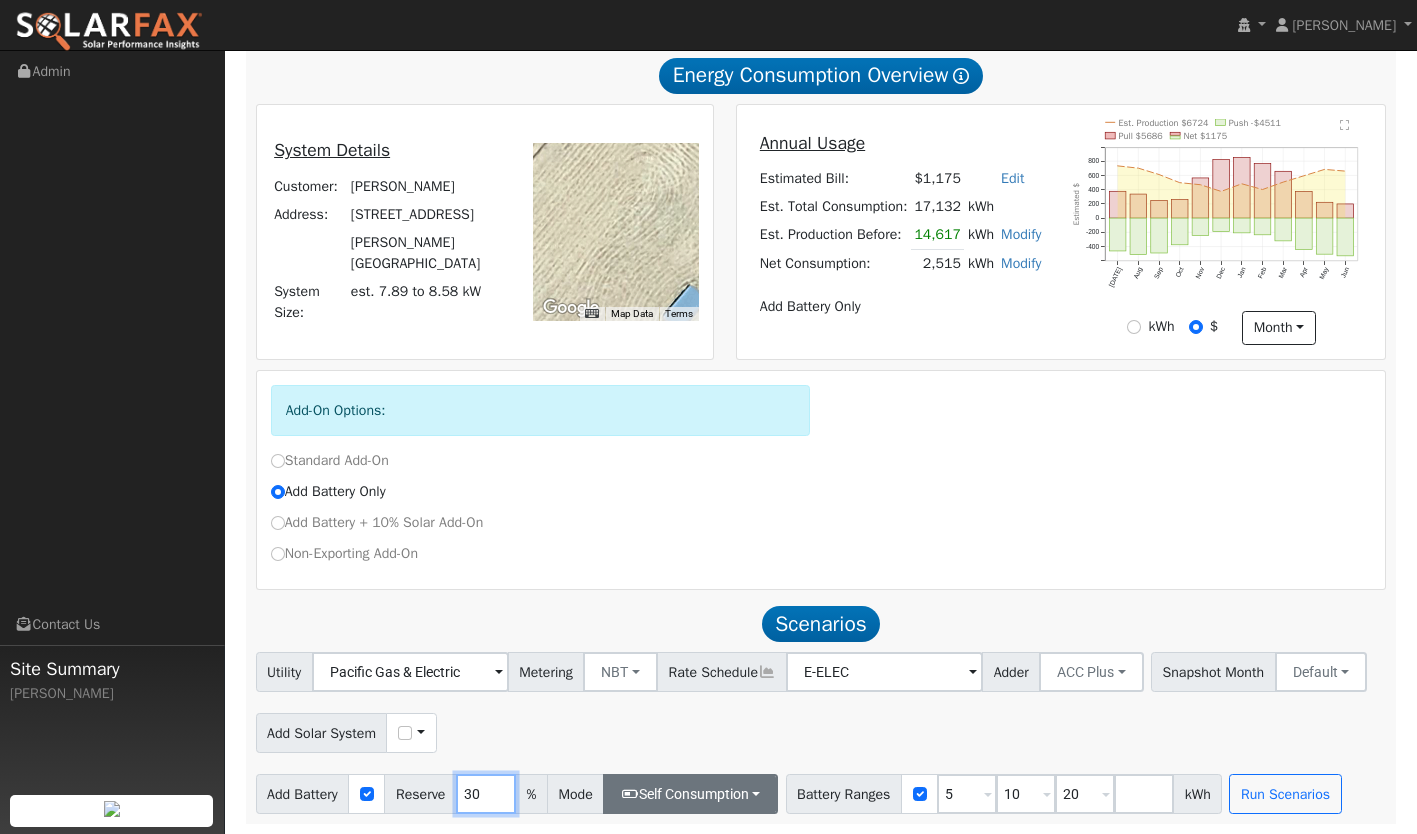 type on "30" 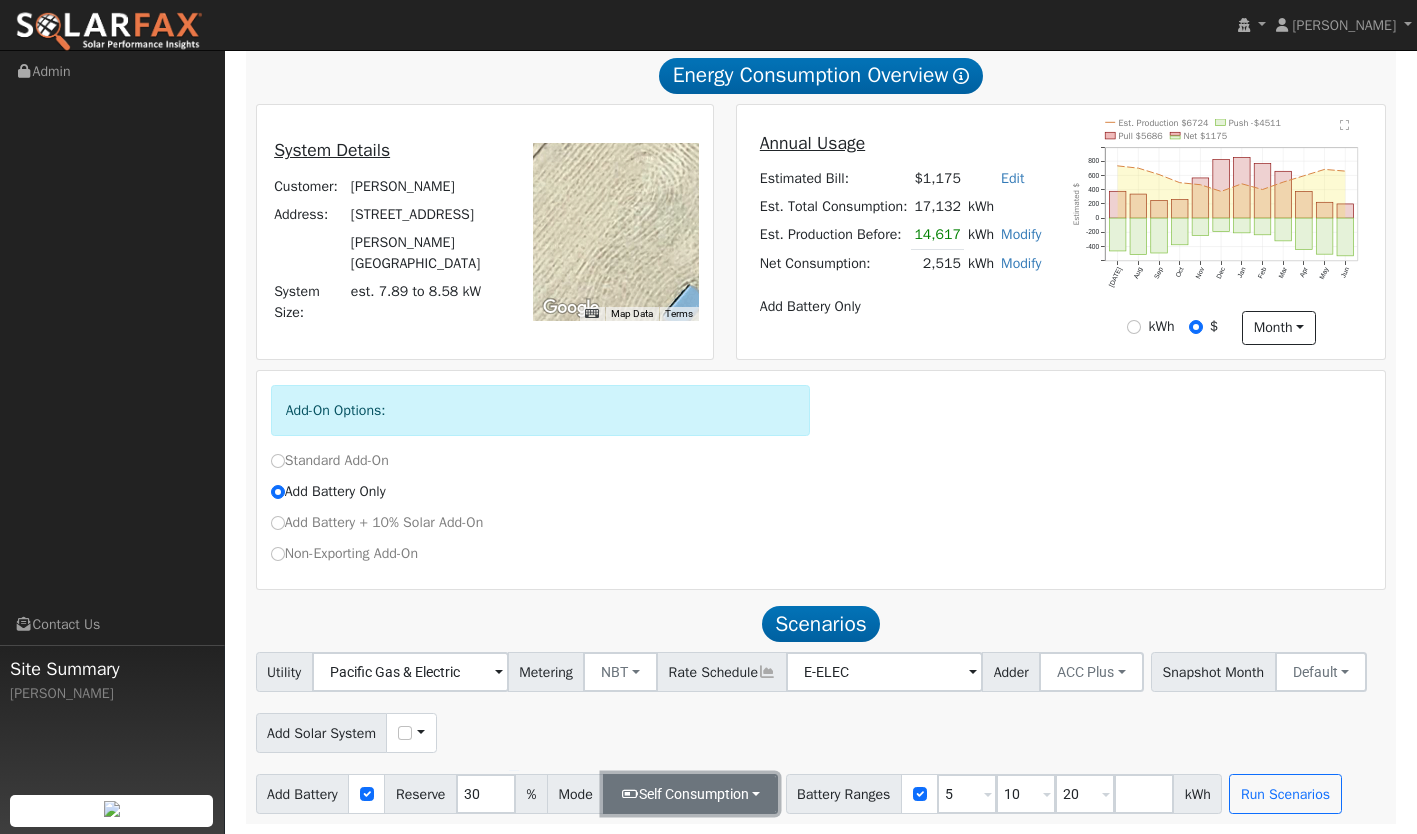 click on "Self Consumption" at bounding box center [690, 794] 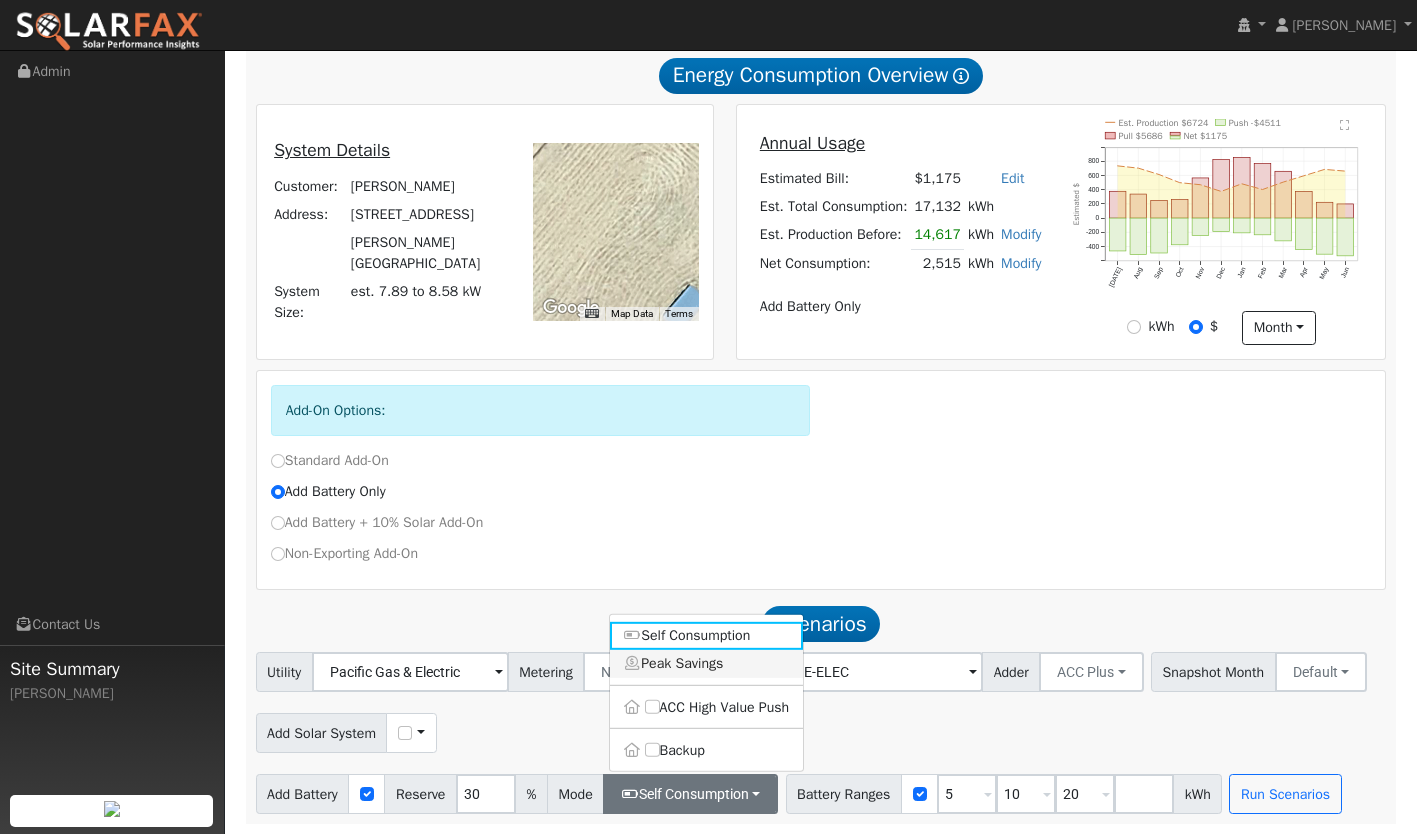 click on "Peak Savings" at bounding box center [707, 664] 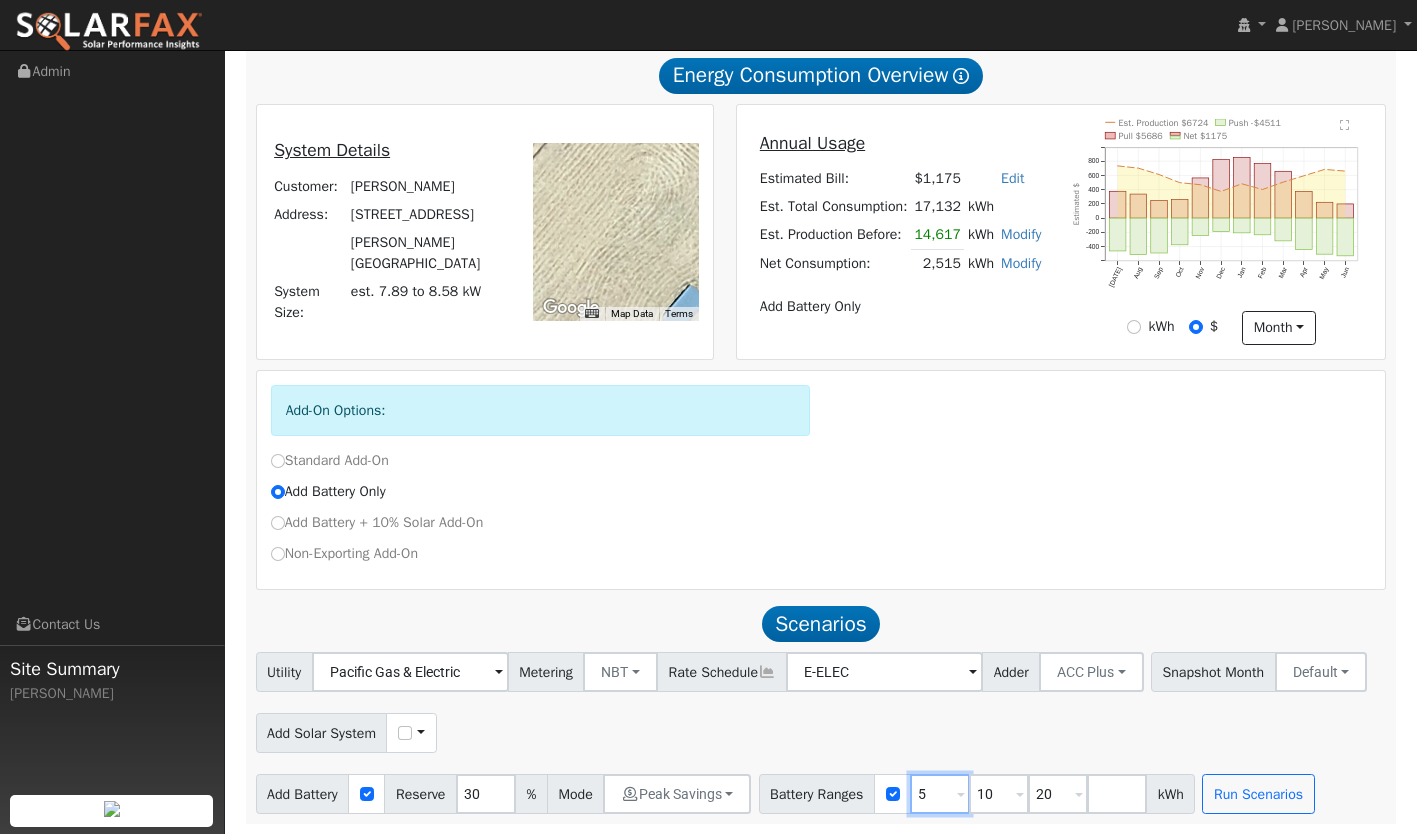 click on "5" at bounding box center (940, 794) 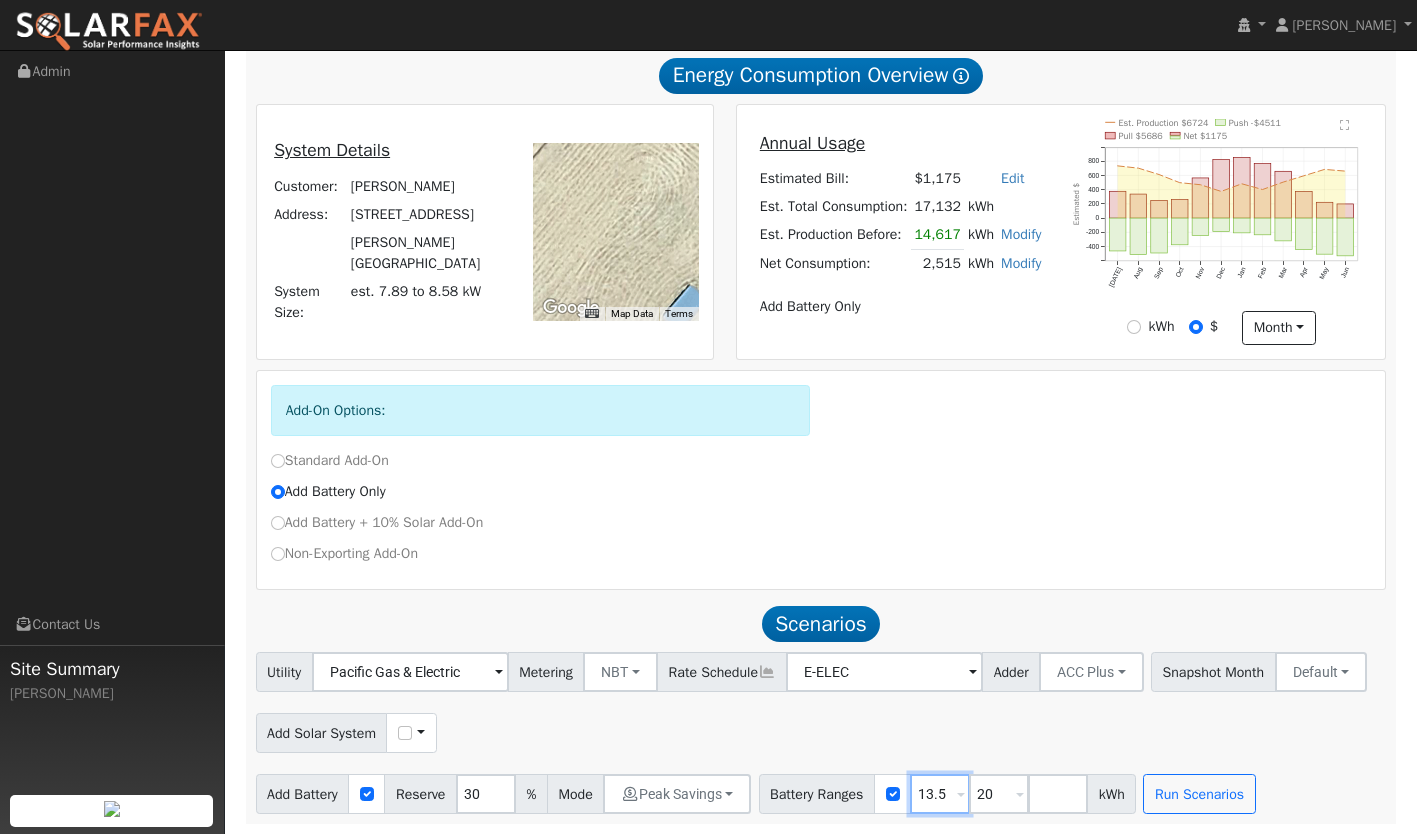 type on "13.5" 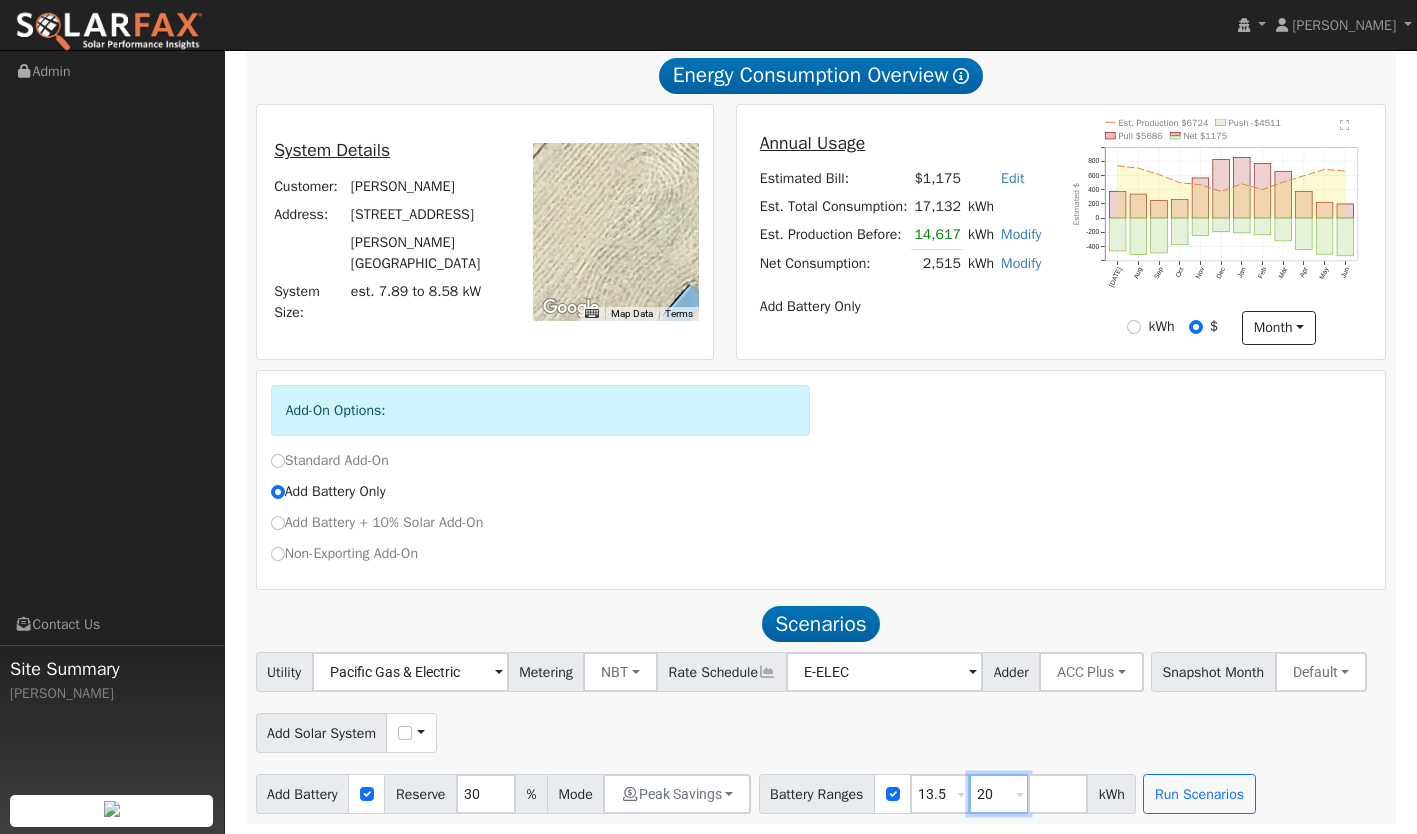 click on "20" at bounding box center (999, 794) 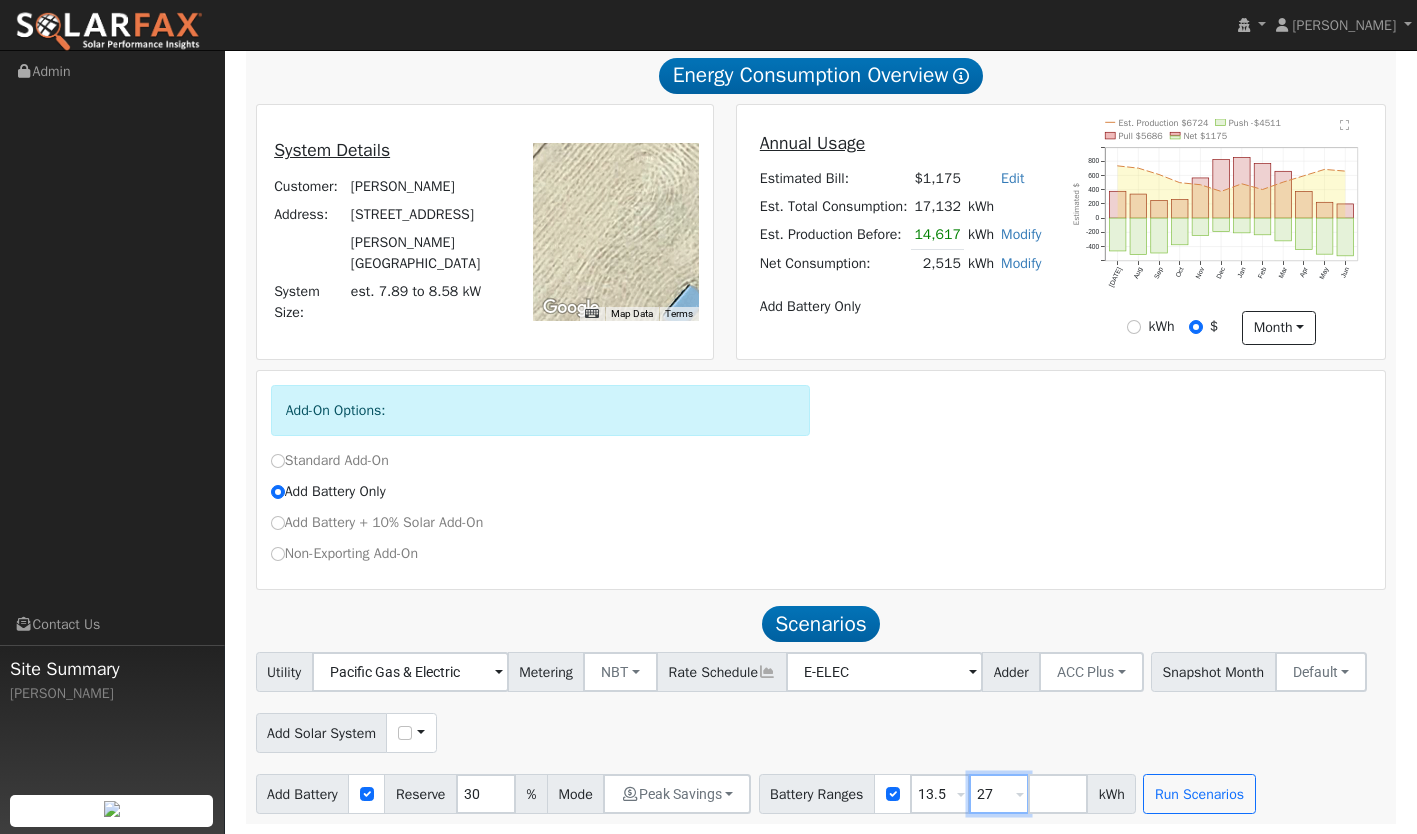 type on "27" 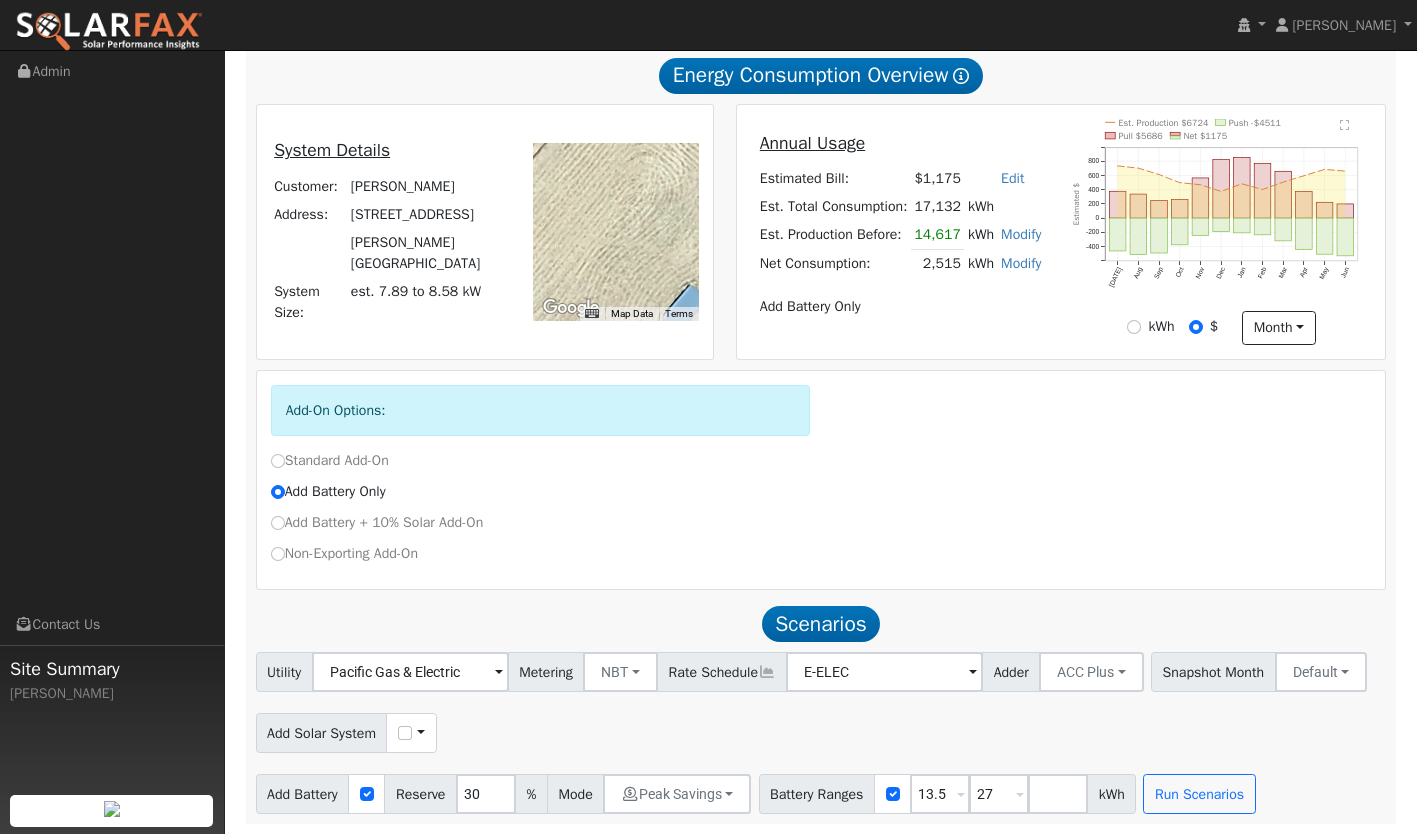 click on "Add Solar System Use CSV Data" at bounding box center (821, 729) 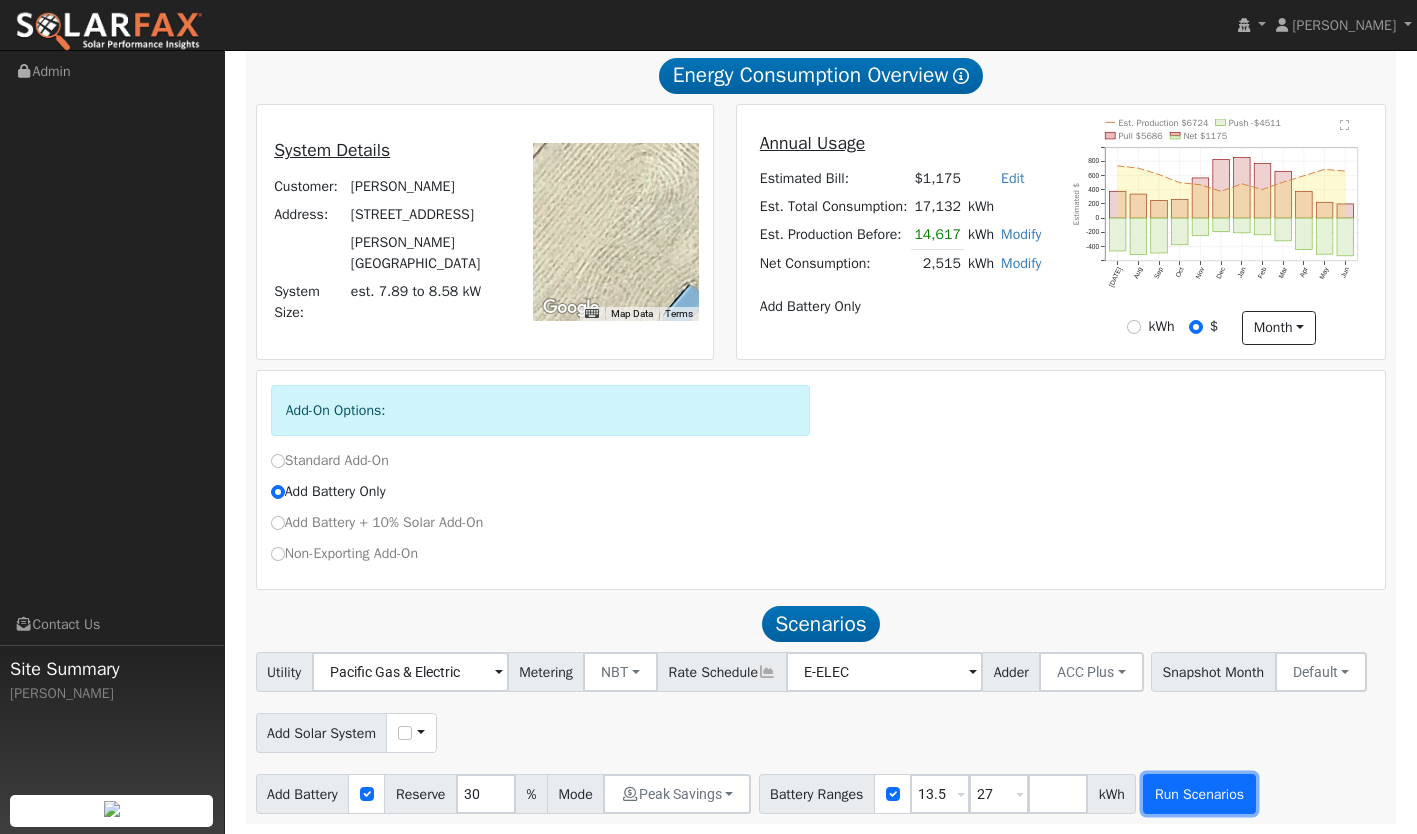 click on "Run Scenarios" at bounding box center (1199, 794) 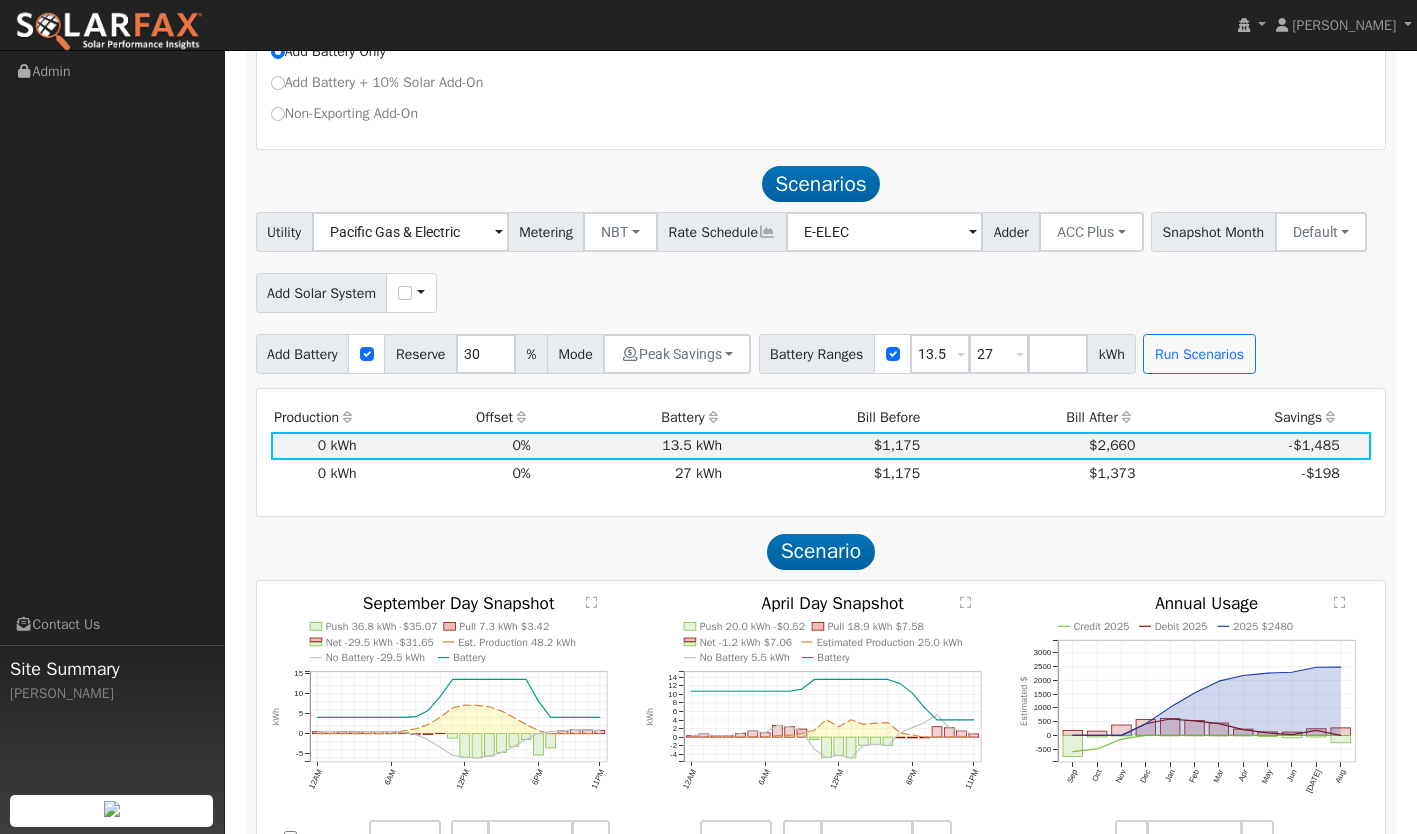 scroll, scrollTop: 897, scrollLeft: 0, axis: vertical 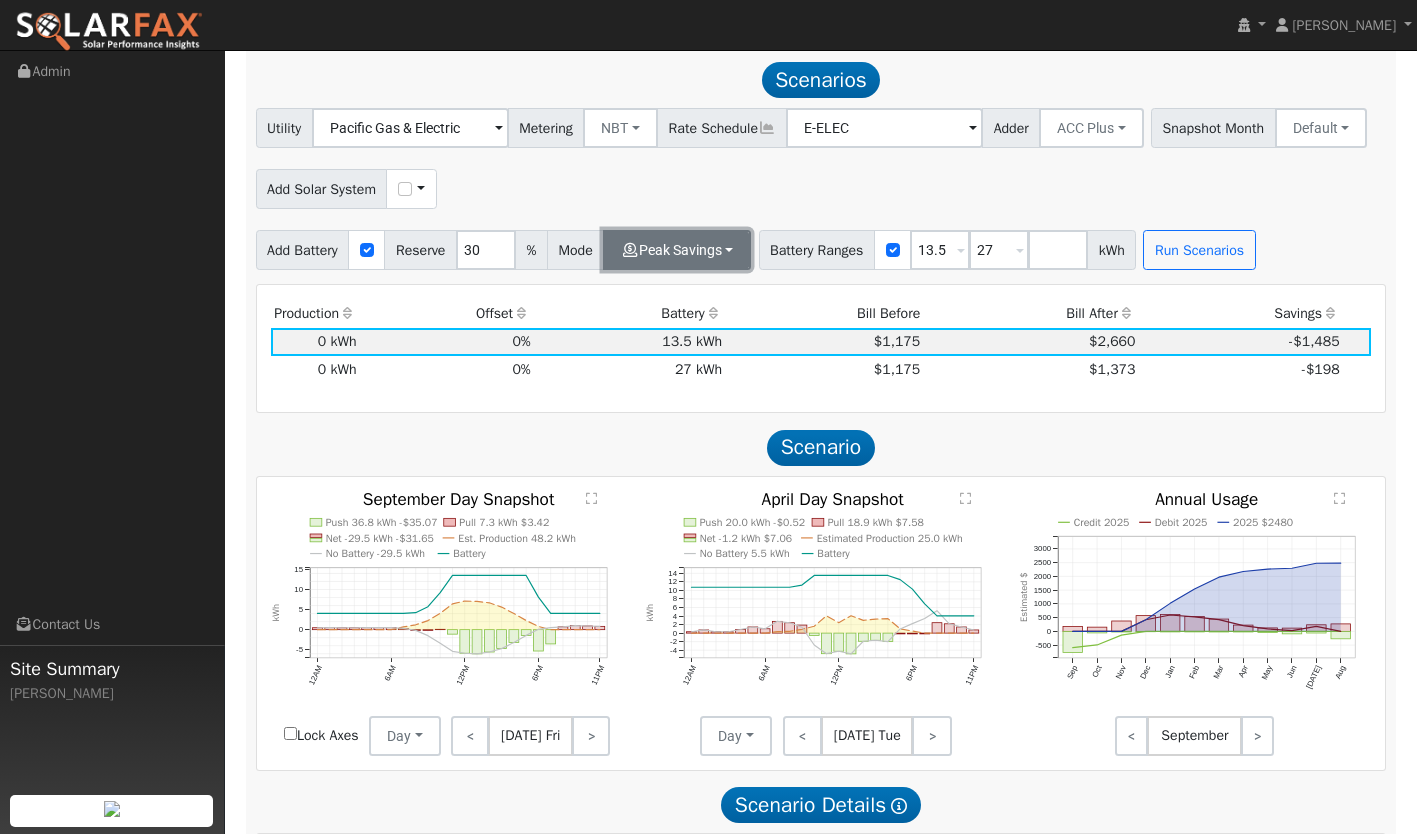 click on "Peak Savings" at bounding box center (677, 250) 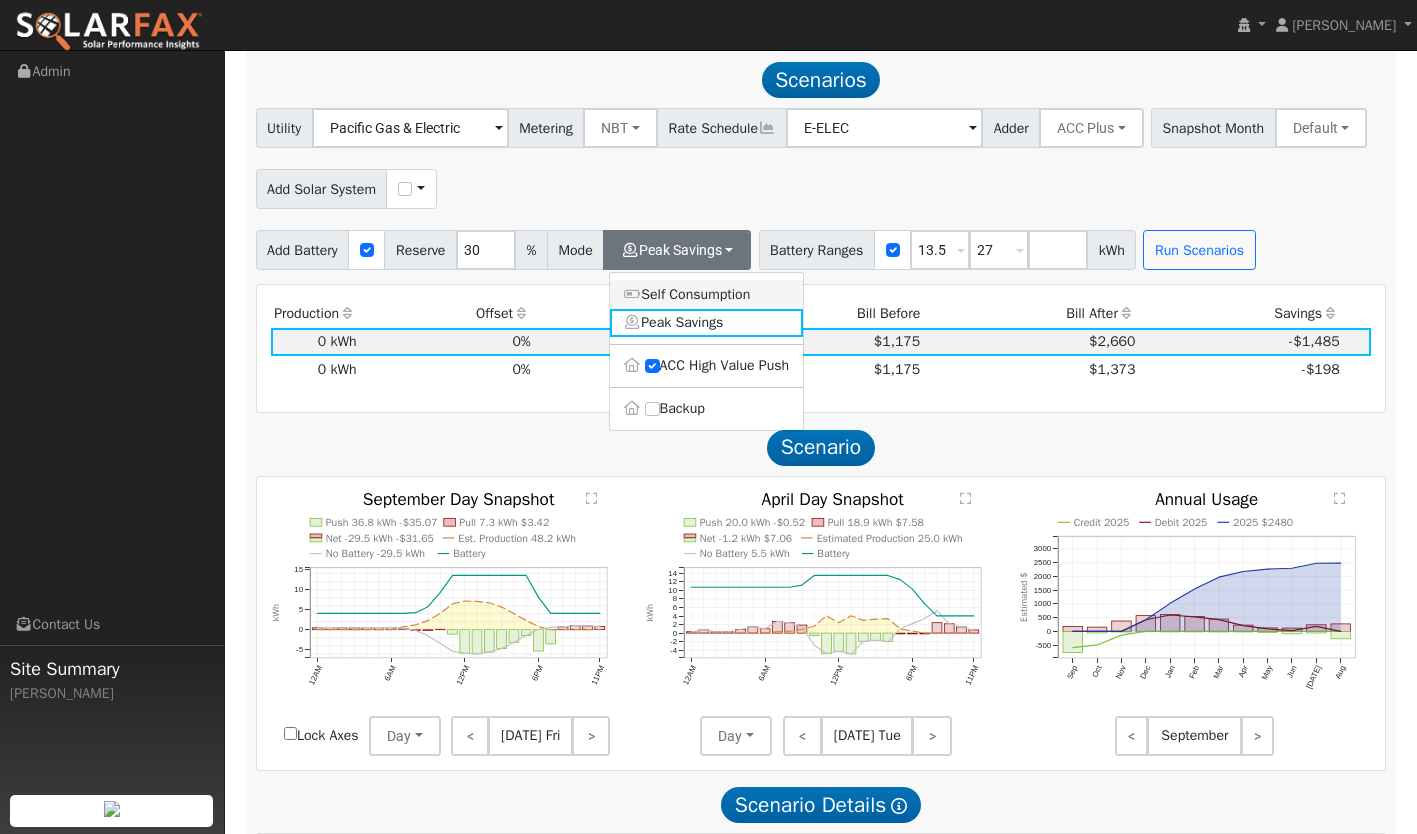 click on "Self Consumption" at bounding box center [707, 294] 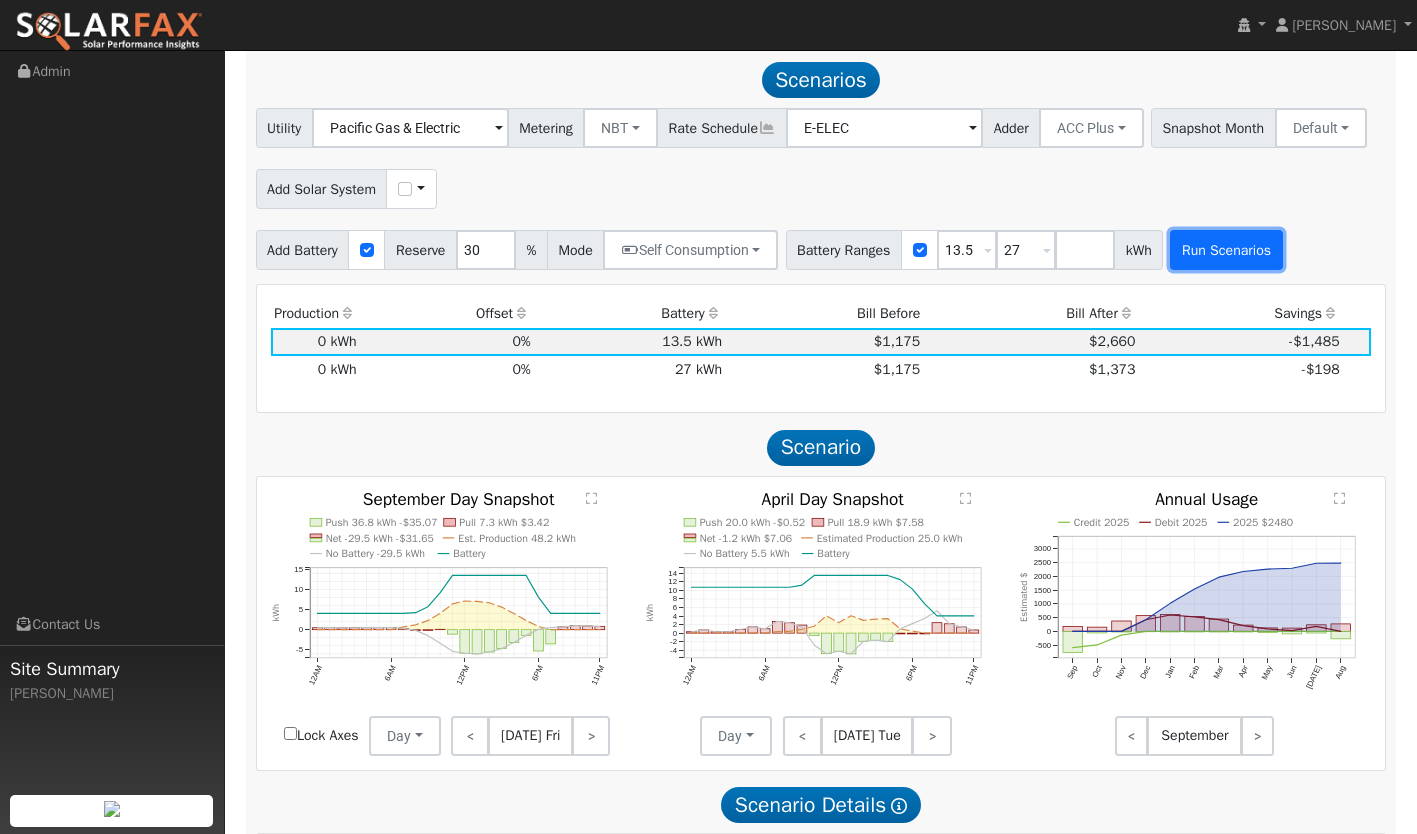click on "Run Scenarios" at bounding box center [1226, 250] 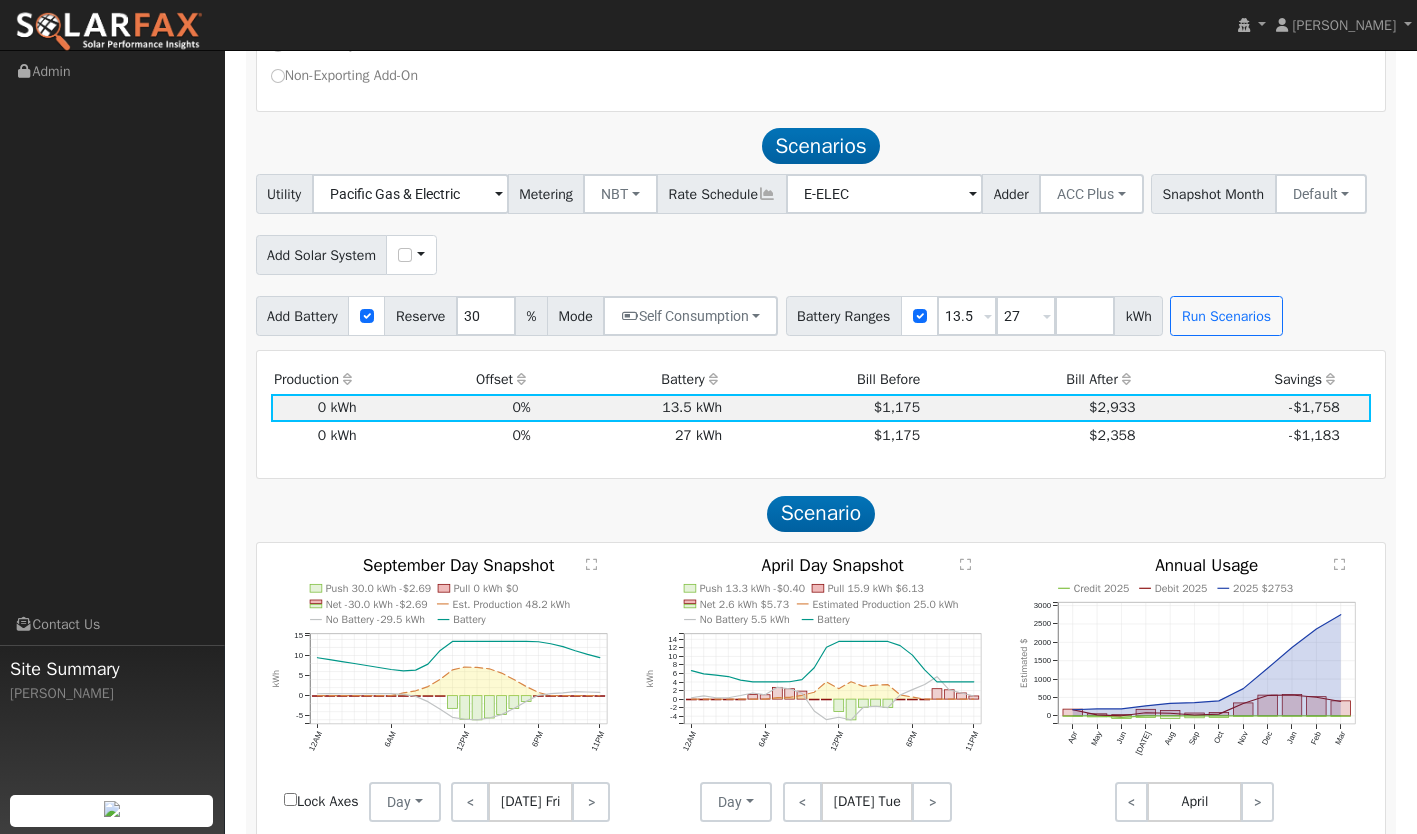 scroll, scrollTop: 824, scrollLeft: 0, axis: vertical 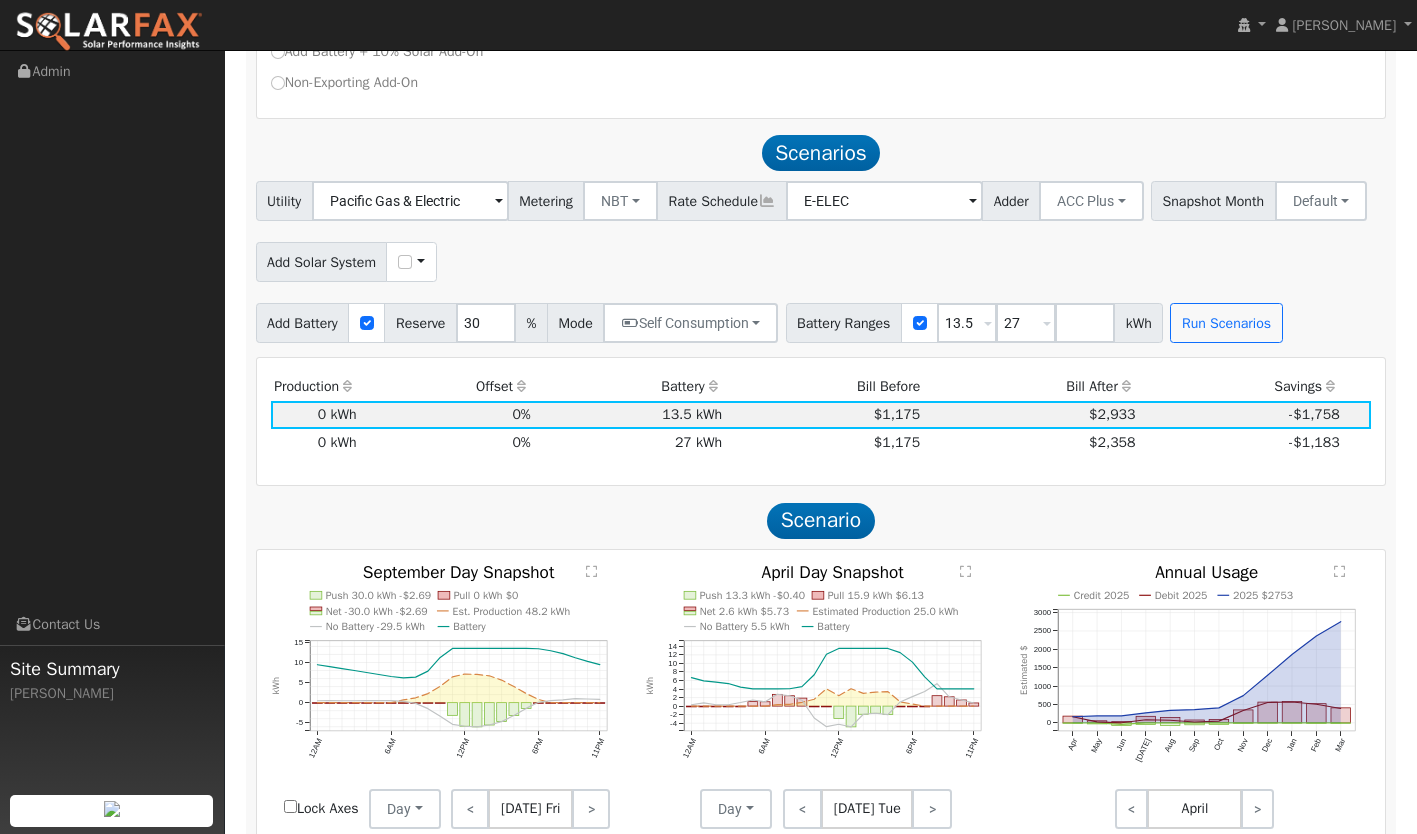 click on "Use CSV Data" at bounding box center [411, 262] 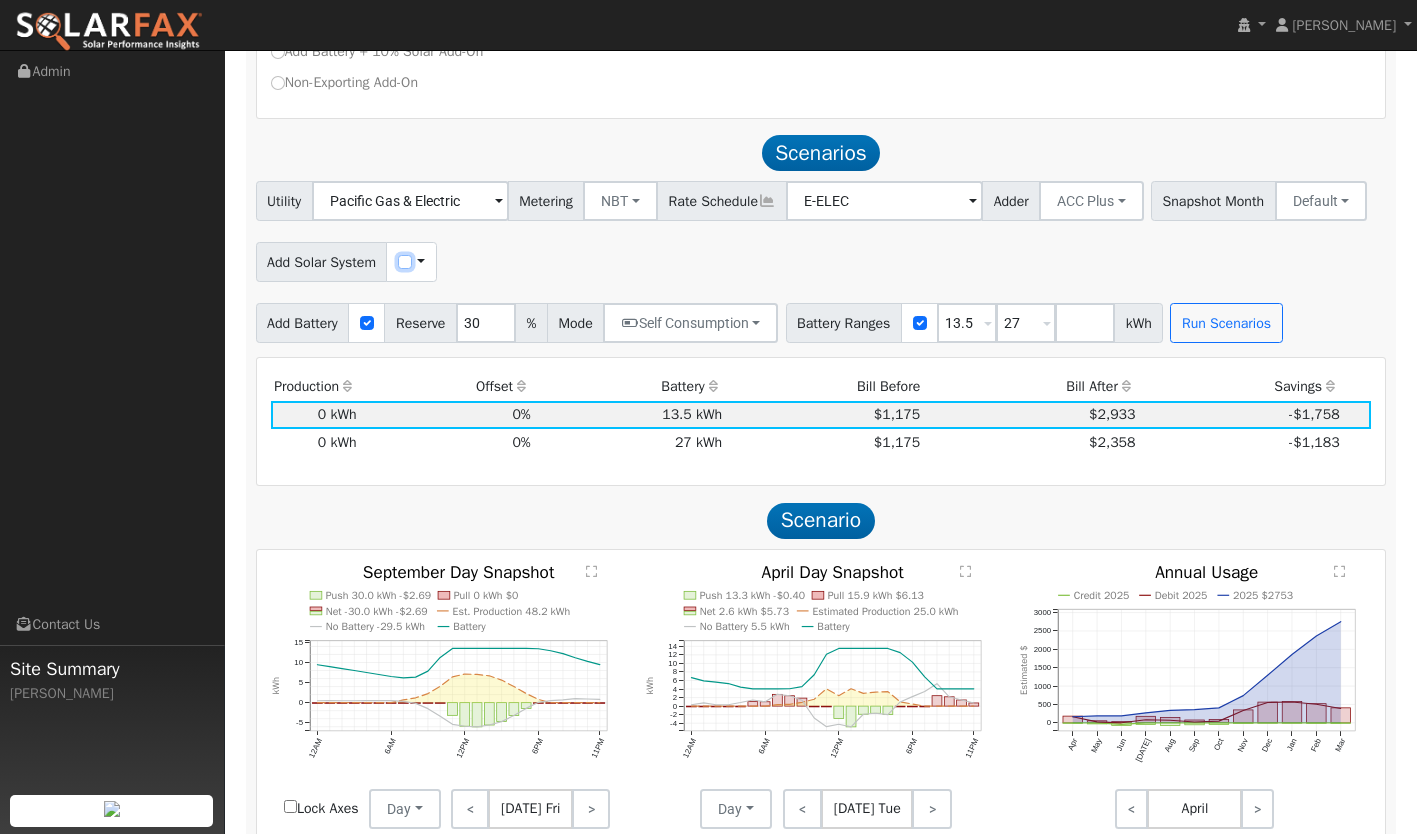 click at bounding box center [405, 262] 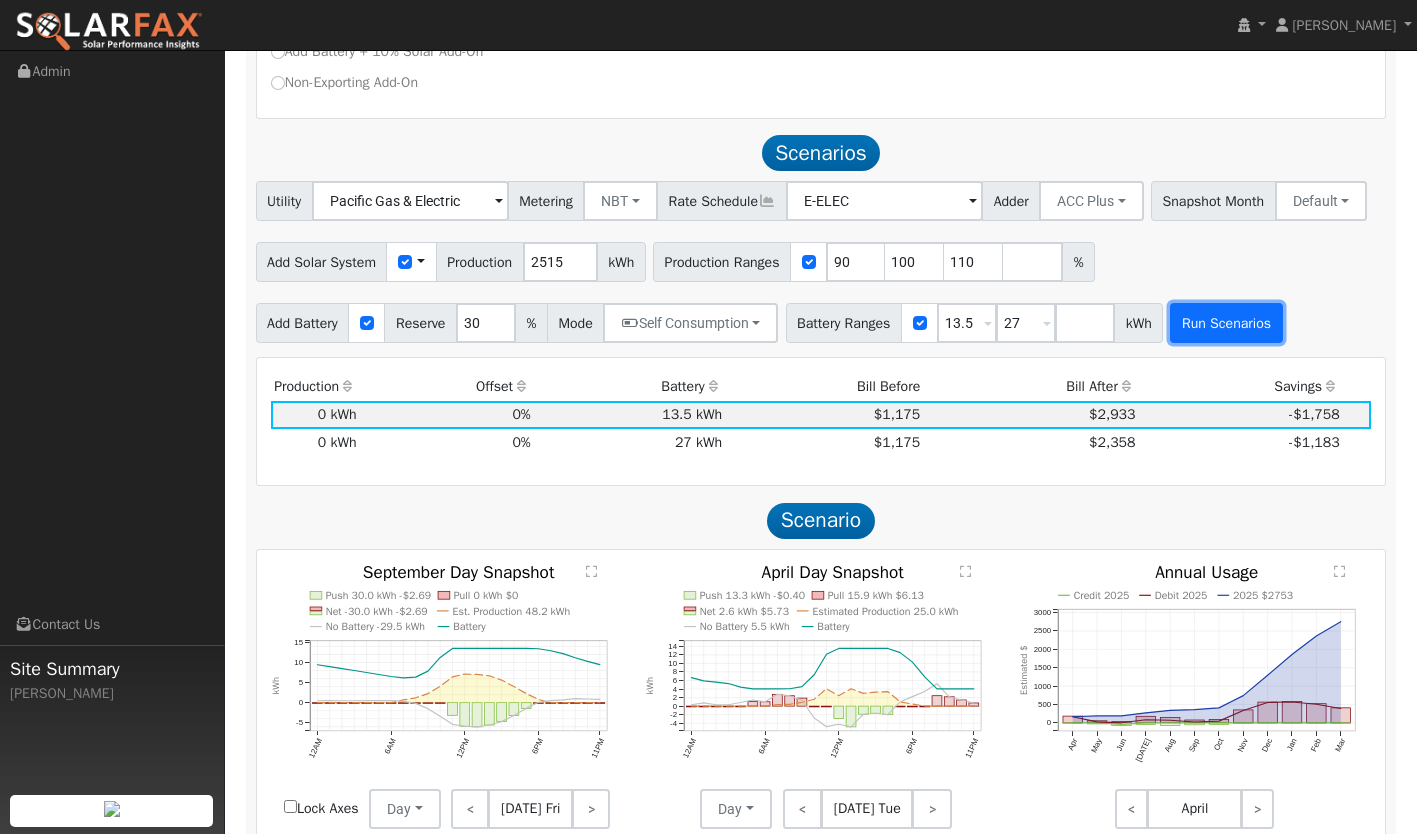 click on "Run Scenarios" at bounding box center (1226, 323) 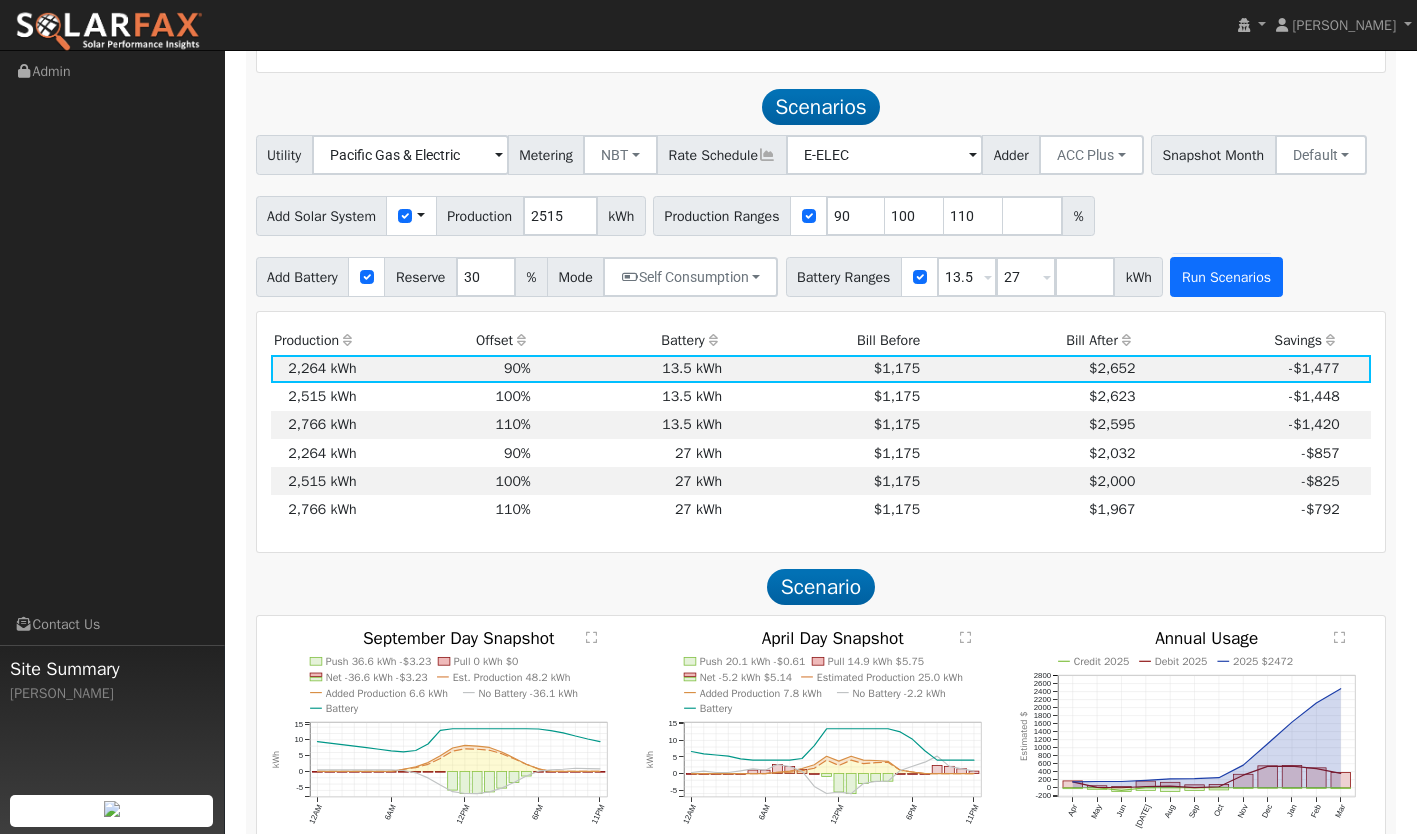 scroll, scrollTop: 897, scrollLeft: 0, axis: vertical 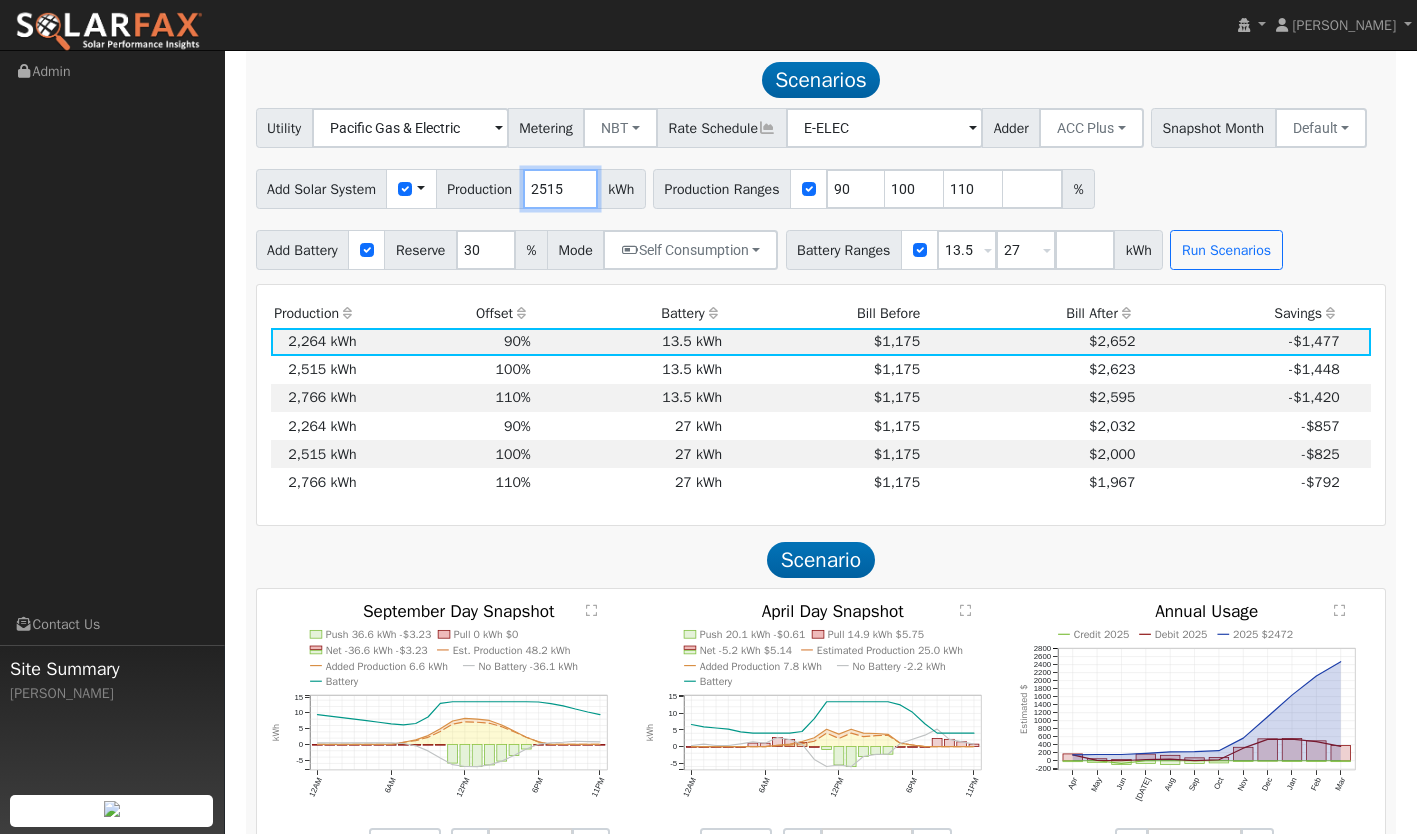 click on "2515" at bounding box center [560, 189] 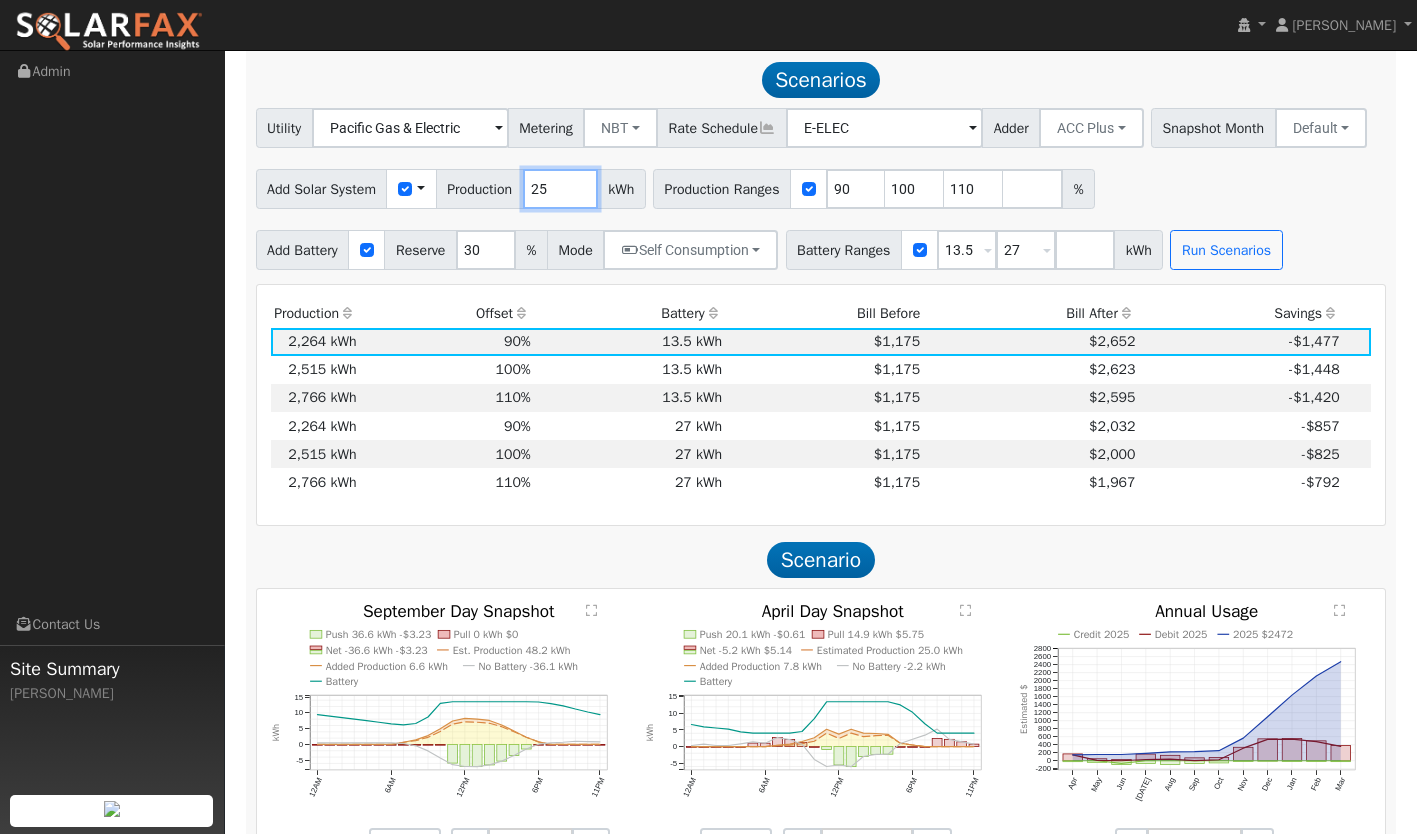 type on "2" 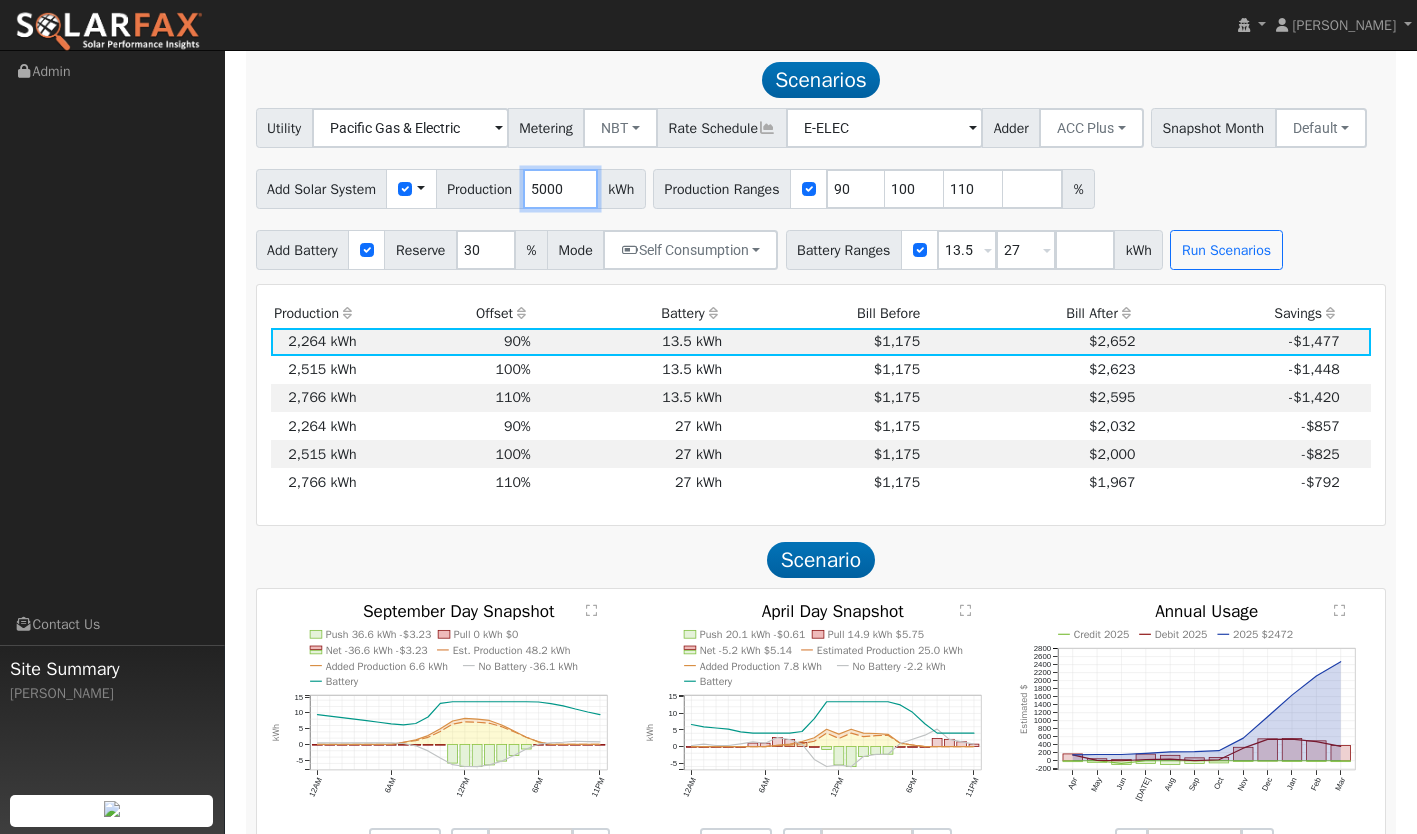type on "5000" 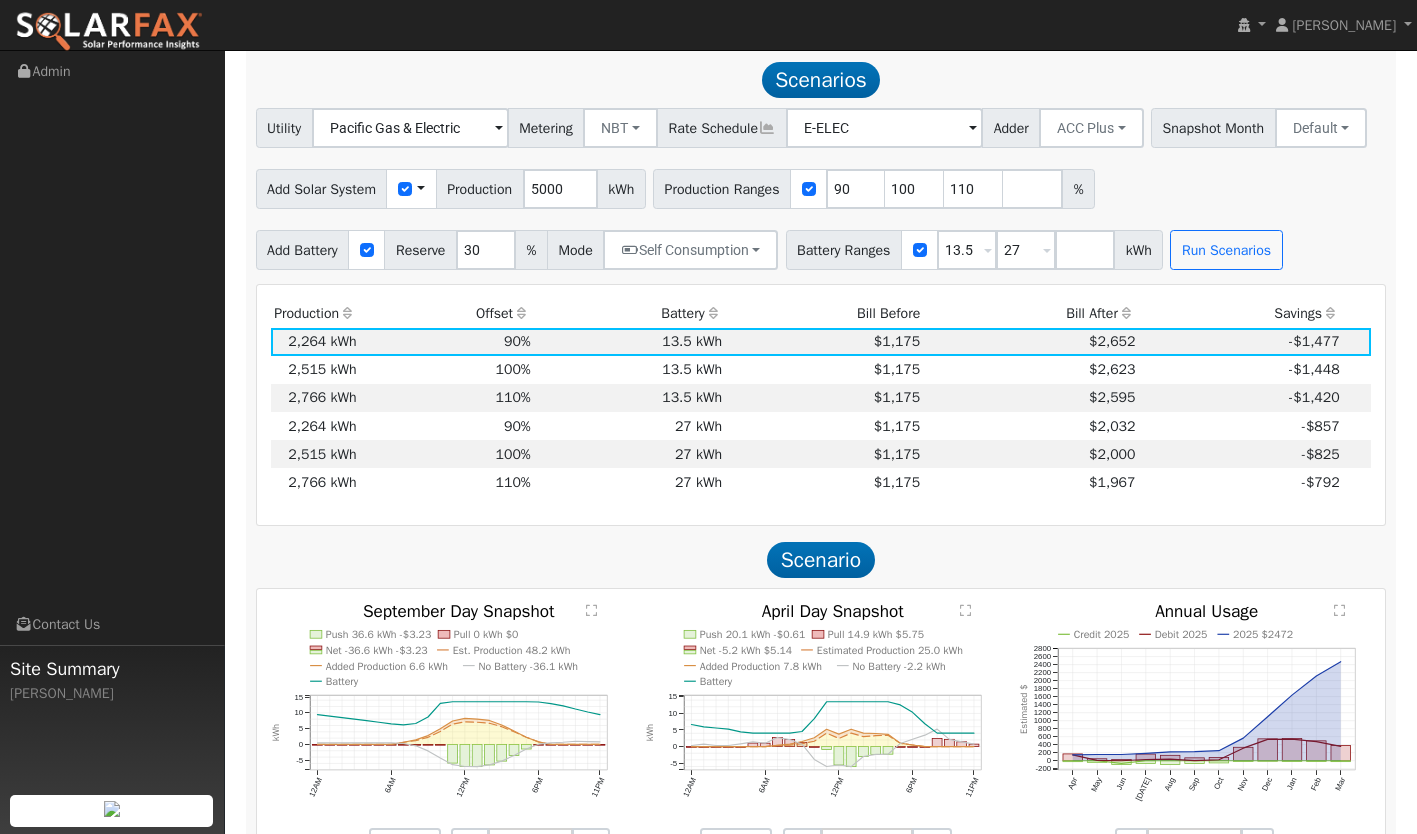 click on "Production Offset  Battery  Reserve   Mode   ACC Push   Incentive   Bill Before   Bill After  Savings   Cost   Payoff   Rank  2,264 kWh  90%  13.5 kWh  30% $1,175 $2,652 -$1,477 3 2,515 kWh  100%  13.5 kWh  30% $1,175 $2,623 -$1,448 4 2,766 kWh  110%  13.5 kWh  30% $1,175 $2,595 -$1,420 1 2,264 kWh  90%  27 kWh  30% $1,175 $2,032 -$857 6 2,515 kWh  100%  27 kWh  30% $1,175 $2,000 -$825 5 2,766 kWh  110%  27 kWh  30% $1,175 $1,967 -$792 2 Show All Scenarios" at bounding box center (821, 404) 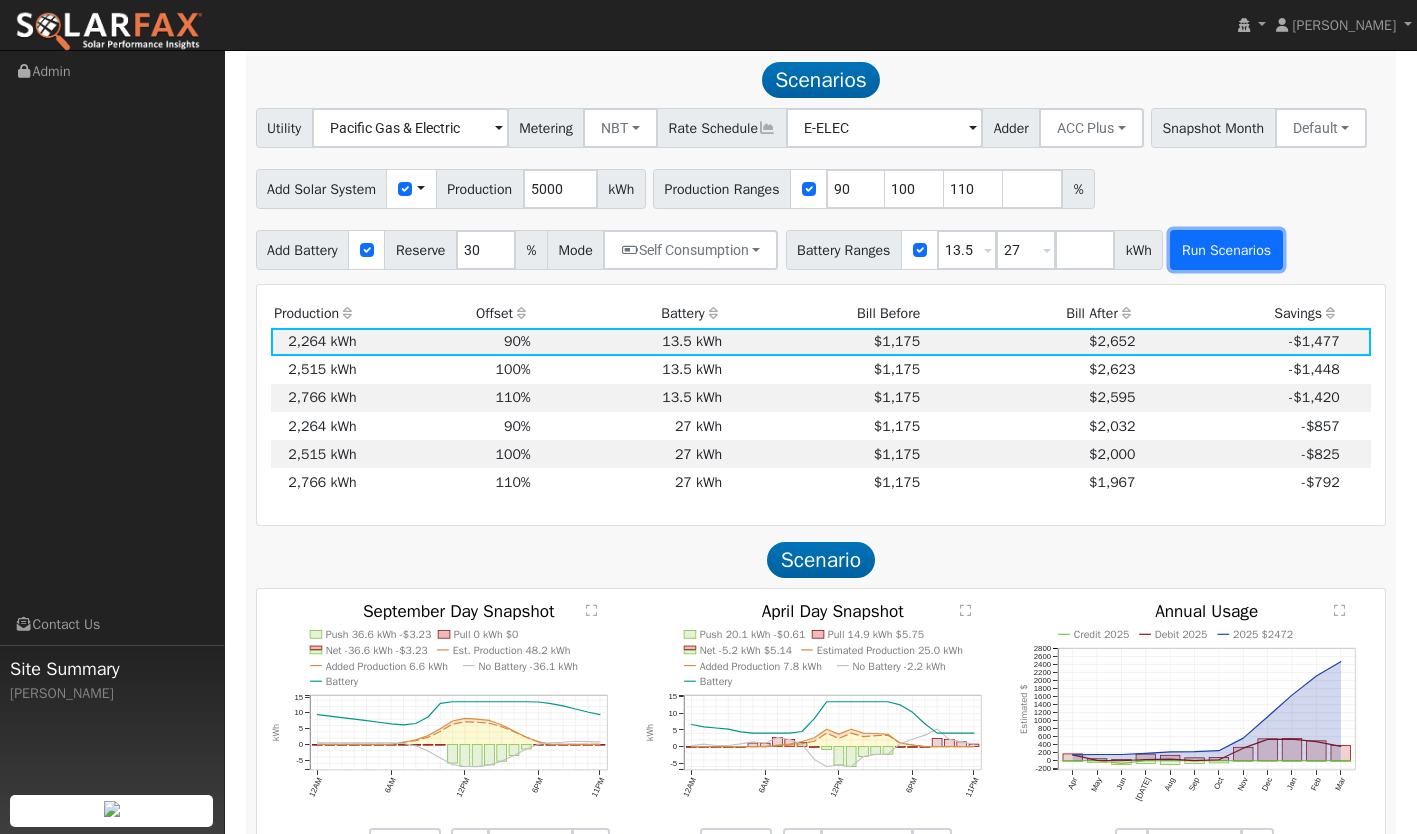 click on "Run Scenarios" at bounding box center [1226, 250] 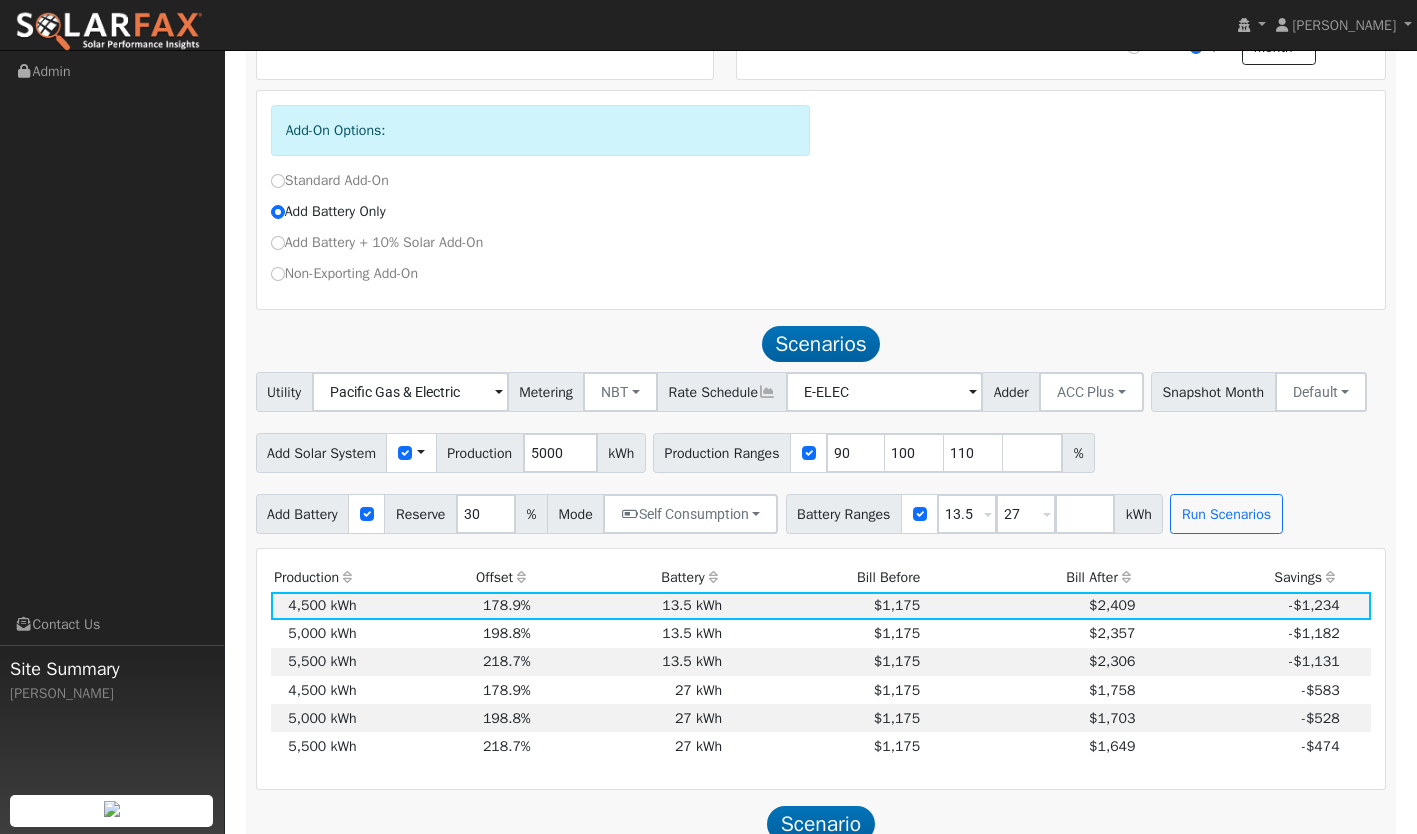 scroll, scrollTop: 634, scrollLeft: 0, axis: vertical 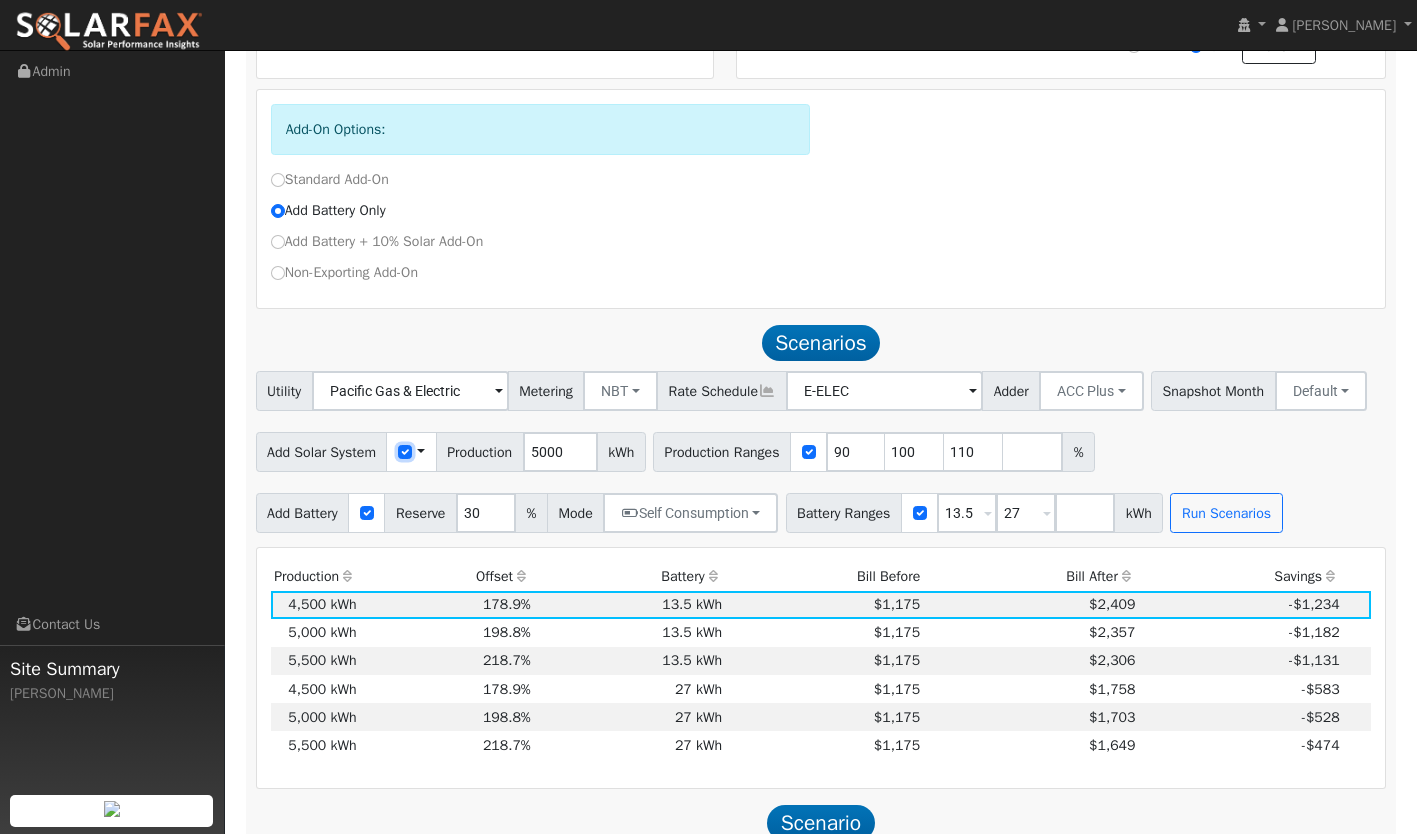 click at bounding box center [405, 452] 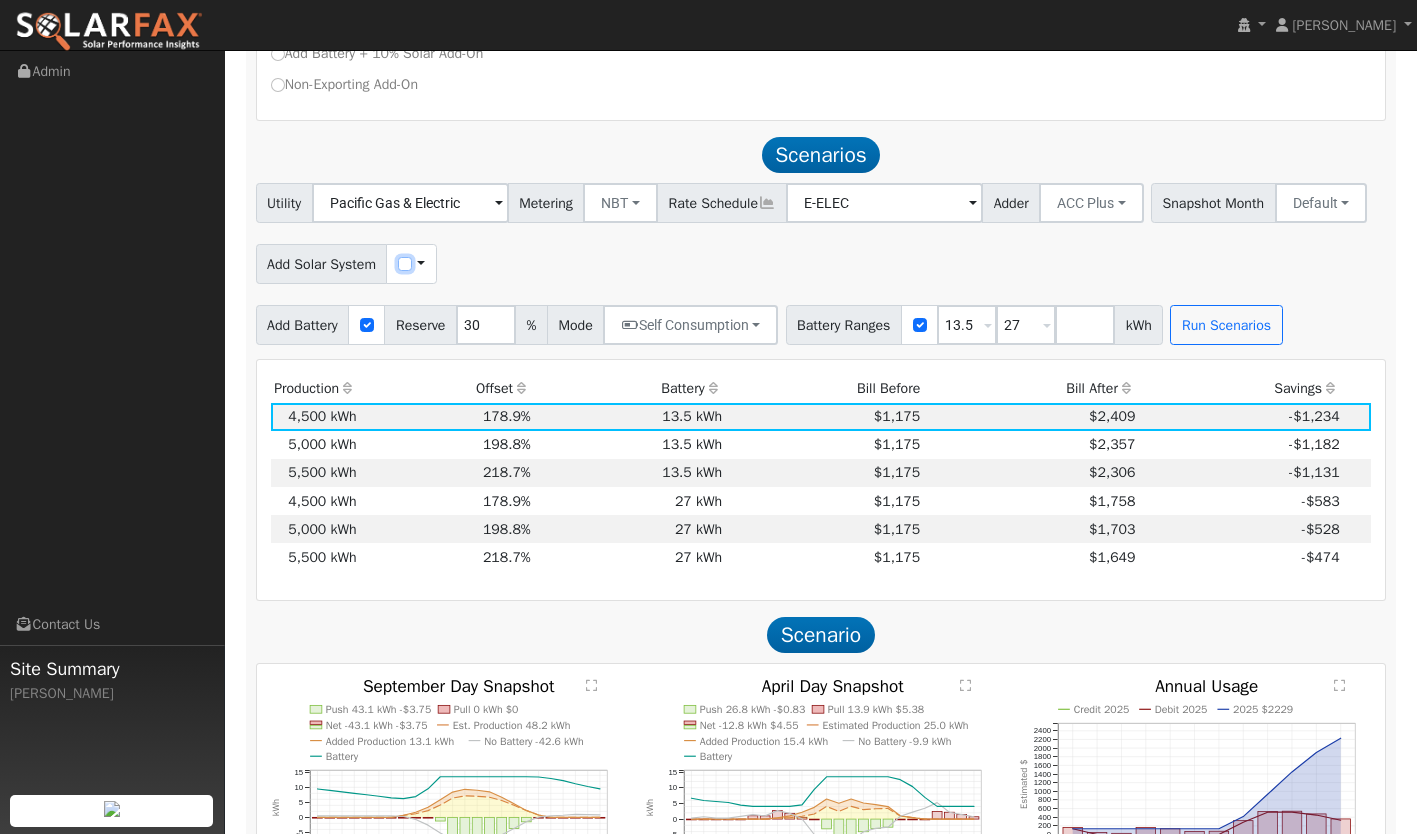 scroll, scrollTop: 825, scrollLeft: 0, axis: vertical 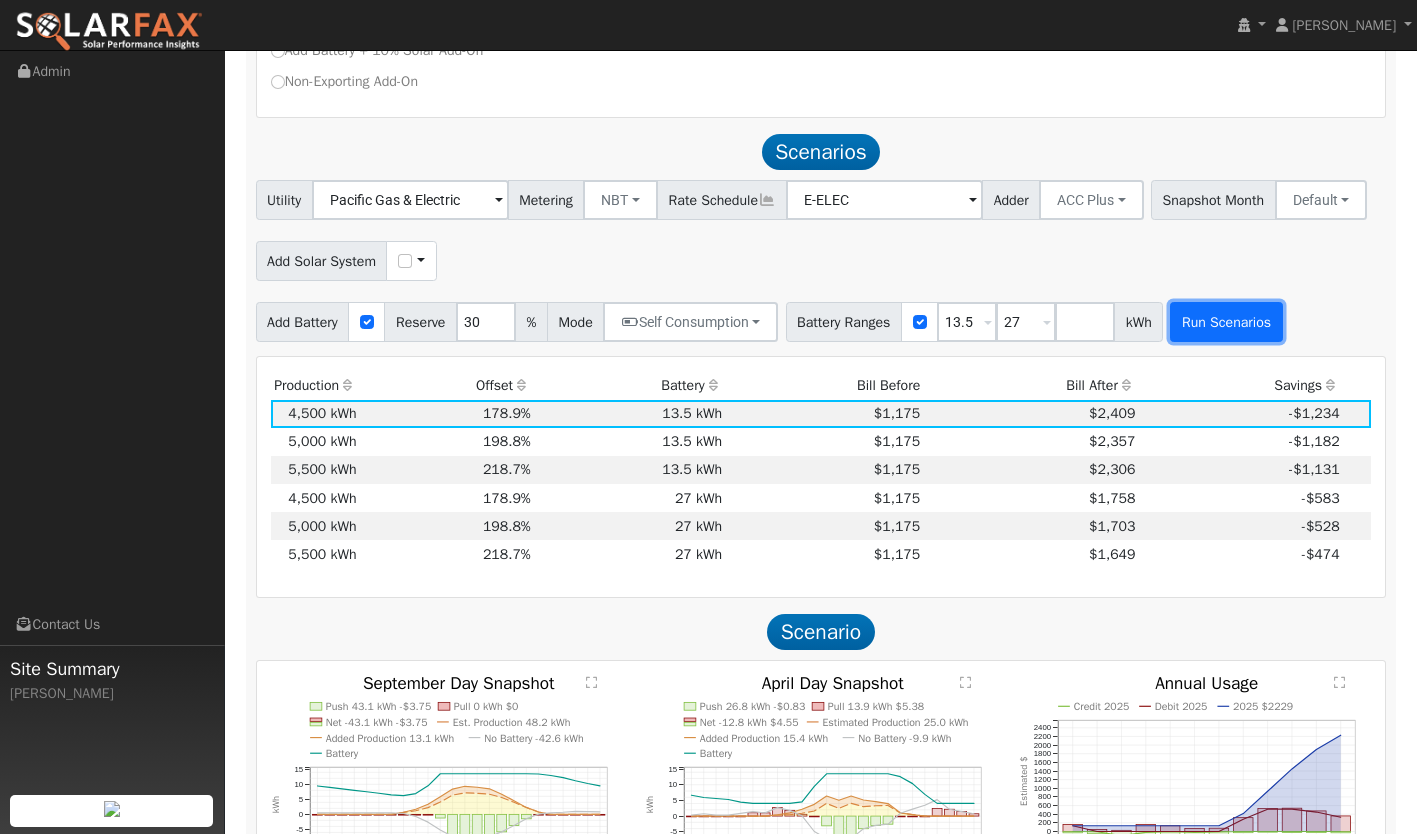 click on "Run Scenarios" at bounding box center [1226, 322] 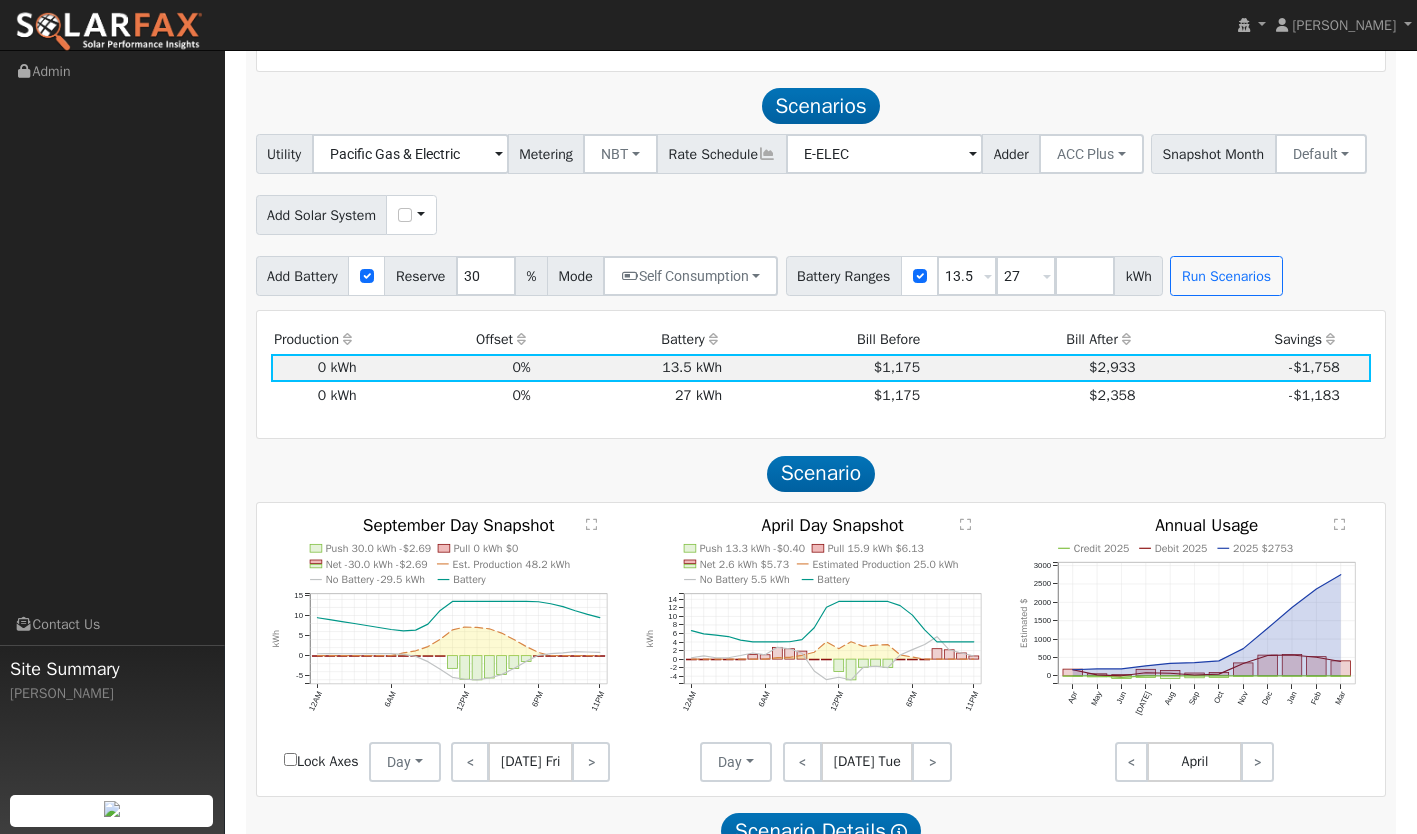 scroll, scrollTop: 897, scrollLeft: 0, axis: vertical 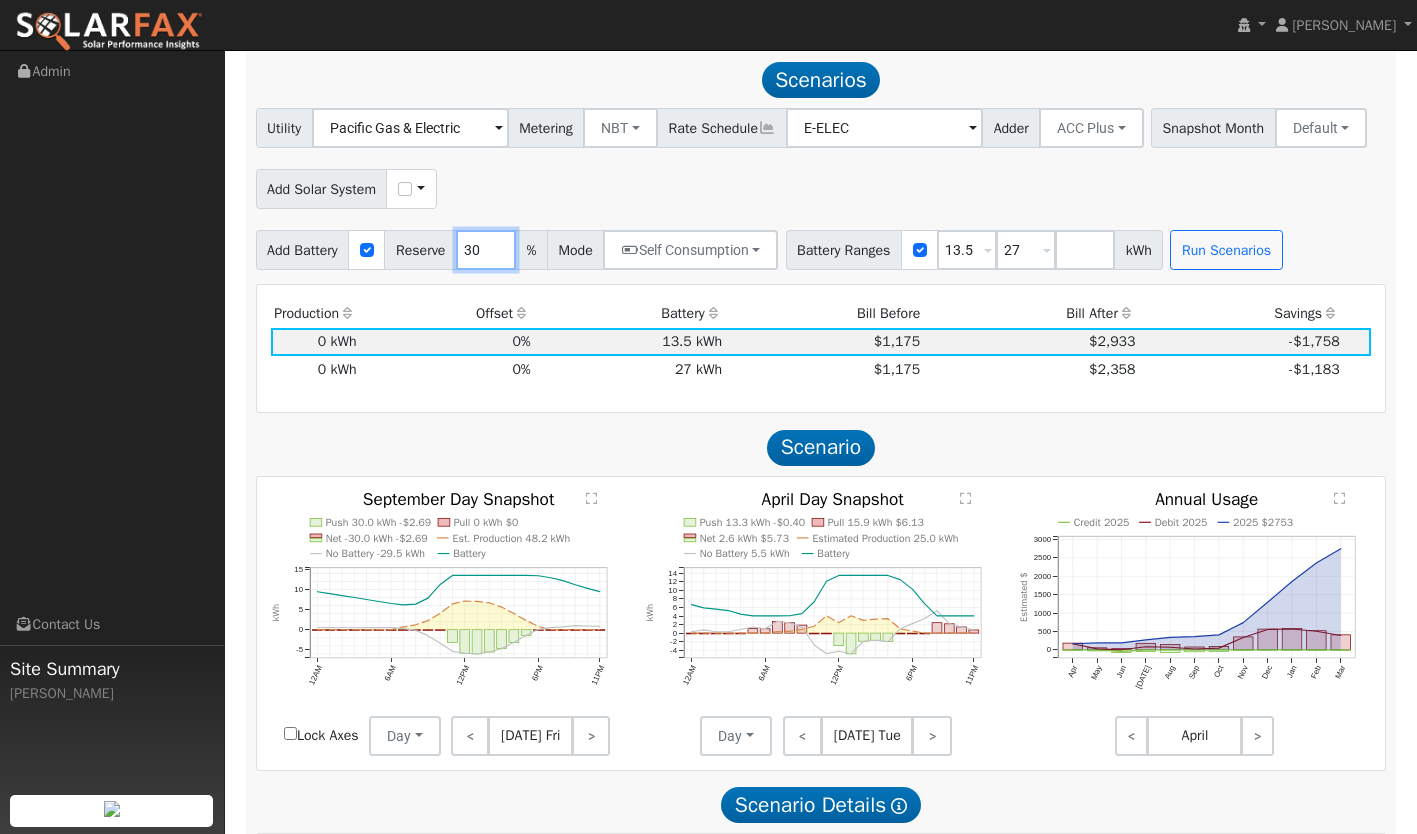 click on "30" at bounding box center [486, 250] 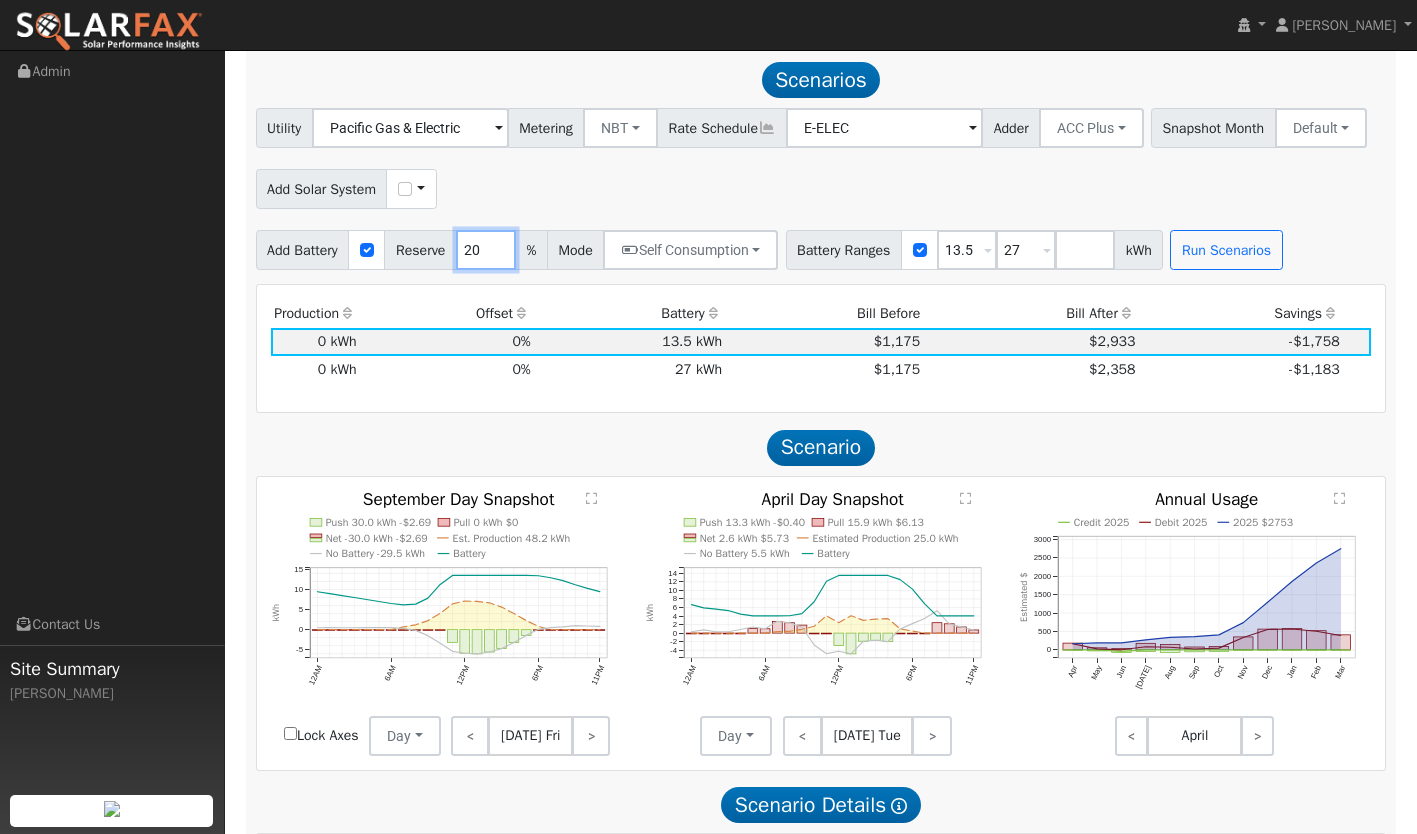 type on "20" 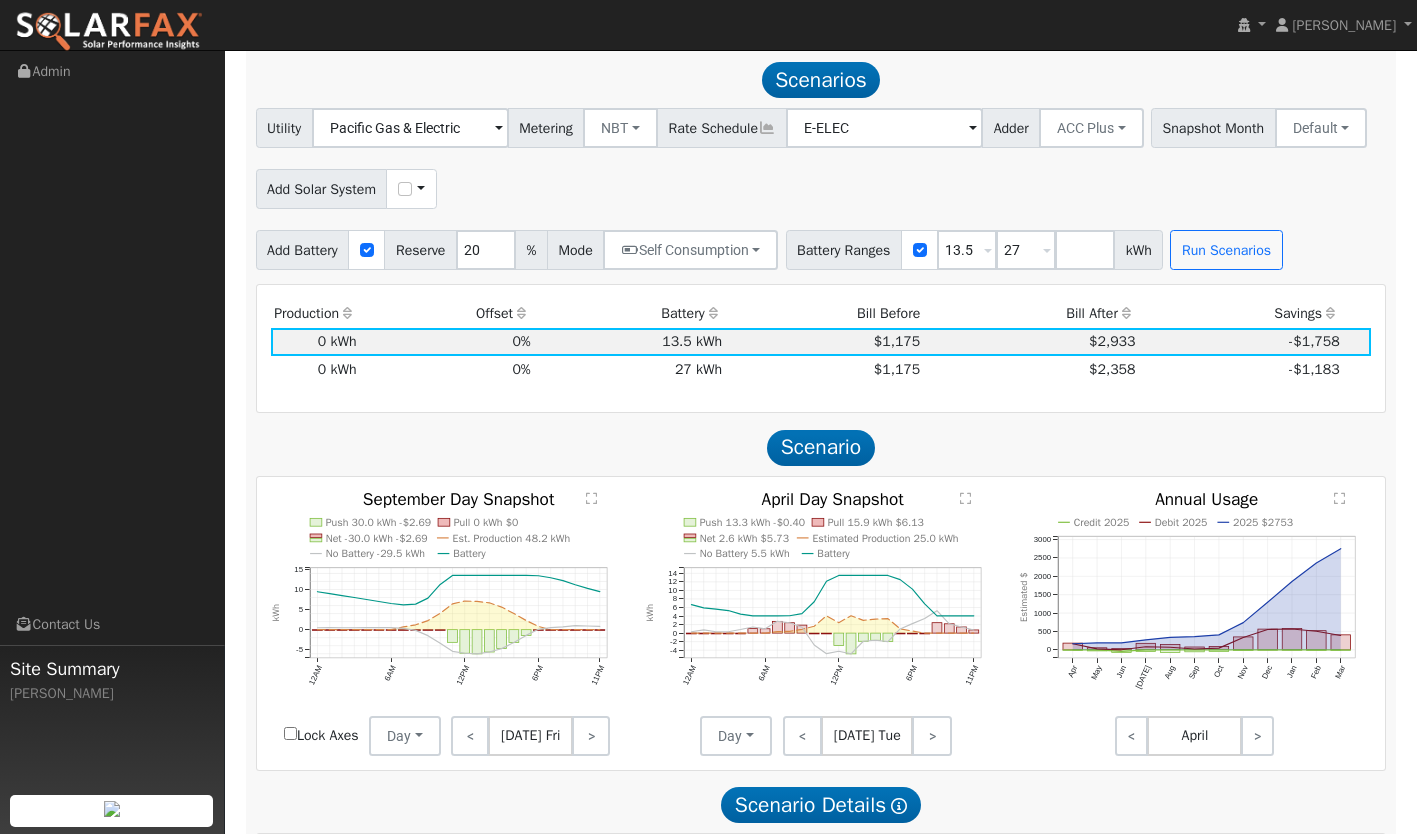 click on "Production Offset  Battery  Reserve   Mode   ACC Push   Incentive   Bill Before   Bill After  Savings   Cost   Payoff   Rank  0 kWh  0%  13.5 kWh  30% $1,175 $2,933 -$1,758 2 0 kWh  0%  27 kWh  30% $1,175 $2,358 -$1,183 1 Show All Scenarios Scenario   Lorem ipsum dolor sit amet, consectetur adipiscing elit, sed do eiusmod tempor incididunt ut labore et dolore magna aliqua. Ut enim ad minim veniam, quis nostrud exercitation ullamco laboris nisi ut aliquip ex ea commodo consequat. Duis aute irure dolor in reprehenderit in voluptate velit esse cillum dolore eu fugiat nulla pariatur. Excepteur sint occaecat cupidatat non proident, sunt in culpa qui officia deserunt mollit anim id est laborum.  Push 30.0 kWh -$2.69 Pull 0 kWh $0 Net -30.0 kWh -$2.69 Est. Production 48.2 kWh No Battery -29.5 kWh Battery 12AM 6AM 12PM 6PM 11PM -5 0 5 10 15  September Day Snapshot kWh onclick="" onclick="" onclick="" onclick="" onclick="" onclick="" onclick="" onclick="" onclick="" onclick="" onclick="" onclick="" onclick="" Day" at bounding box center (821, 948) 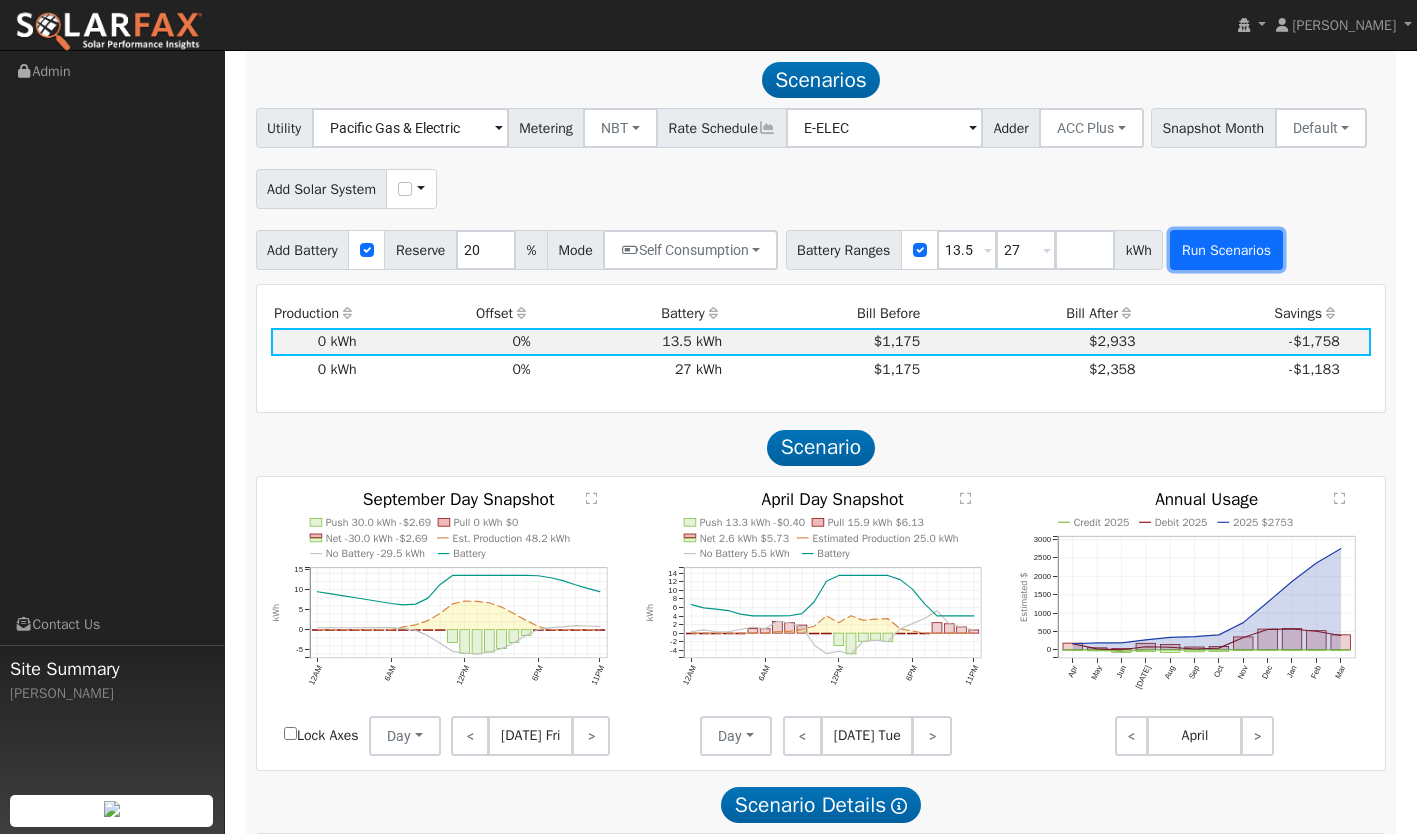 click on "Run Scenarios" at bounding box center (1226, 250) 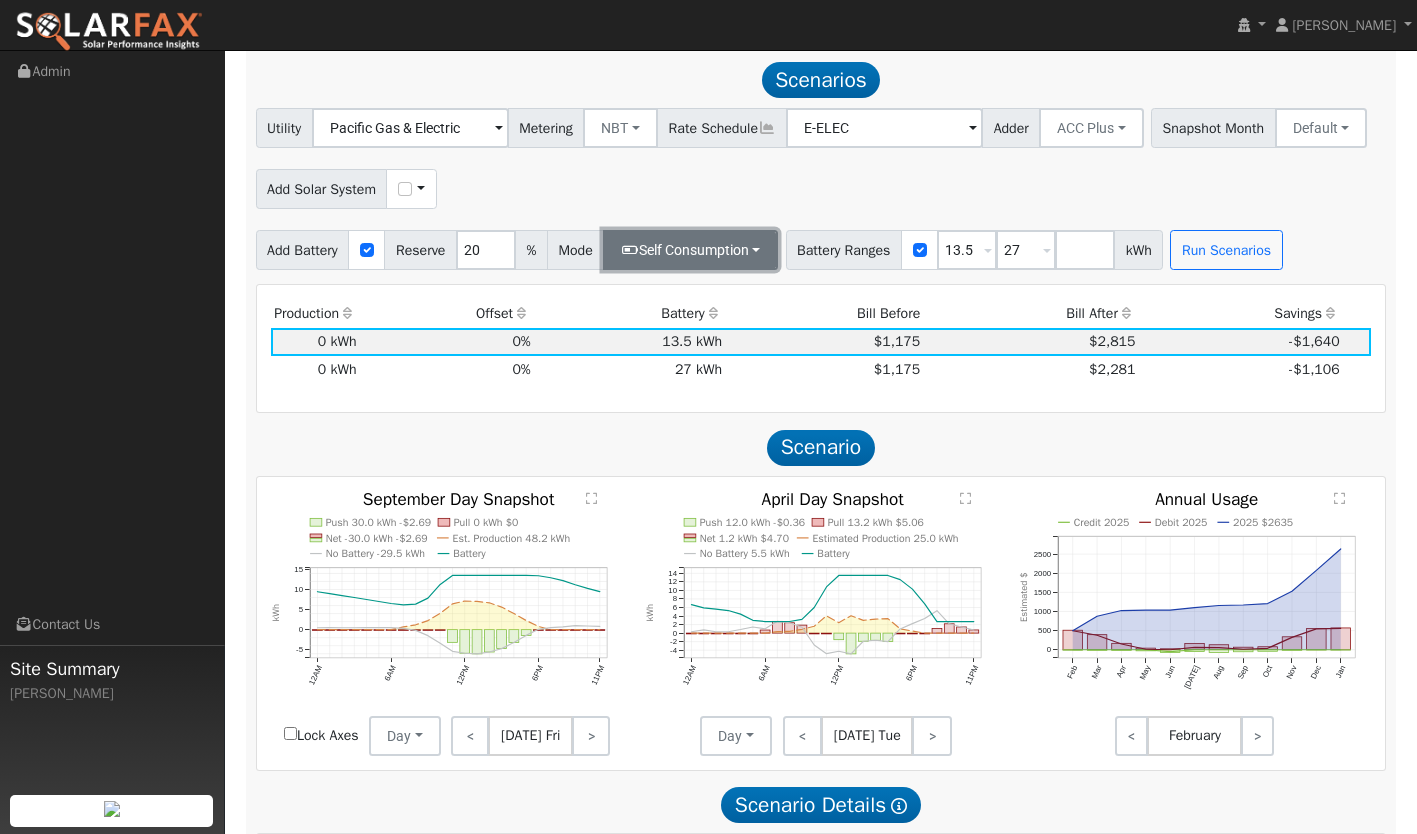 click on "Self Consumption" at bounding box center [690, 250] 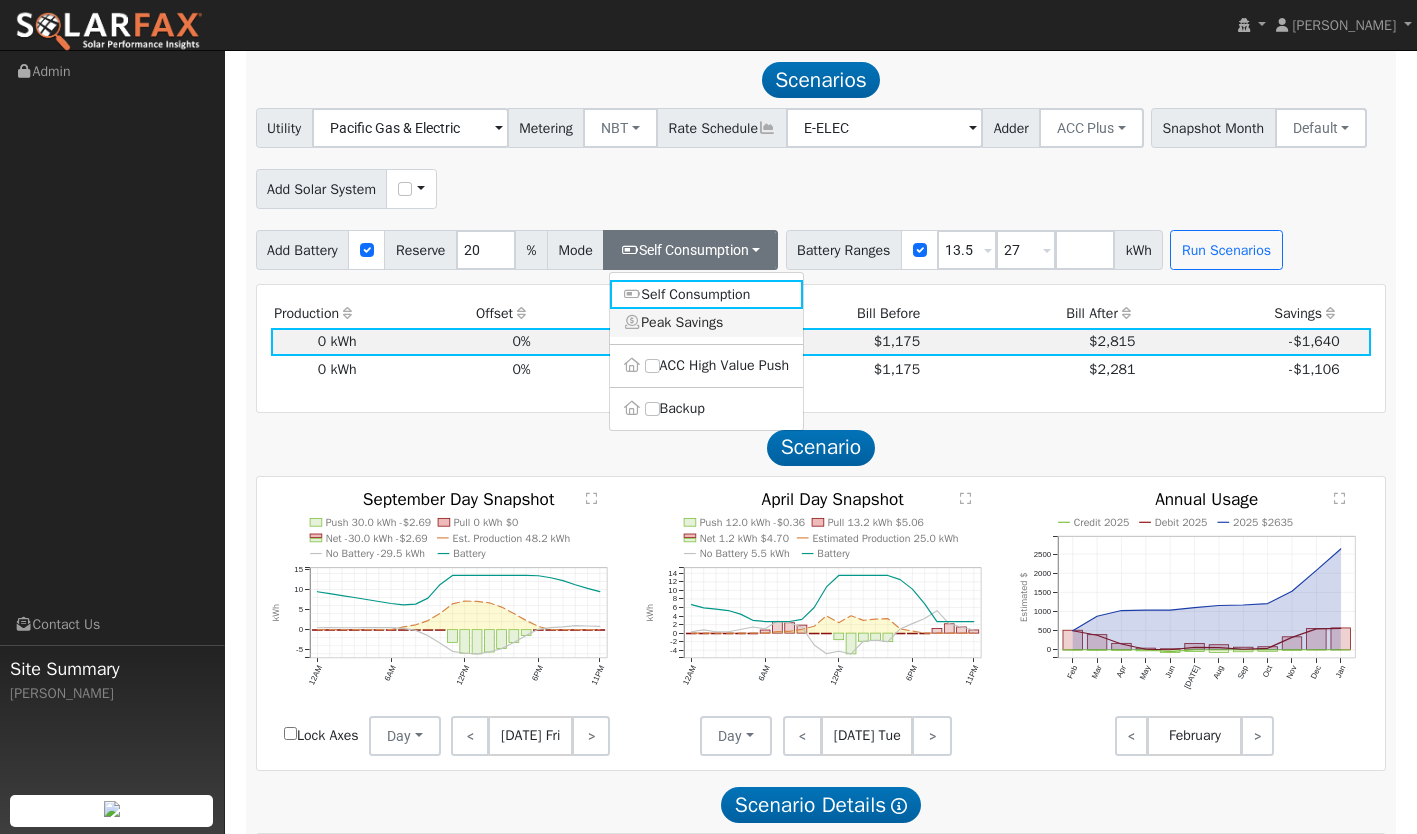 click on "Peak Savings" at bounding box center [707, 323] 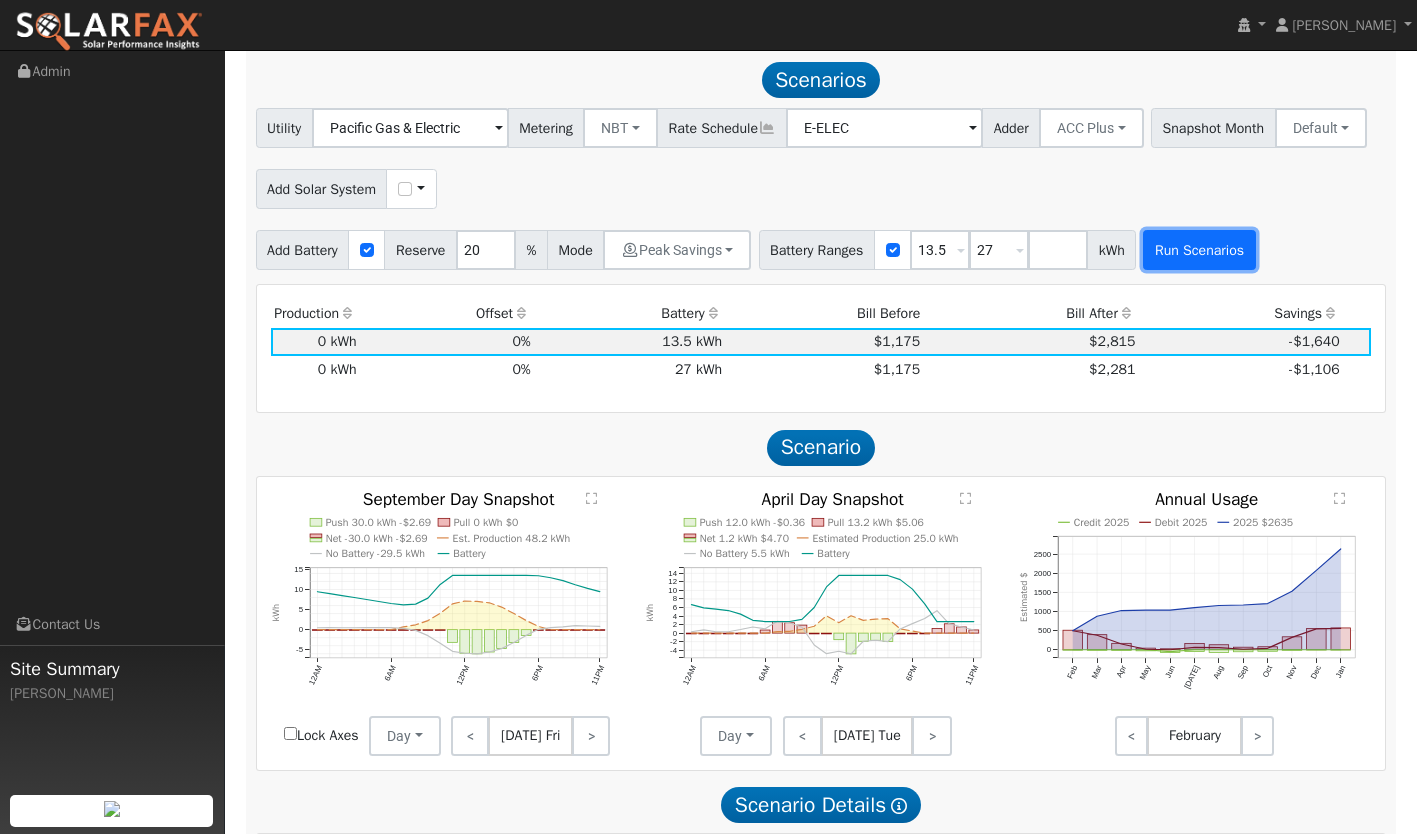 click on "Run Scenarios" at bounding box center [1199, 250] 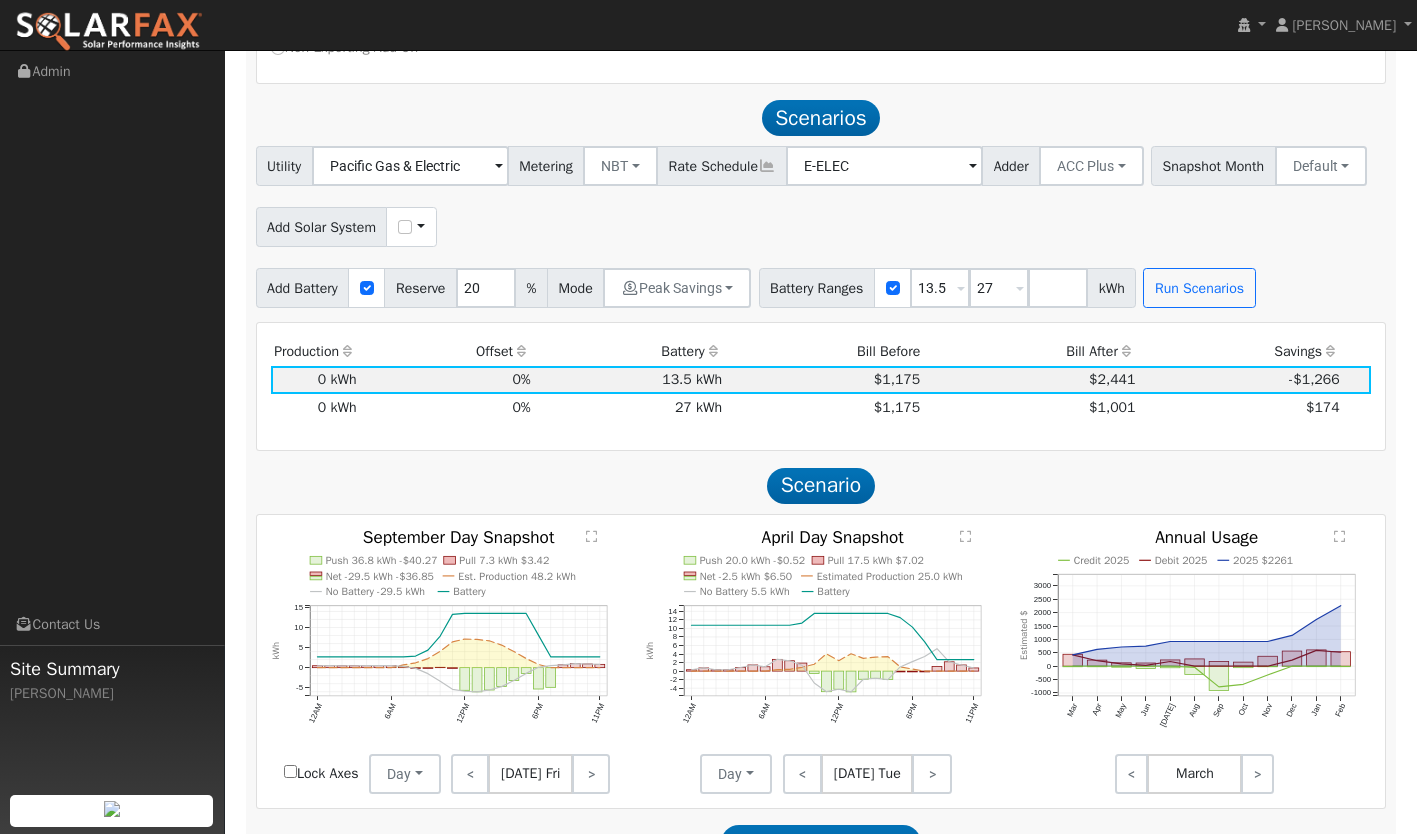 scroll, scrollTop: 857, scrollLeft: 0, axis: vertical 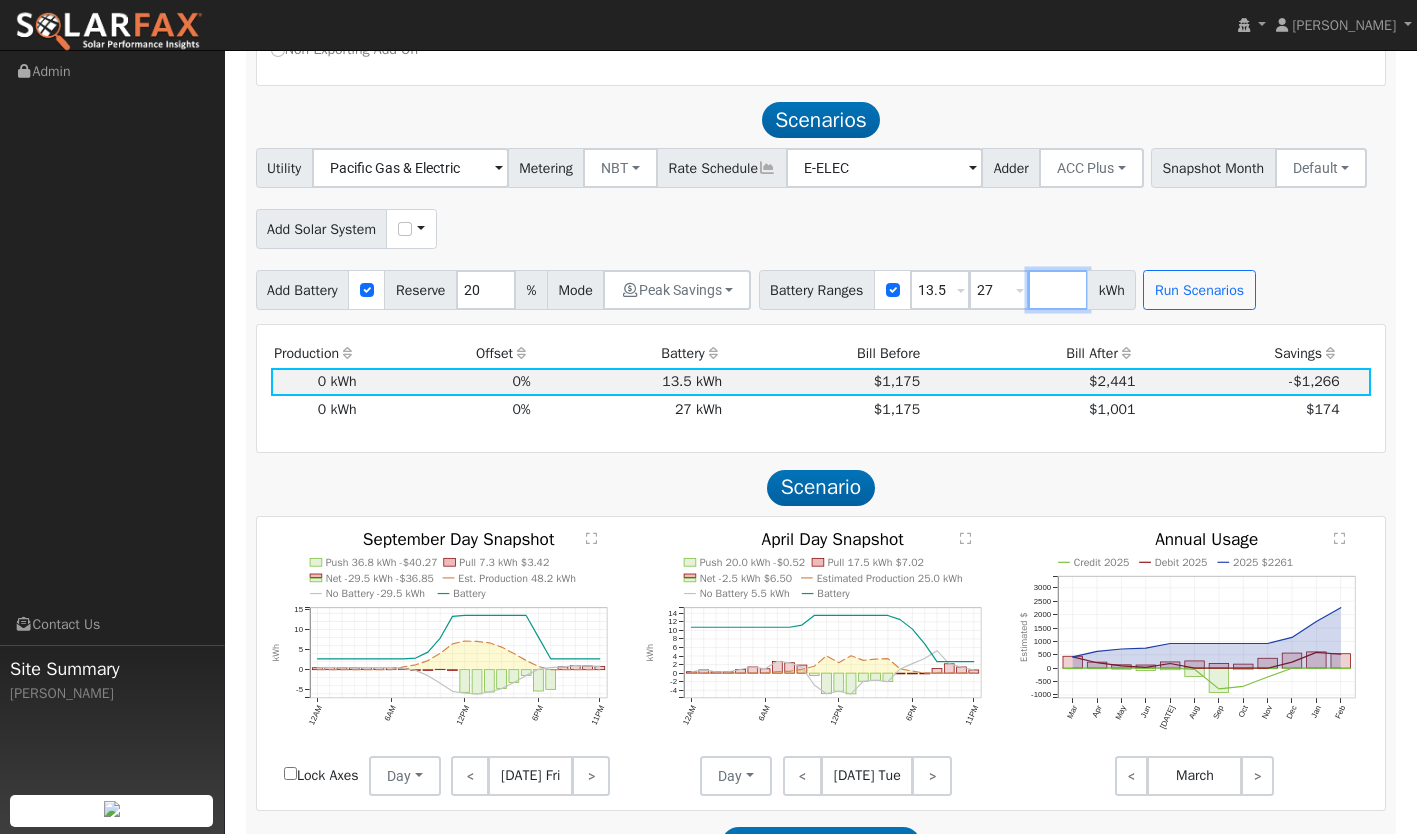 click at bounding box center (1058, 290) 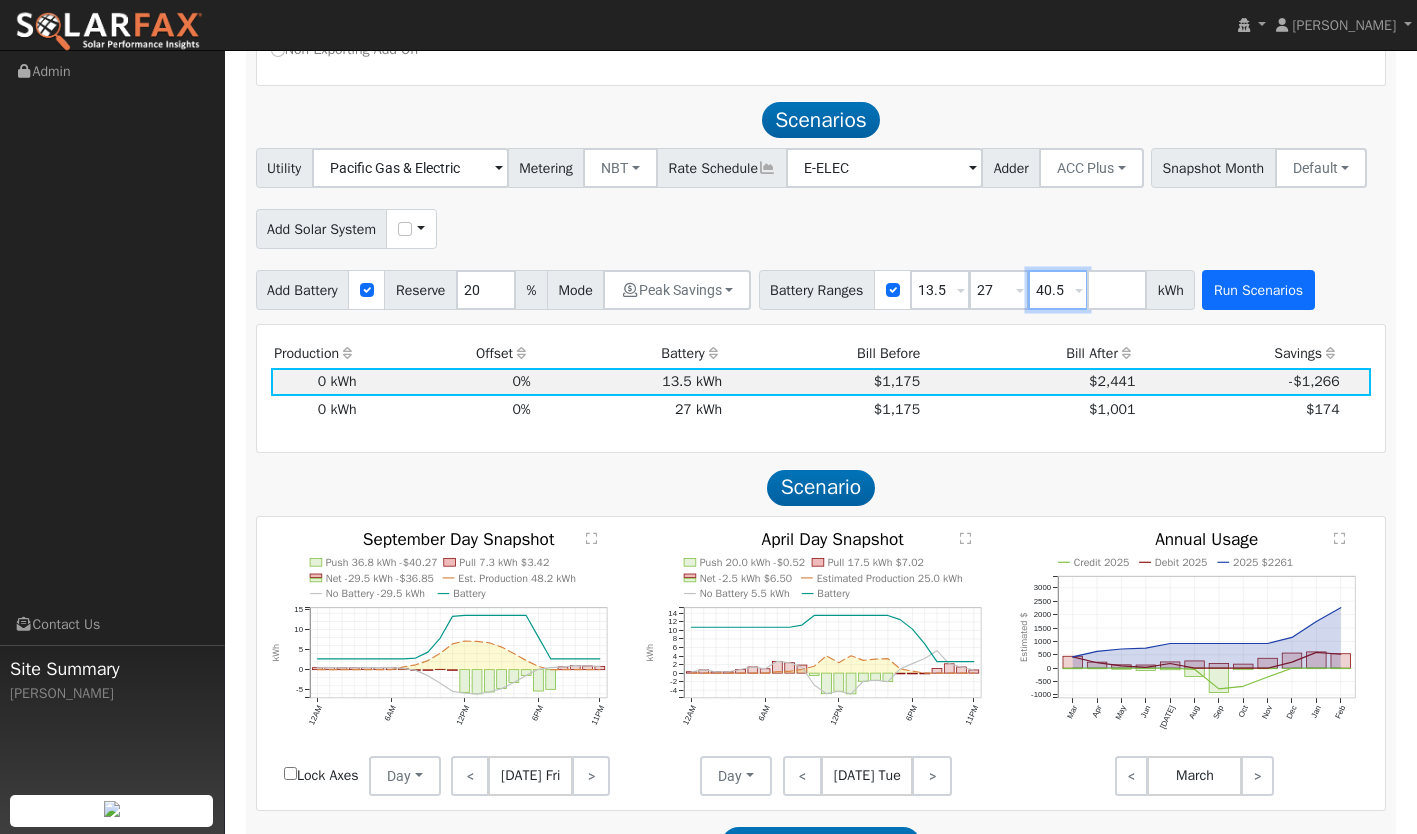 type on "40.5" 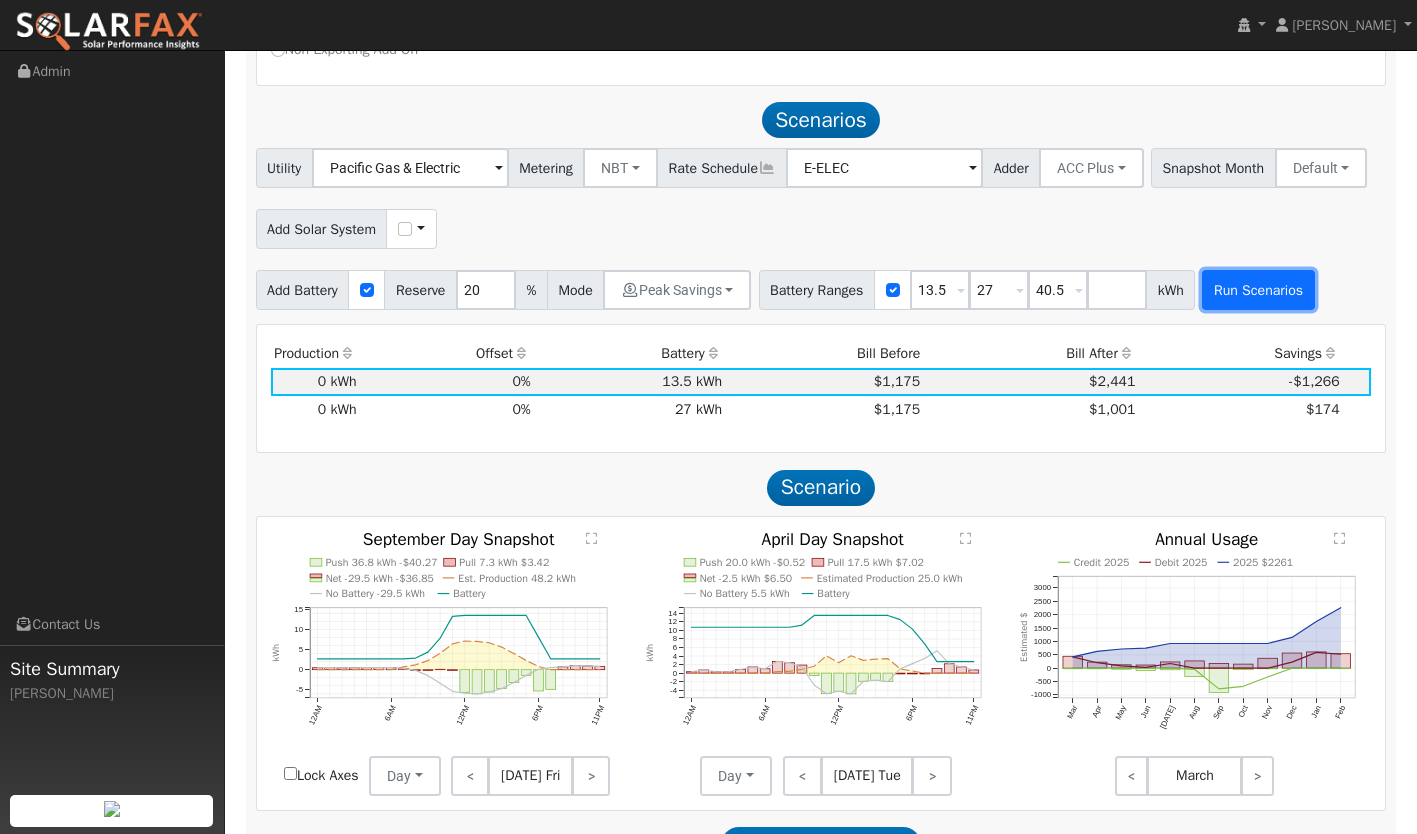 click on "Run Scenarios" at bounding box center [1258, 290] 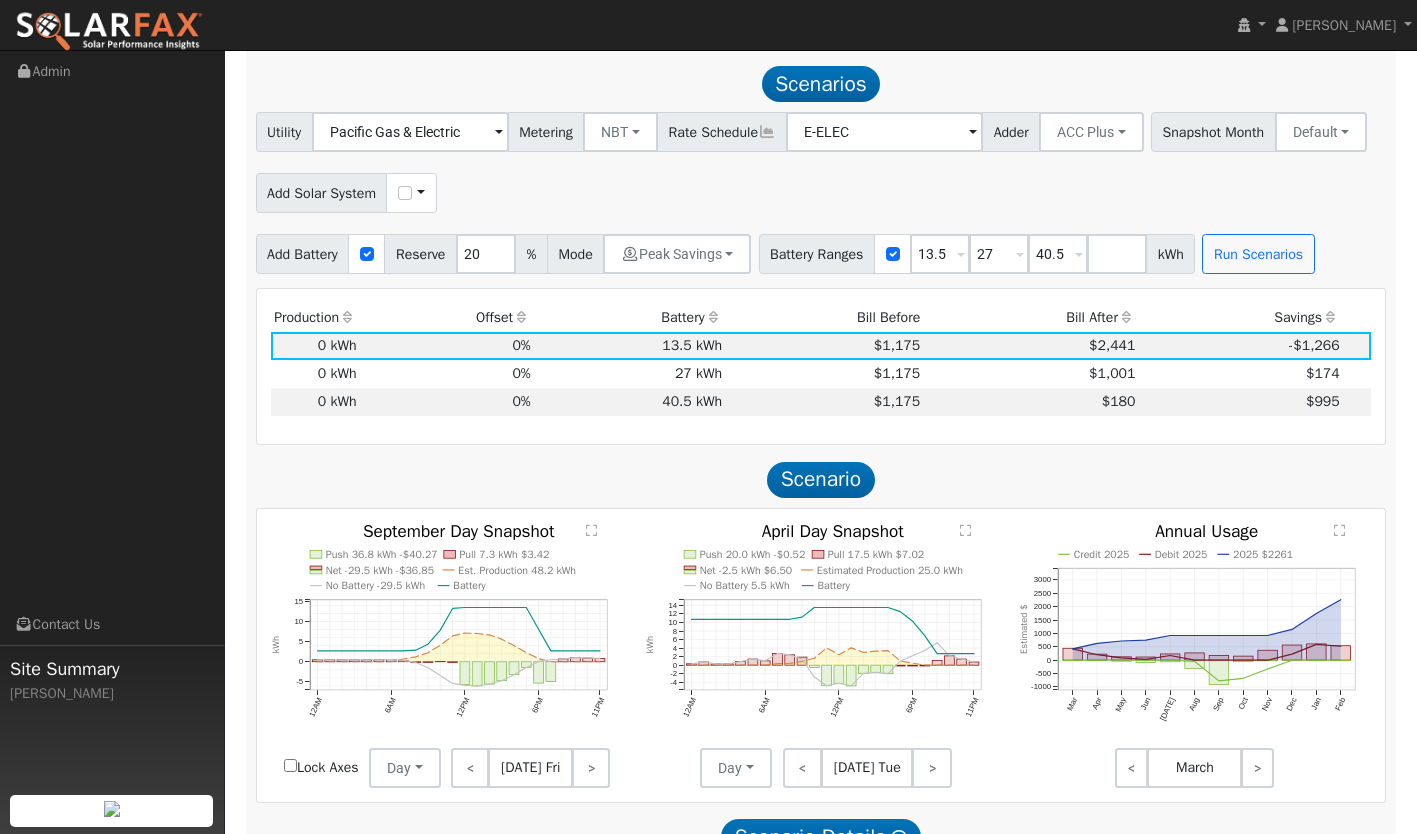 scroll, scrollTop: 897, scrollLeft: 0, axis: vertical 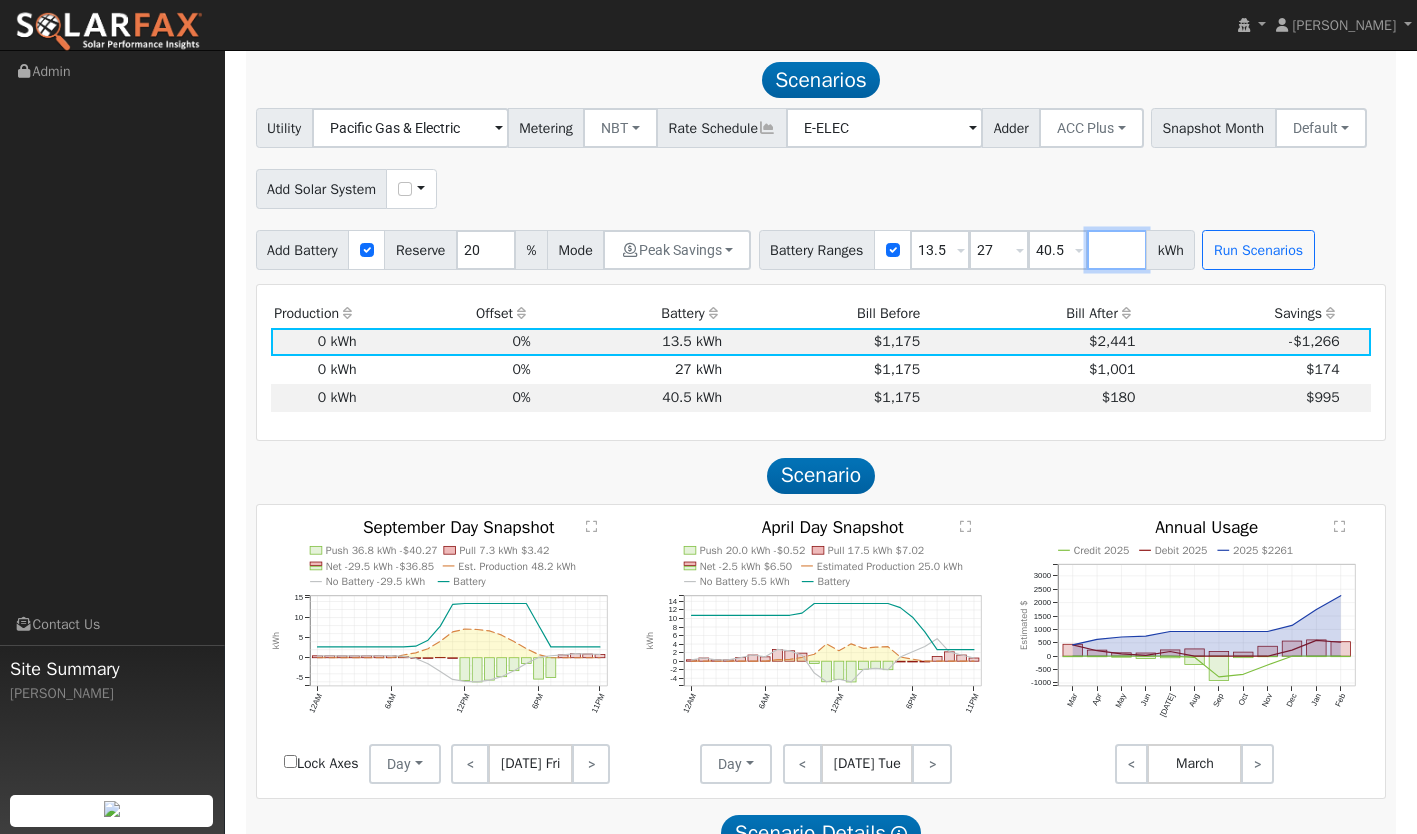 click at bounding box center (1117, 250) 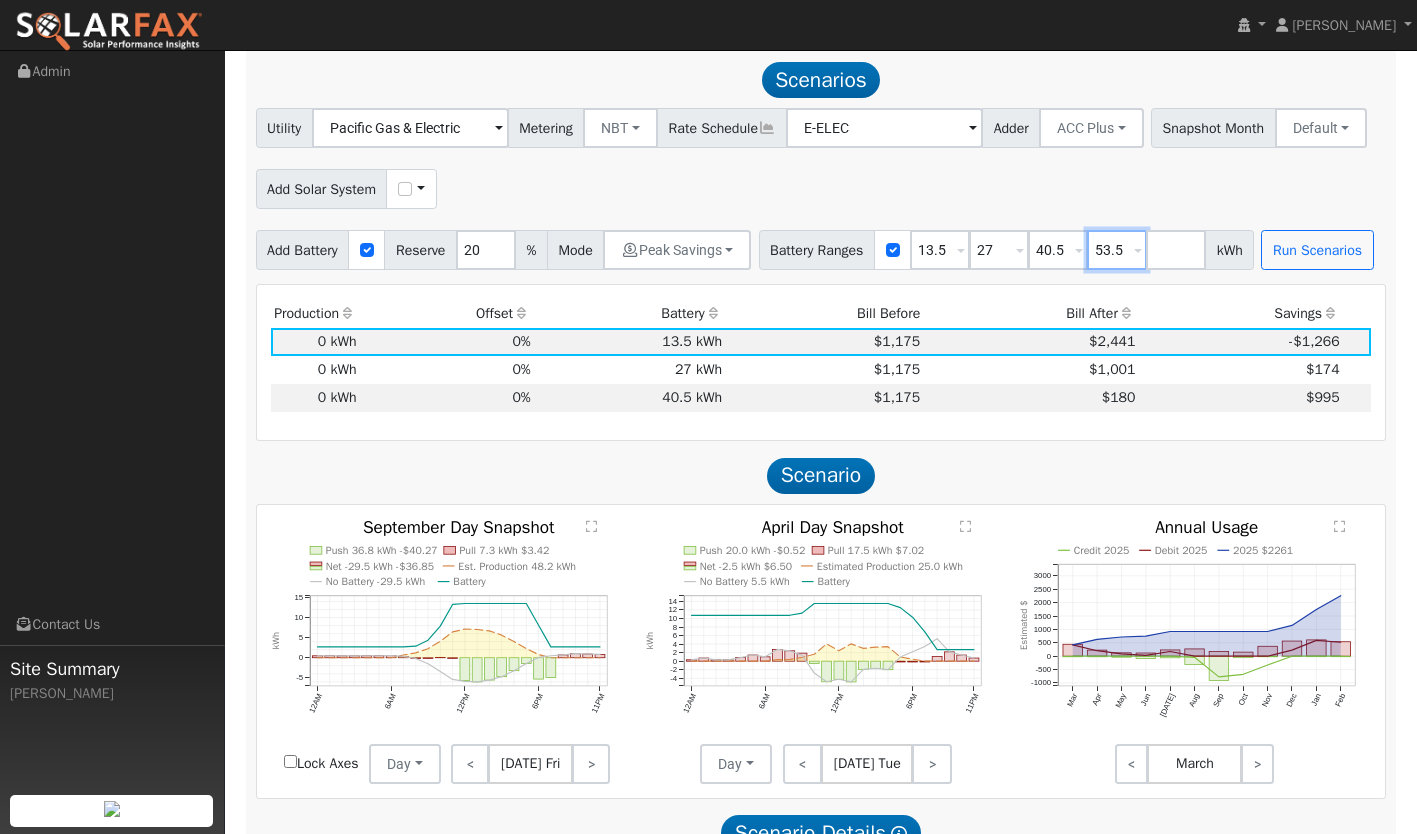 type on "53.5" 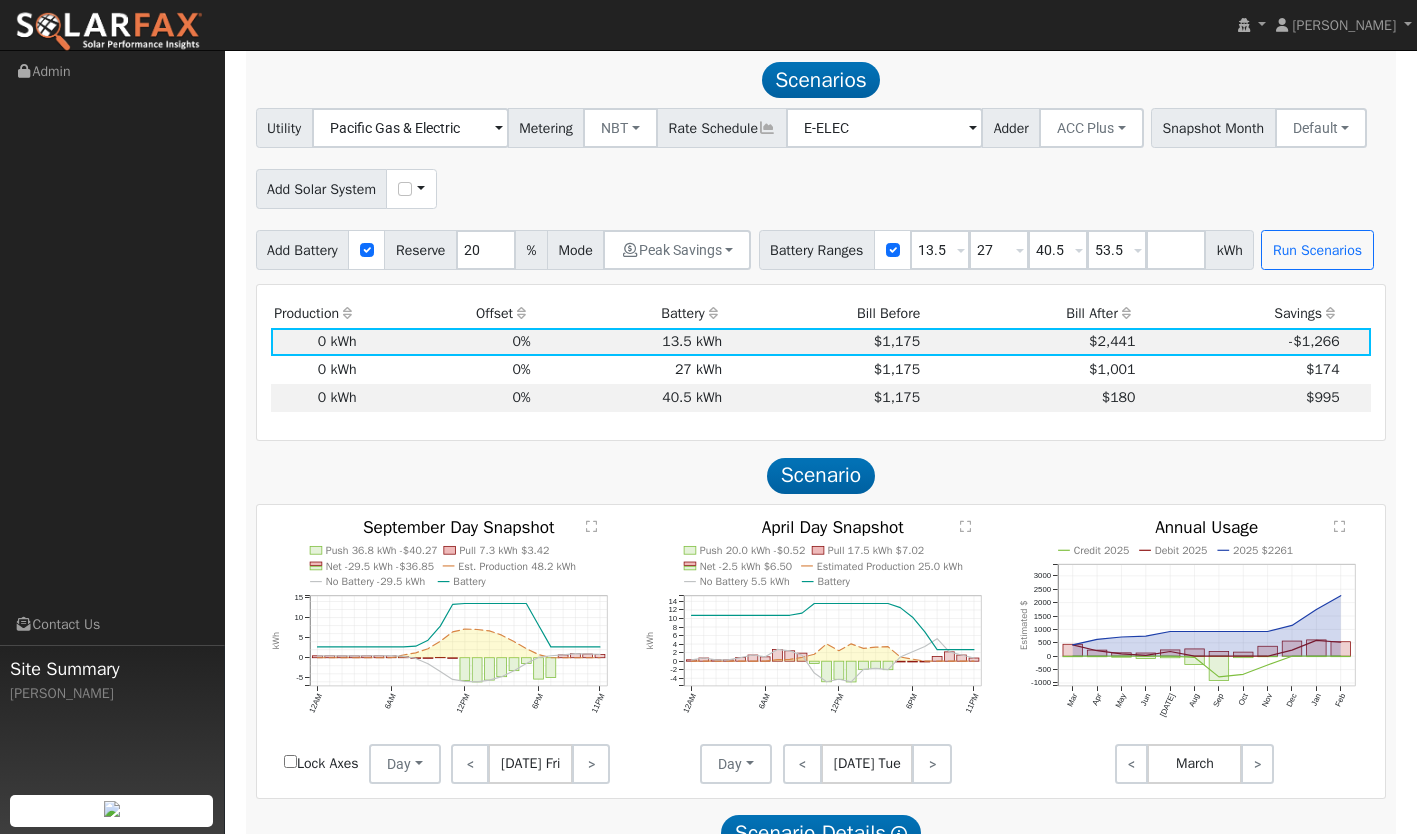 click on "Production Offset  Battery  Reserve   Mode   ACC Push   Incentive   Bill Before   Bill After  Savings   Cost   Payoff   Rank  0 kWh  0%  13.5 kWh  20% $1,175 $2,441 -$1,266 3 0 kWh  0%  27 kWh  20% $1,175 $1,001 $174 2 0 kWh  0%  40.5 kWh  20% $1,175 $180 $995 1 Show All Scenarios" at bounding box center (821, 362) 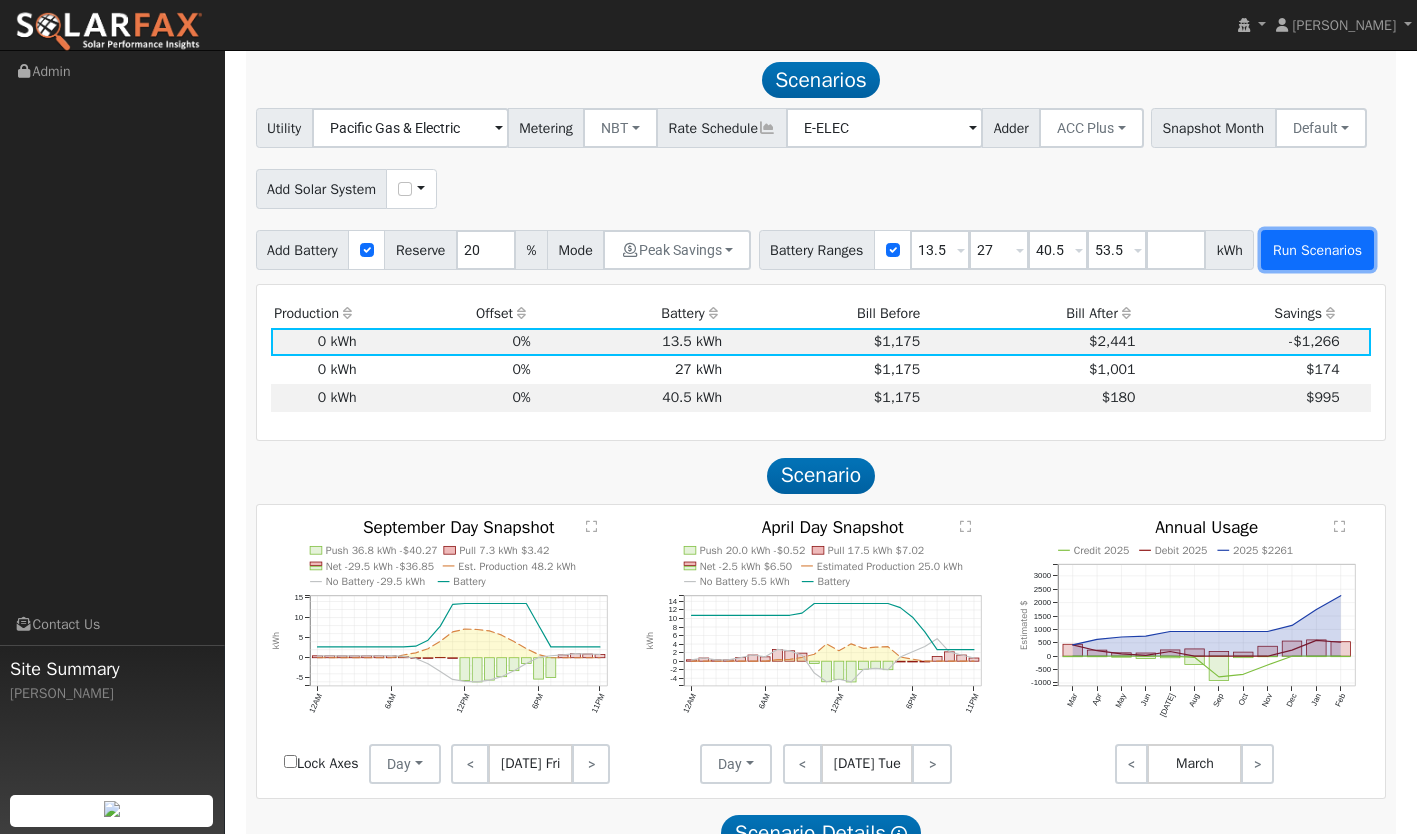 click on "Run Scenarios" at bounding box center (1317, 250) 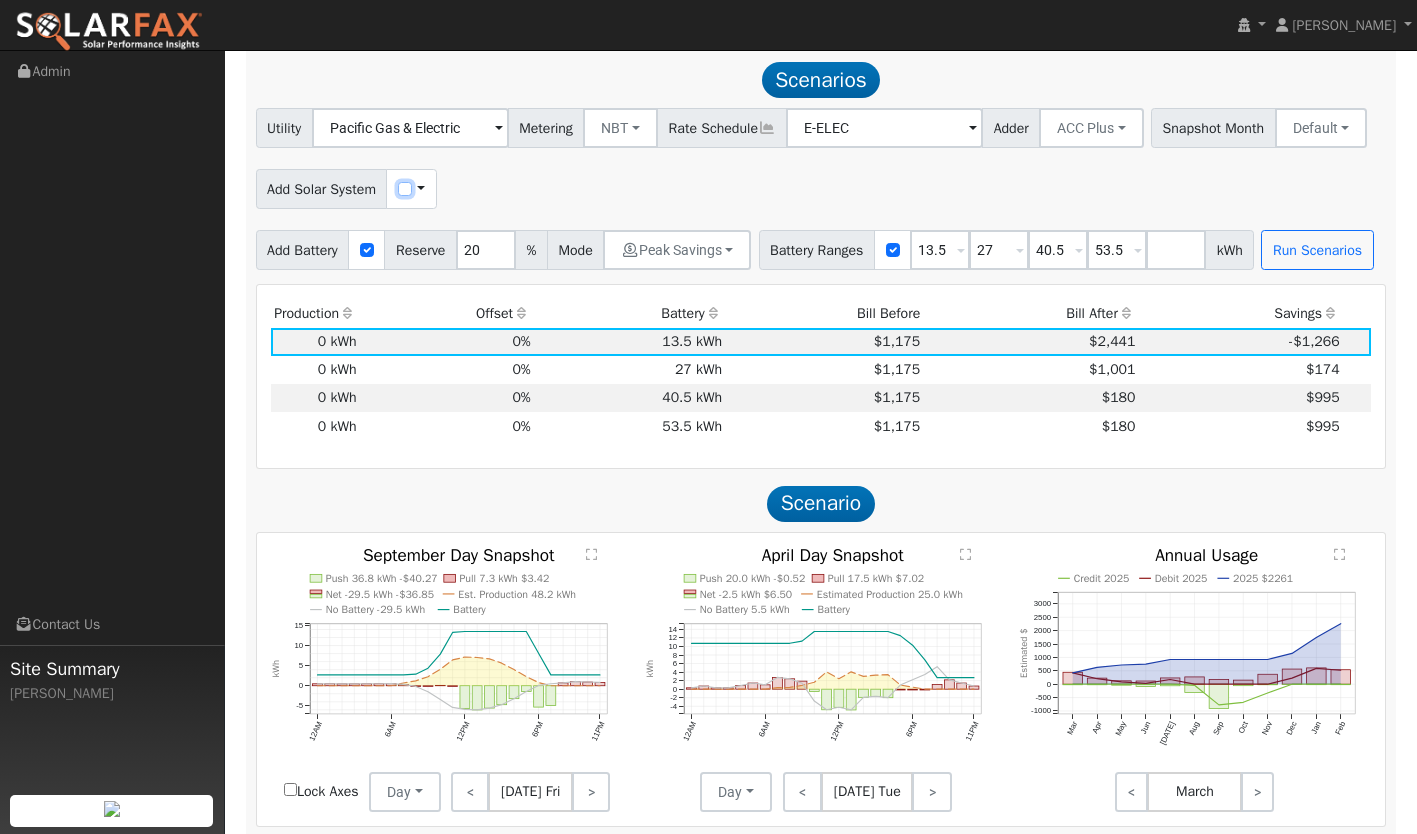 click at bounding box center (405, 189) 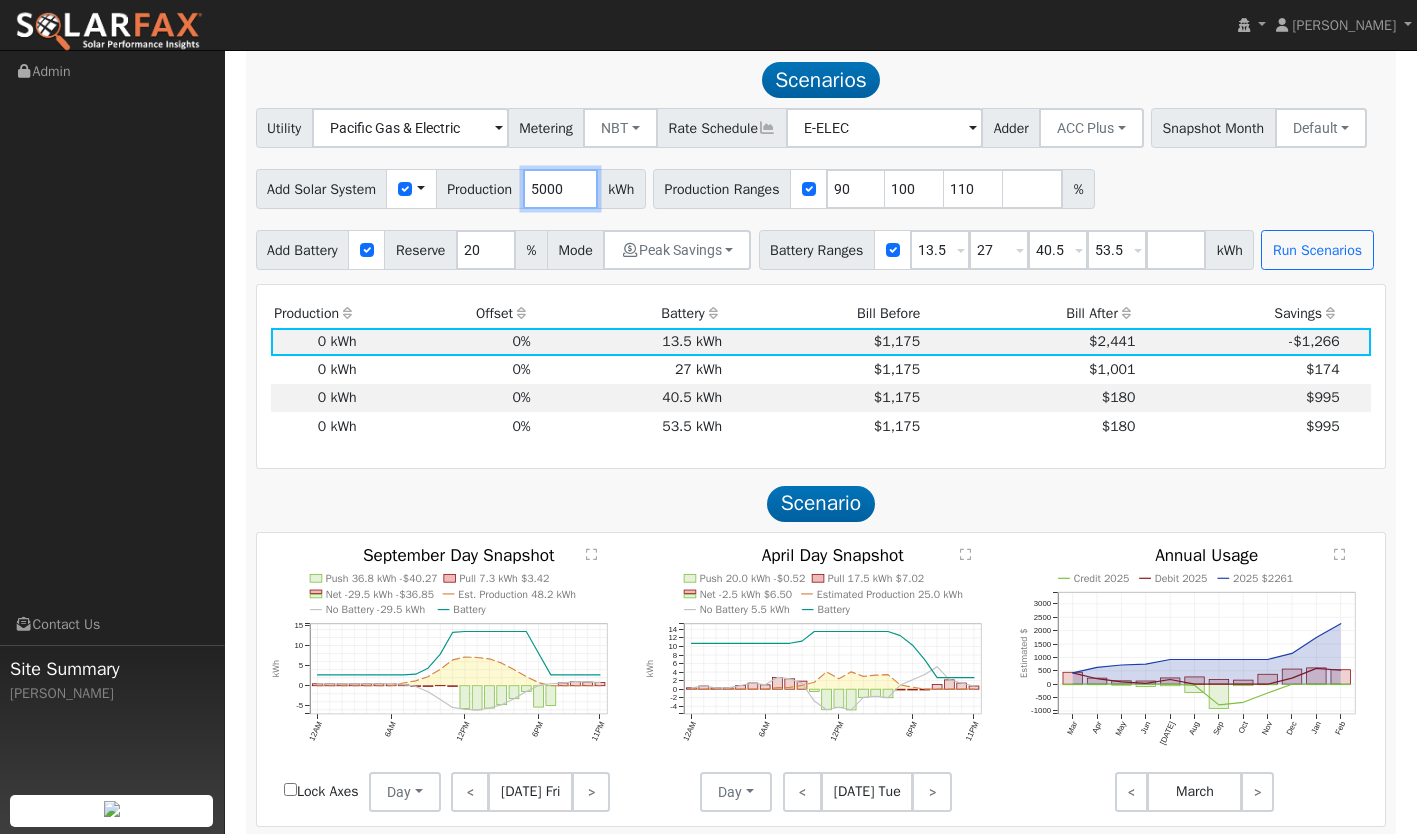click on "5000" at bounding box center [560, 189] 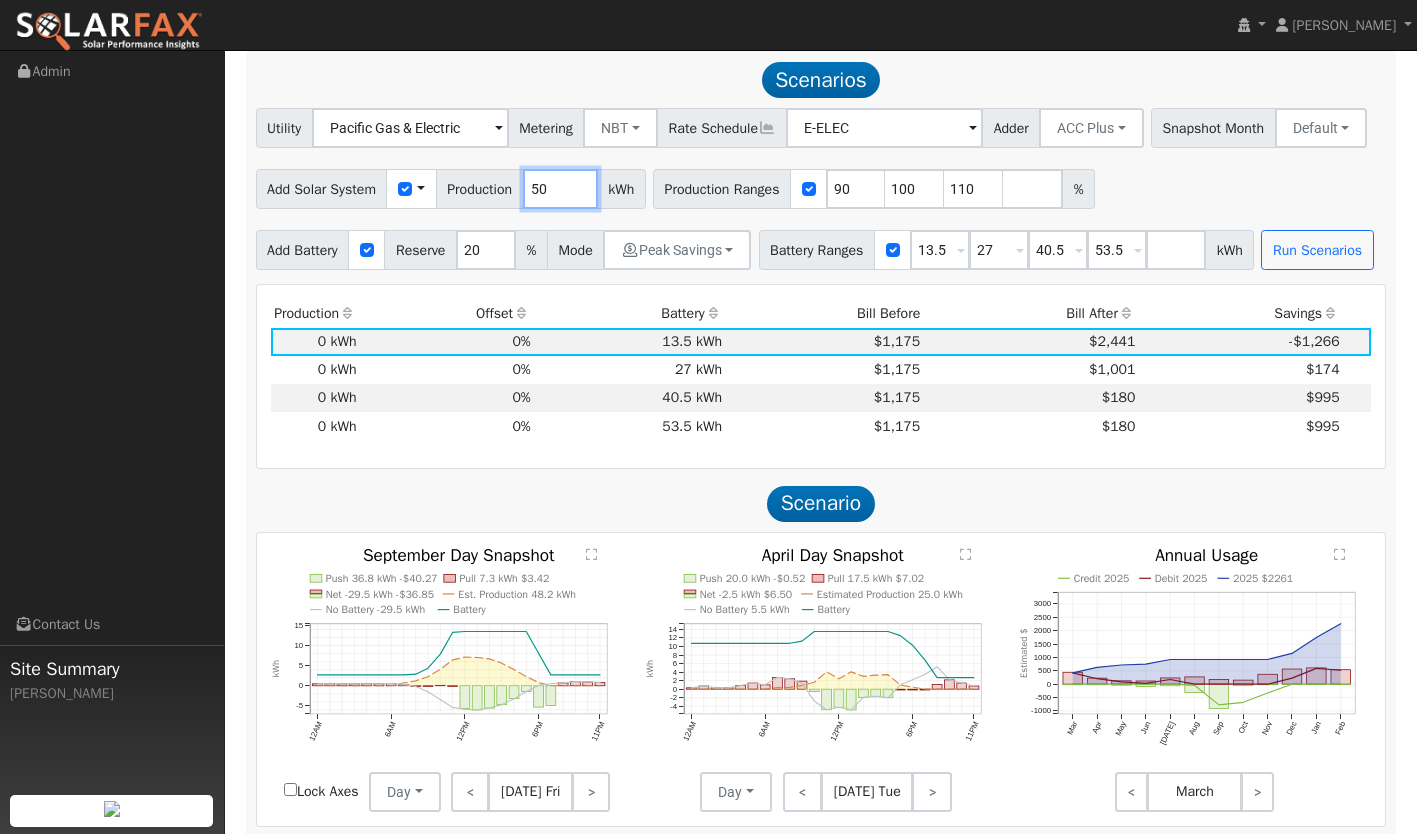 type on "5" 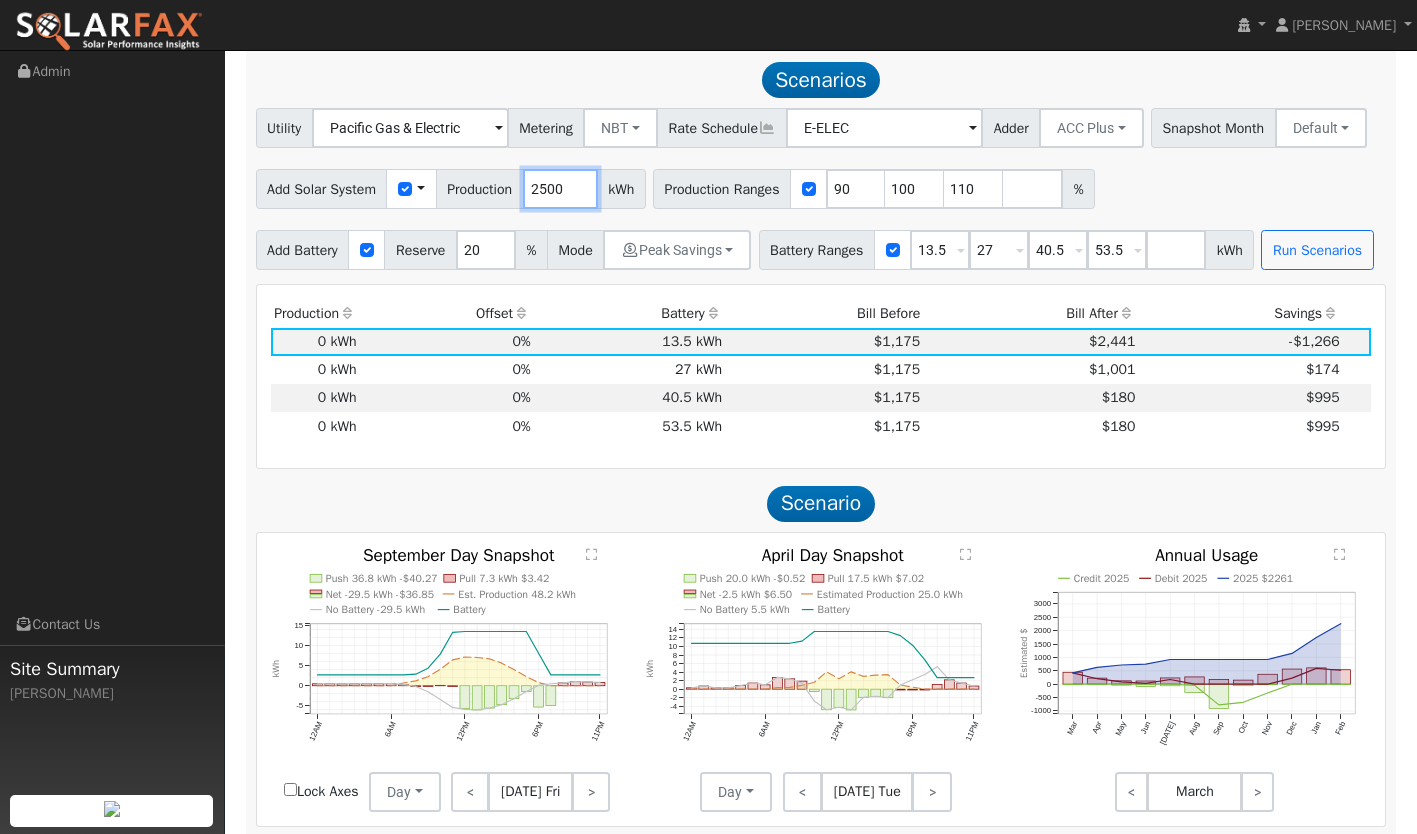 type on "2500" 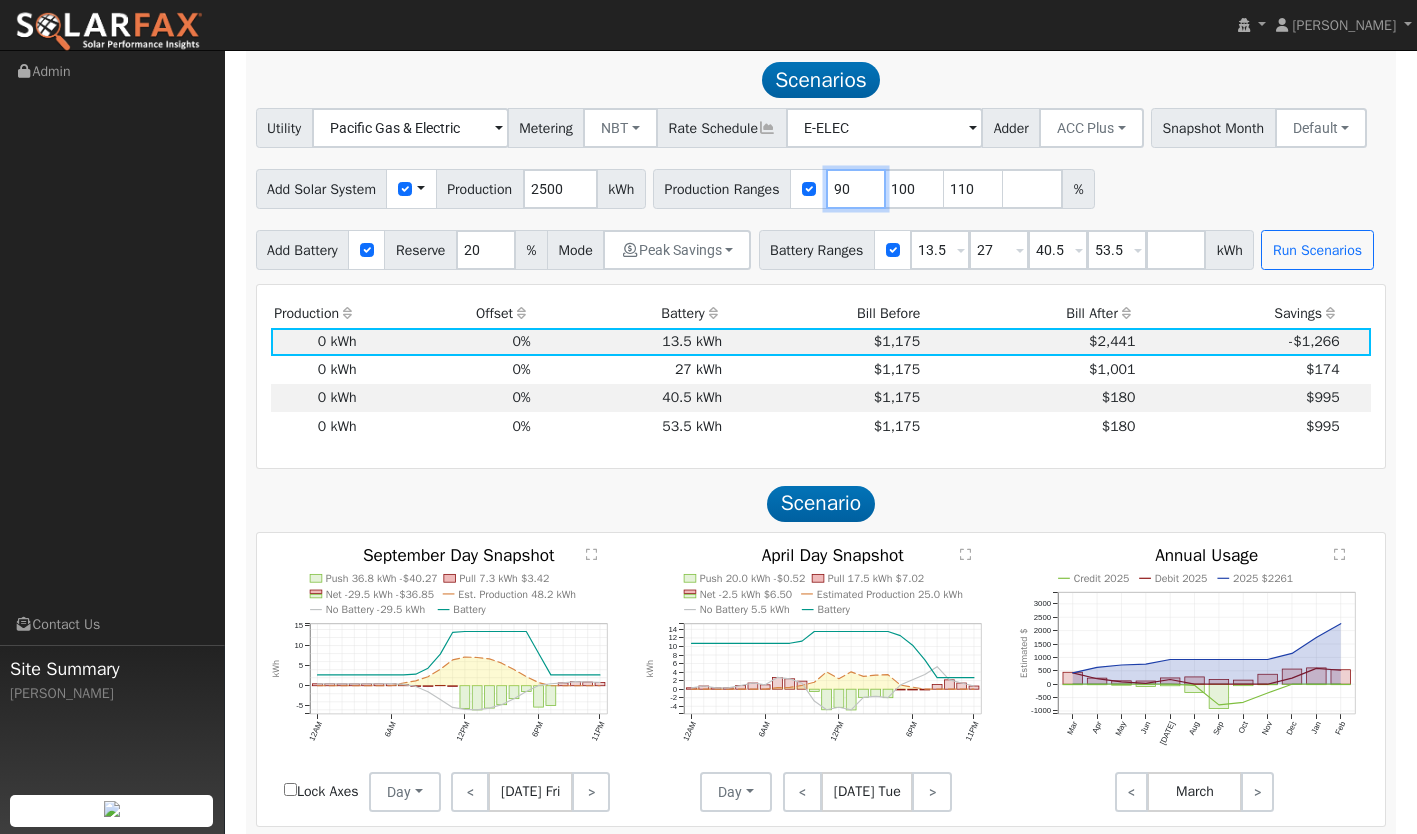 click on "90" at bounding box center [856, 189] 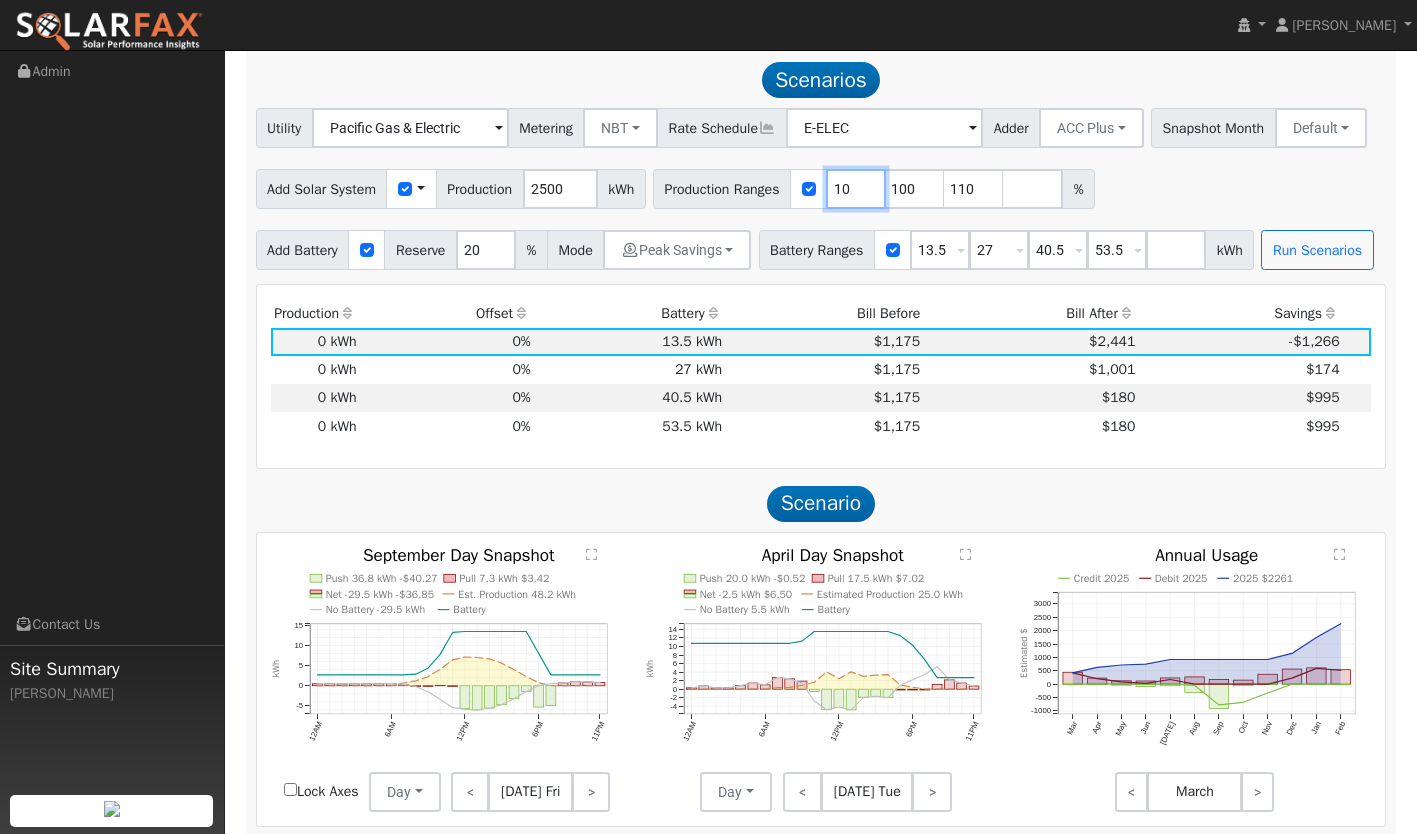 type on "10" 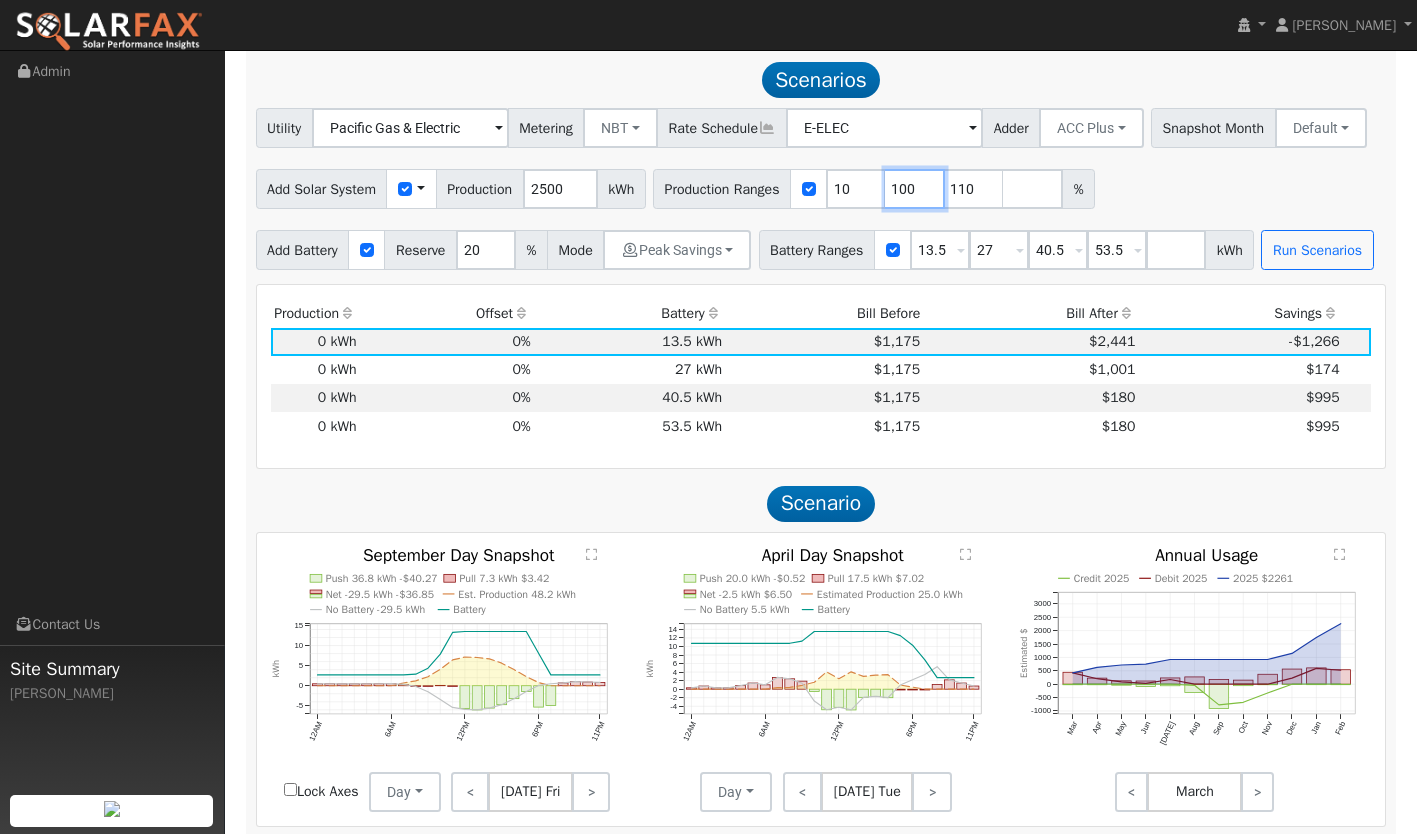 click on "100" at bounding box center (915, 189) 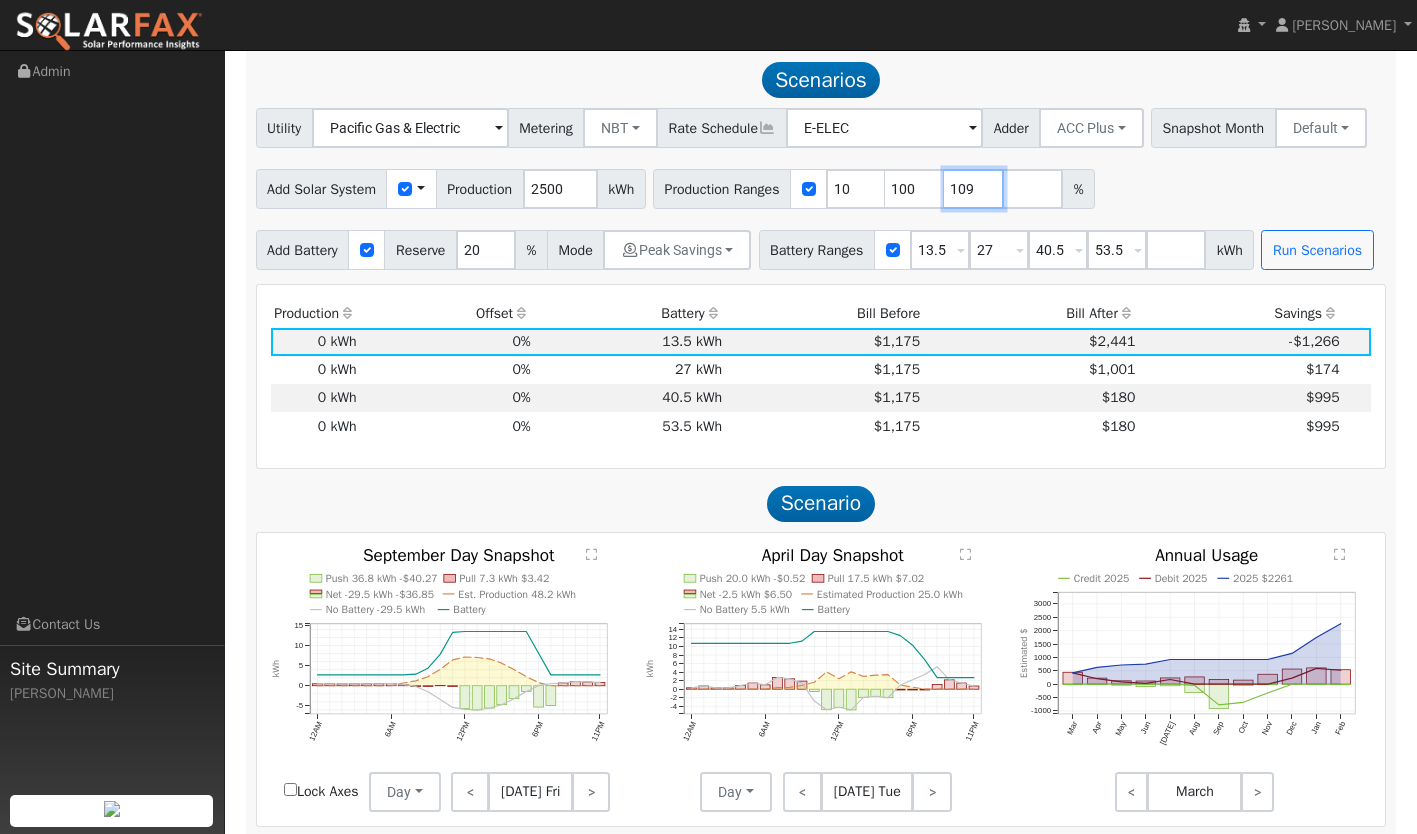 type on "109" 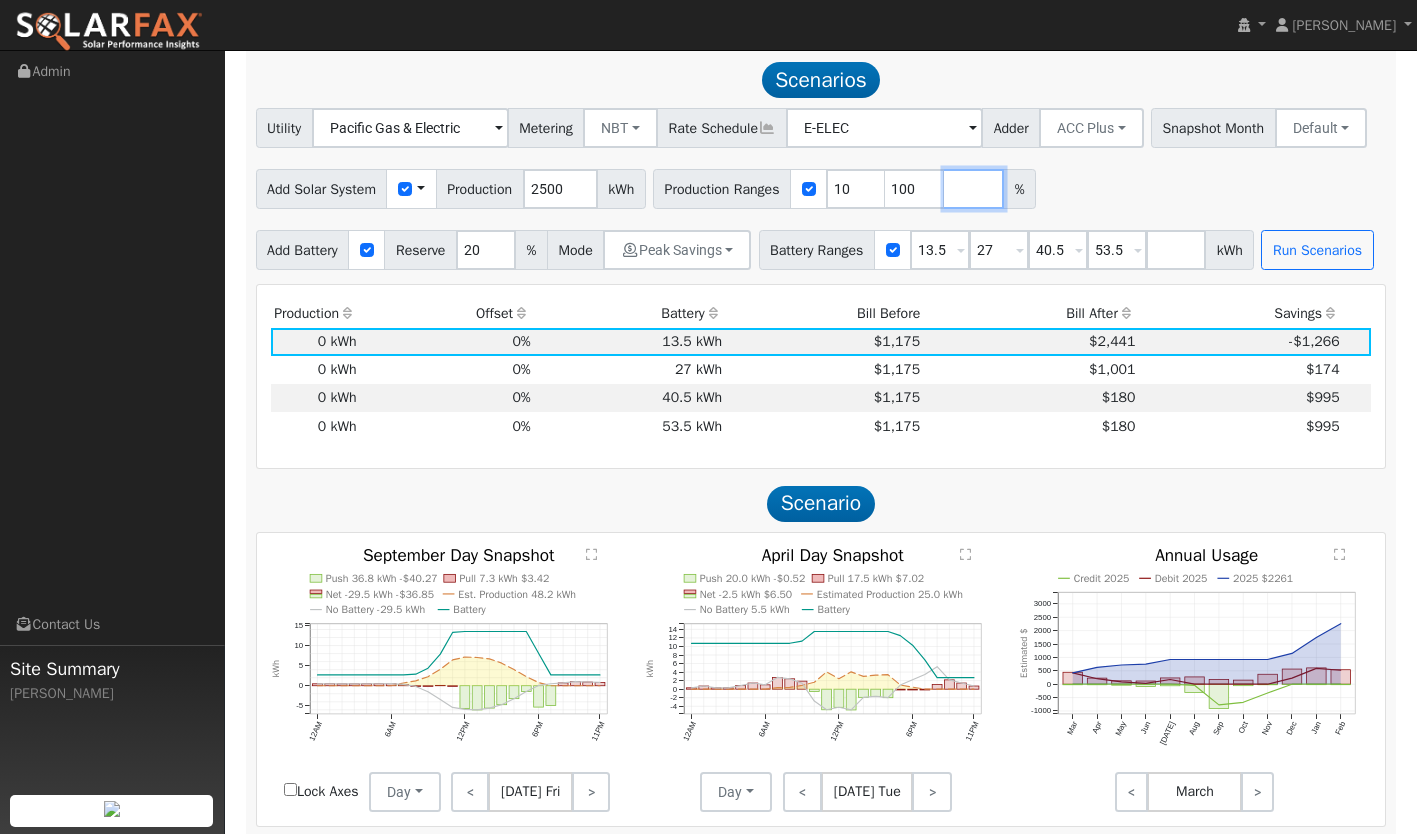 type 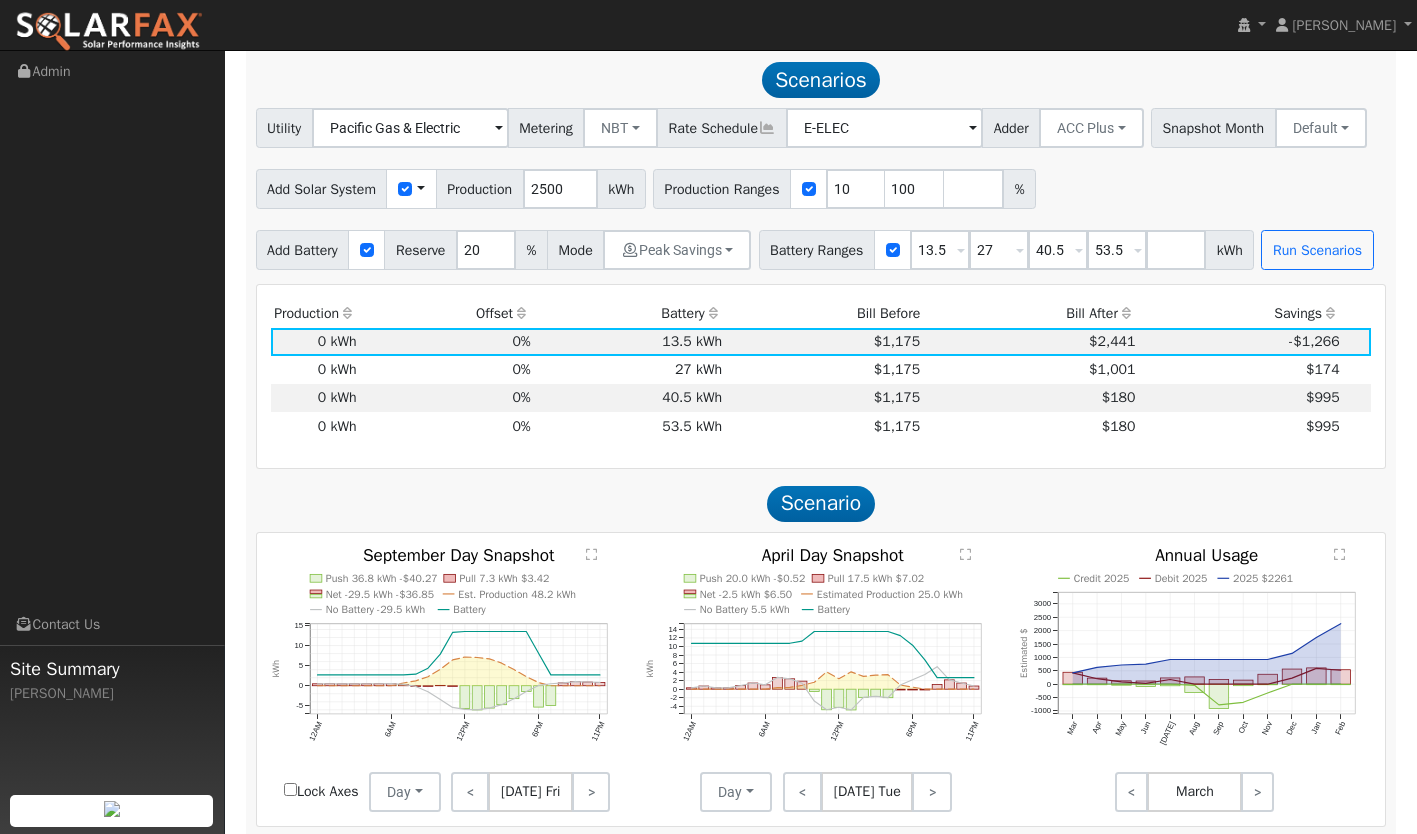 click on "Add Solar System Use CSV Data Production 2500 kWh Production Ranges 10 100 %" at bounding box center (821, 185) 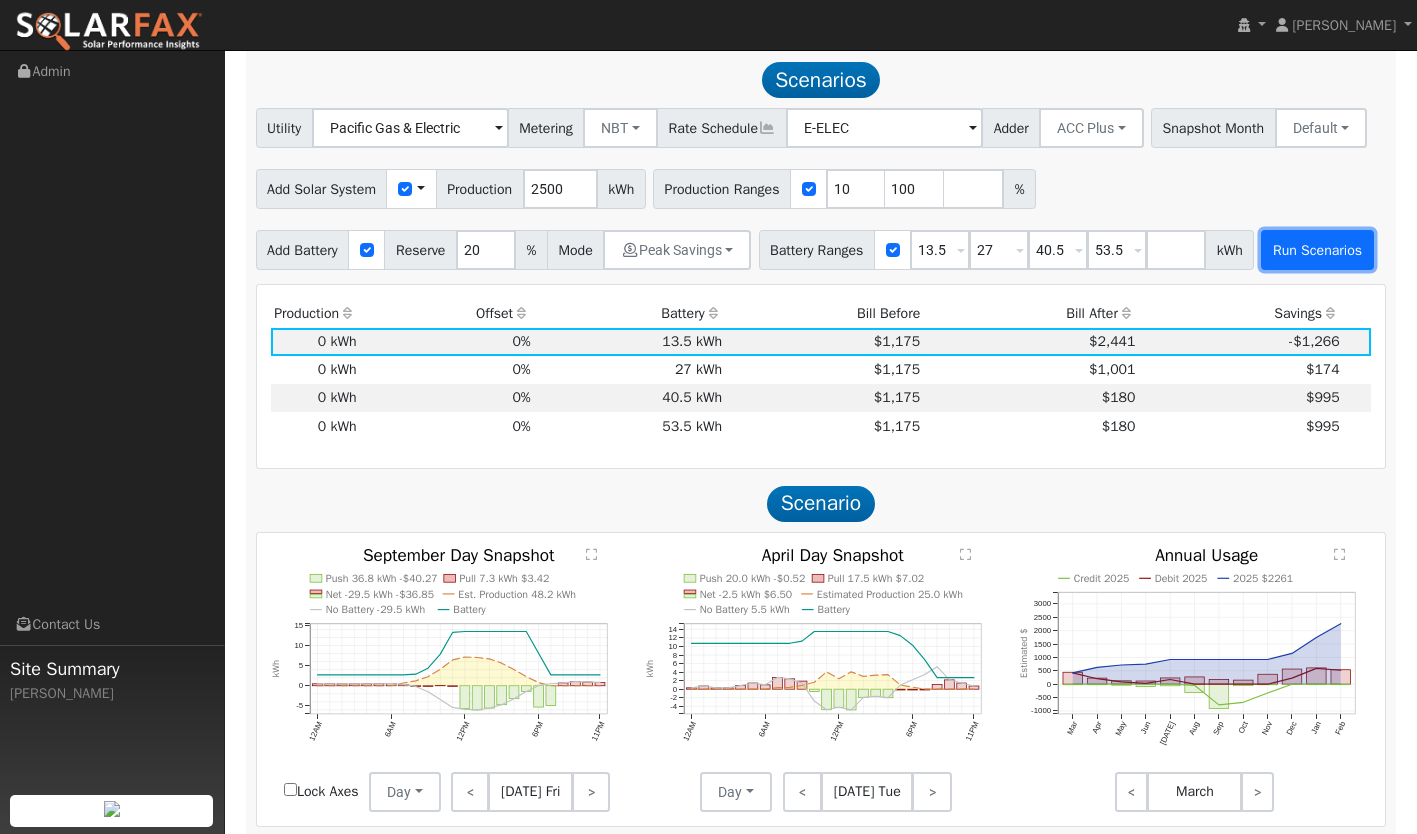 click on "Run Scenarios" at bounding box center [1317, 250] 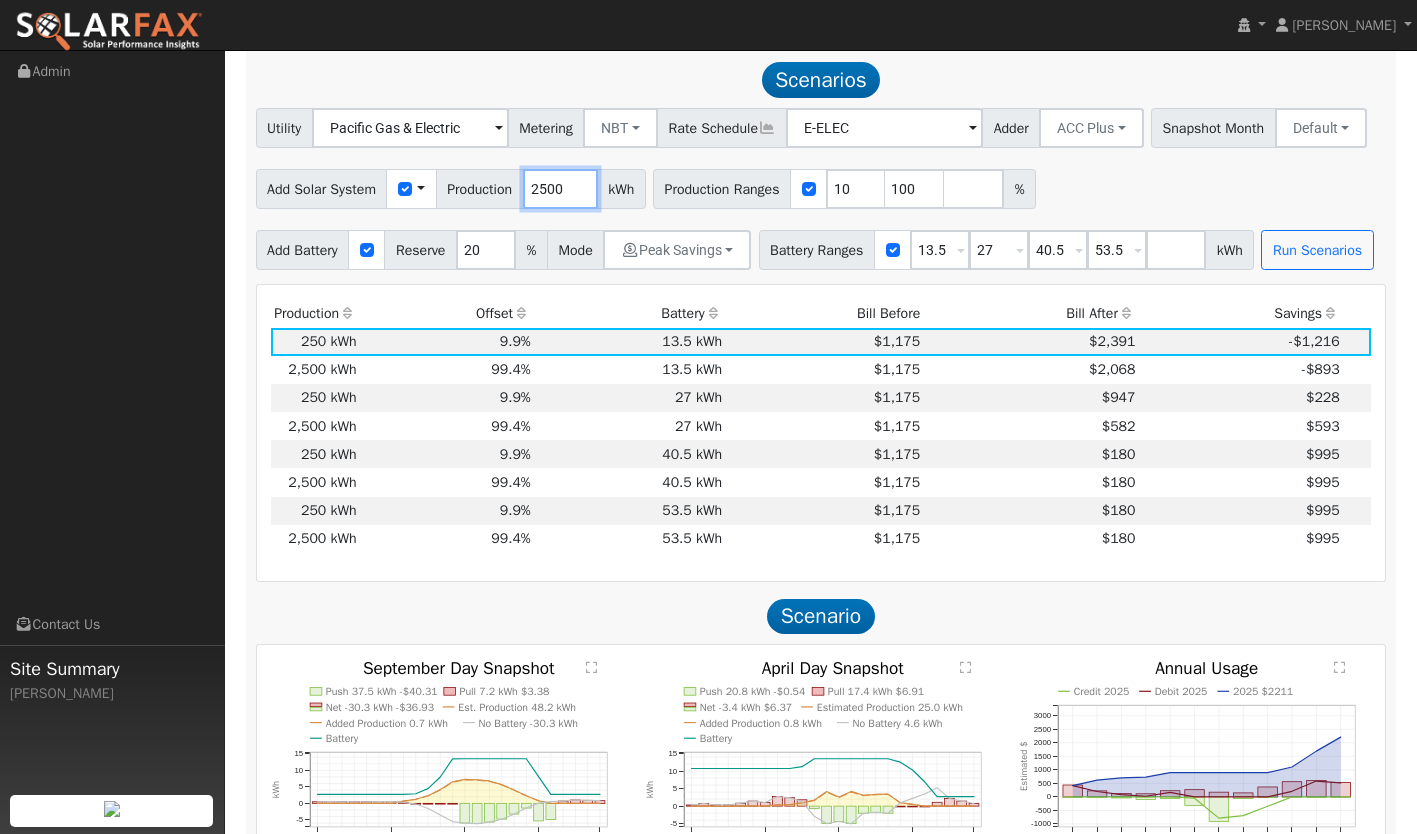 click on "2500" at bounding box center [560, 189] 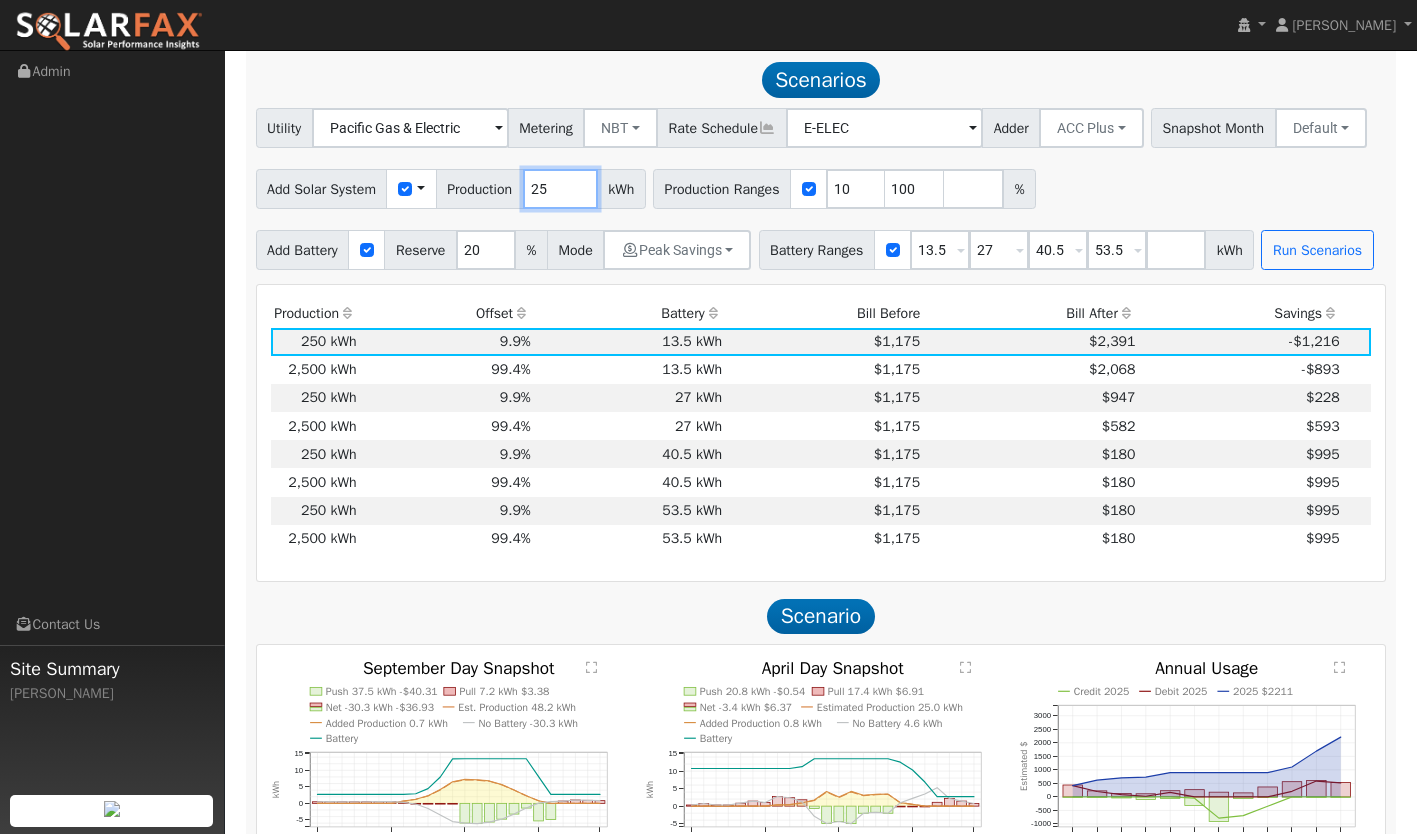 type on "2" 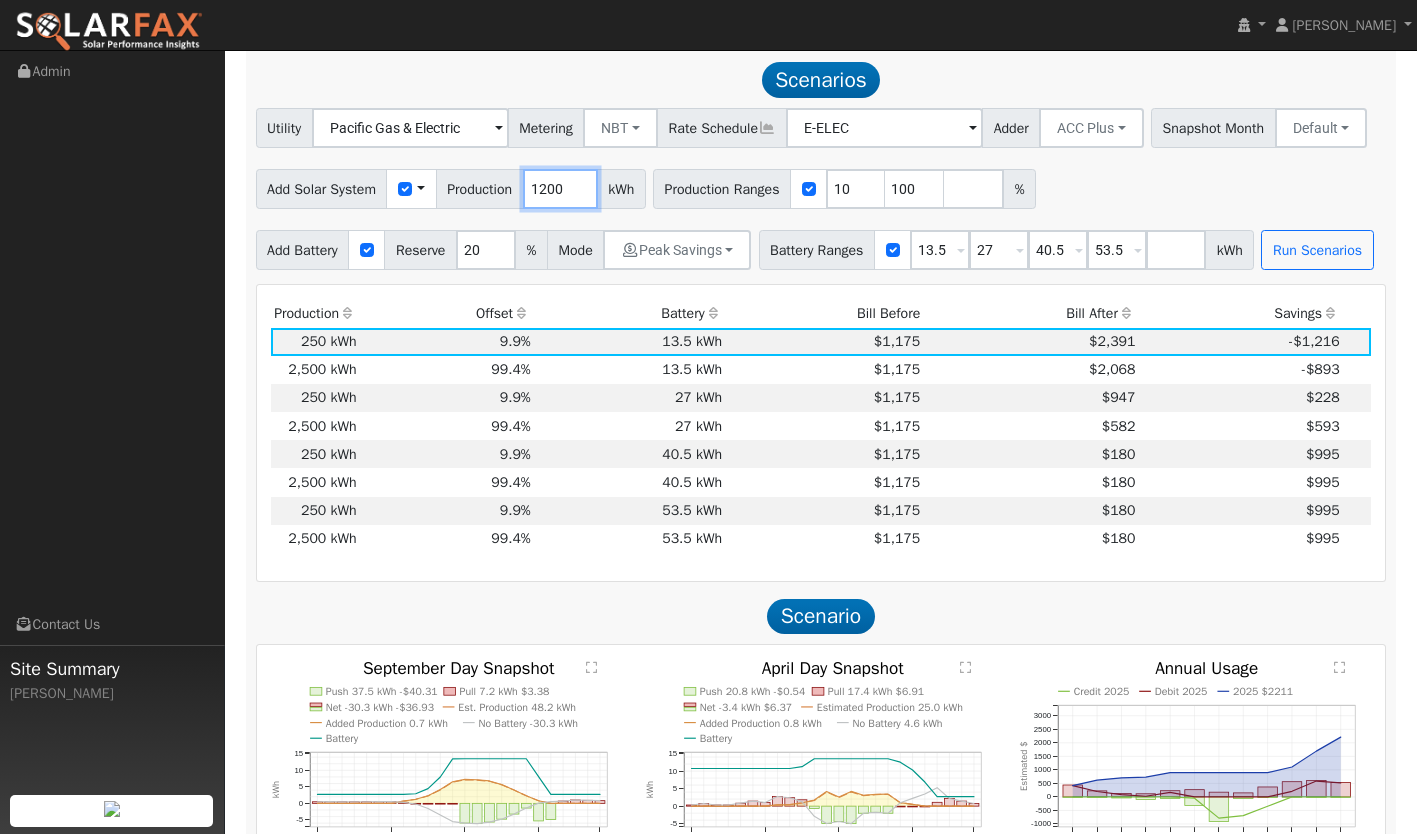 type on "1200" 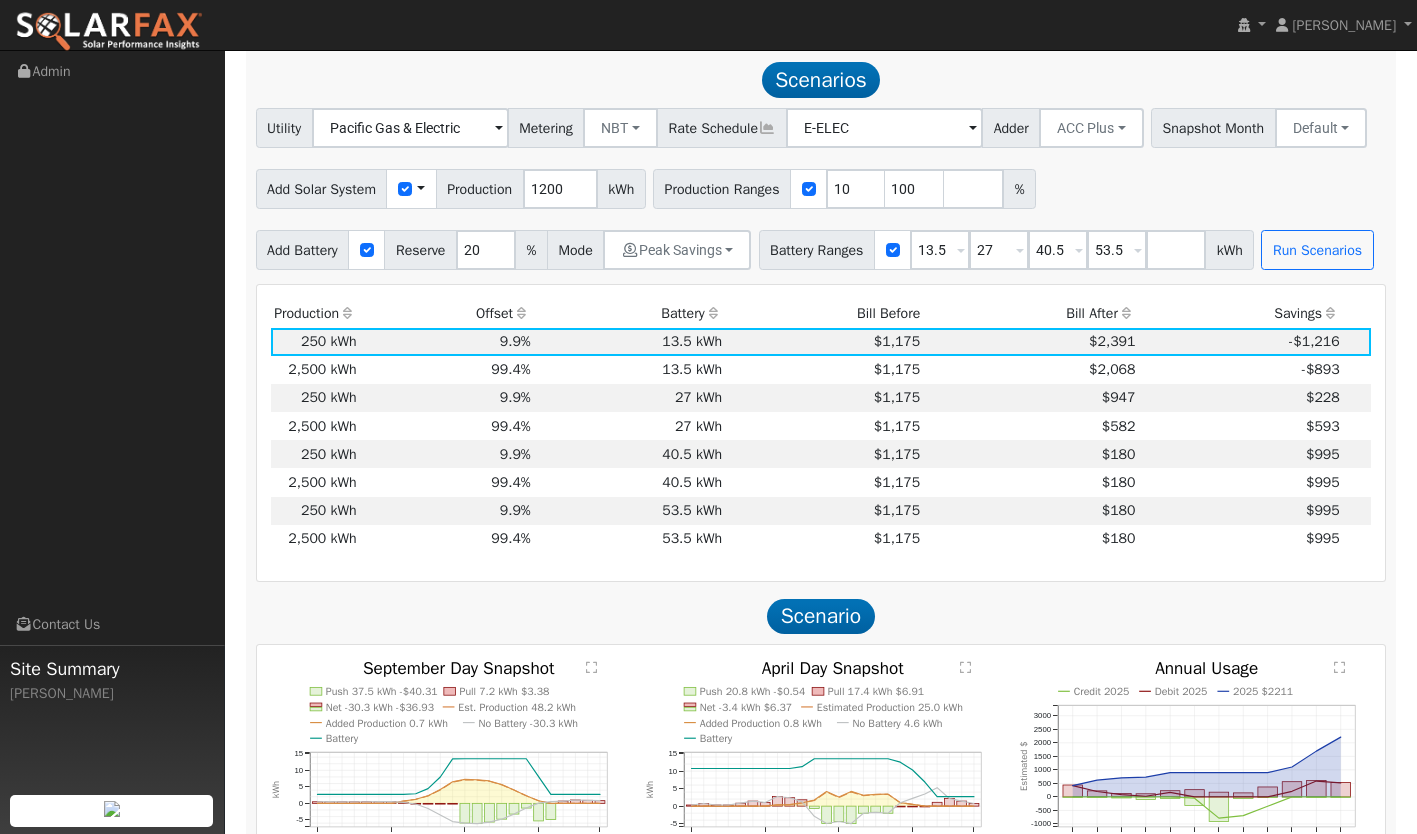 click on "Scenario Report  Powered by SolarFax ®   Energy Consumption Overview  Show Help  This analysis uses information about your recent energy consumption to recommend the ideal amount of battery storage based upon your need for energy bill savings and backup power.    You have provided your hourly consumption data, which provides the most accurate battery storage recommendation to meet your energy goals.  Your annual energy consumption is  2,515 kWh  and your estimated annual cost for this power is  $1,175 Your highest energy usage month is  January , and your lowest energy usage month is  June System Details Customer: [PERSON_NAME] Address: [STREET_ADDRESS][PERSON_NAME] System Size: est. 7.89 to 8.58 kW To navigate the map with touch gestures double-tap and hold your finger on the map, then drag the map. ← Move left → Move right ↑ Move up ↓ Move down + Zoom in - Zoom out Home Jump left by 75% End Jump right by 75% Page Up Jump up by 75% Page Down Jump down by 75% Map Data 10 m  Terms $1,175 0" 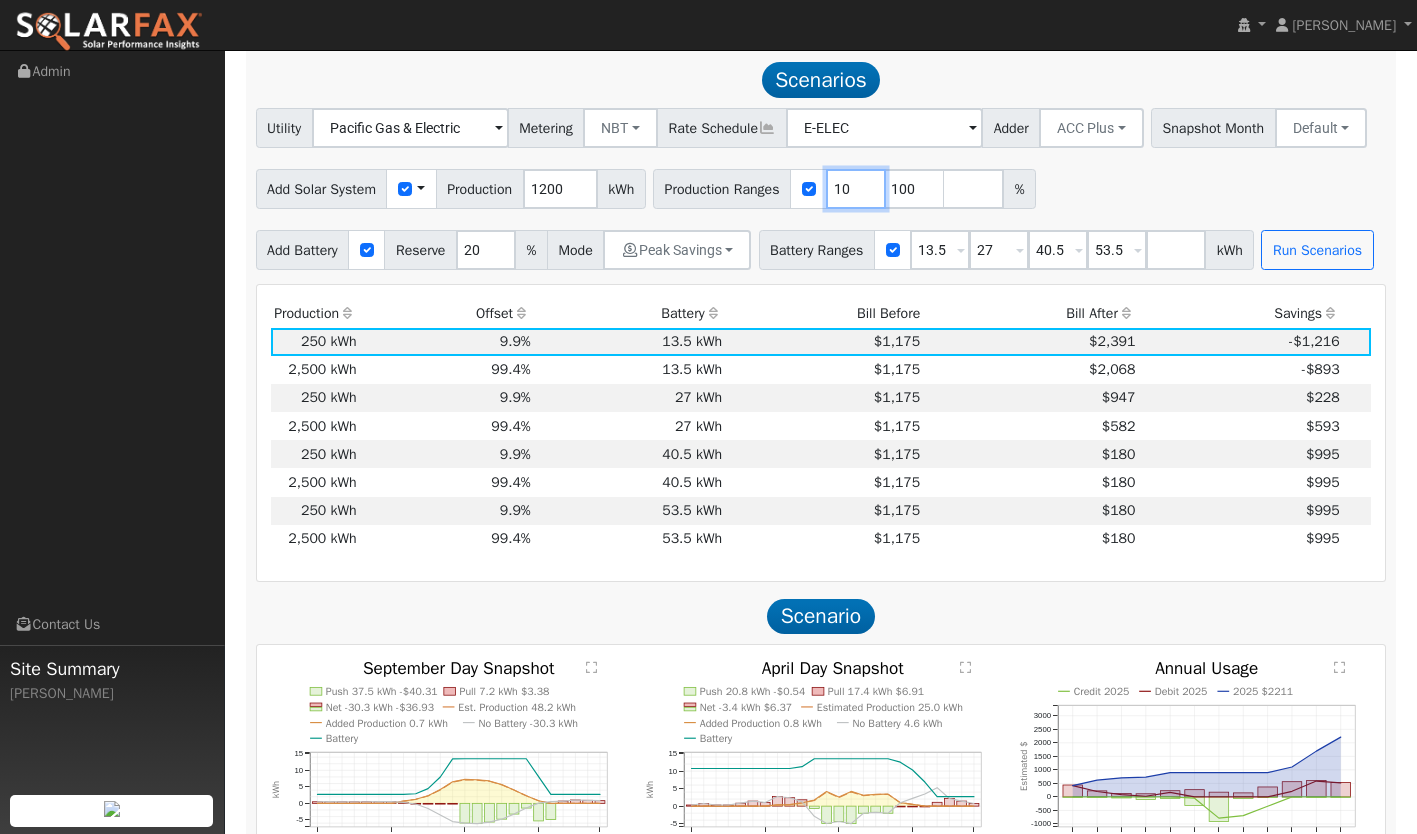 click on "10" at bounding box center (856, 189) 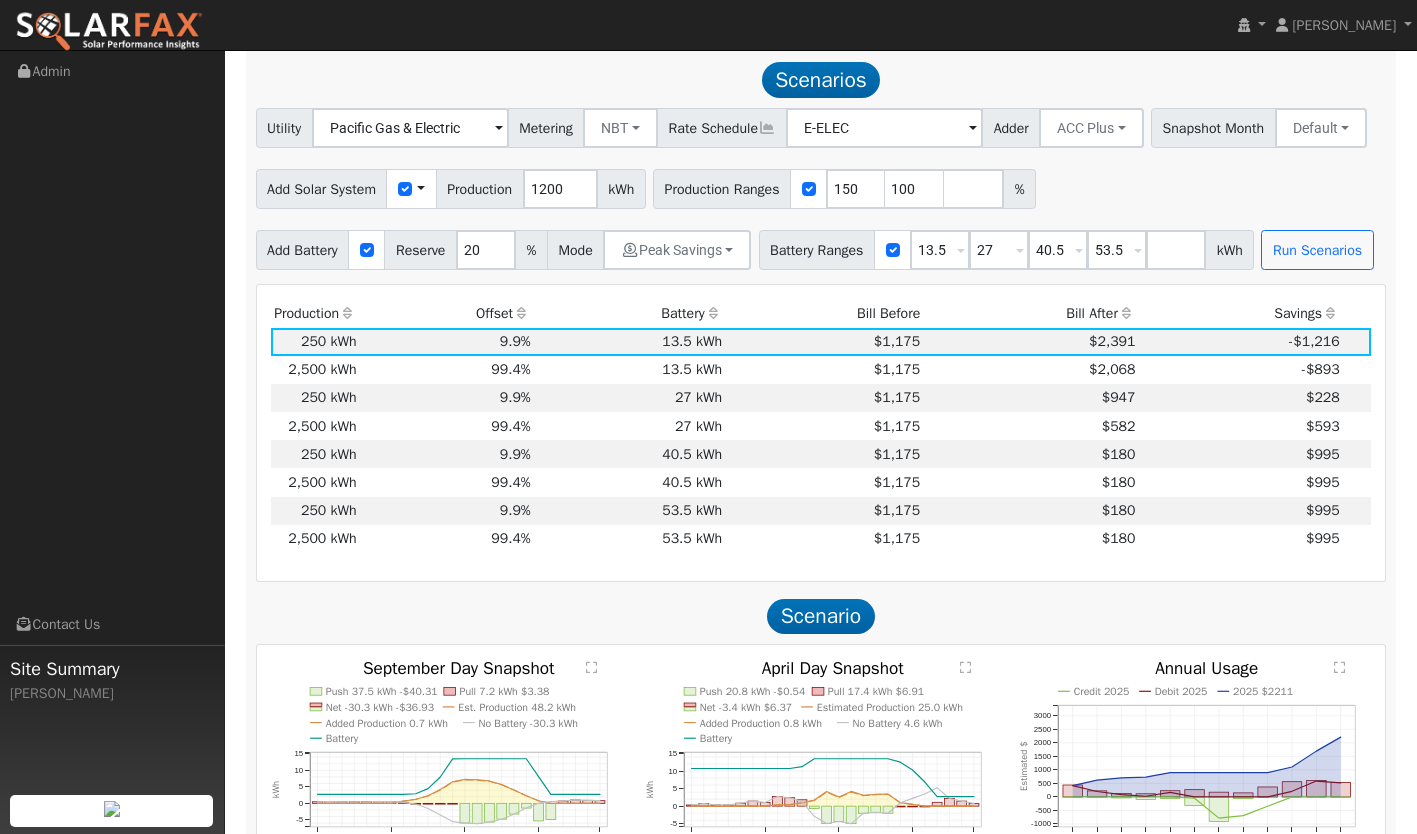 type on "100" 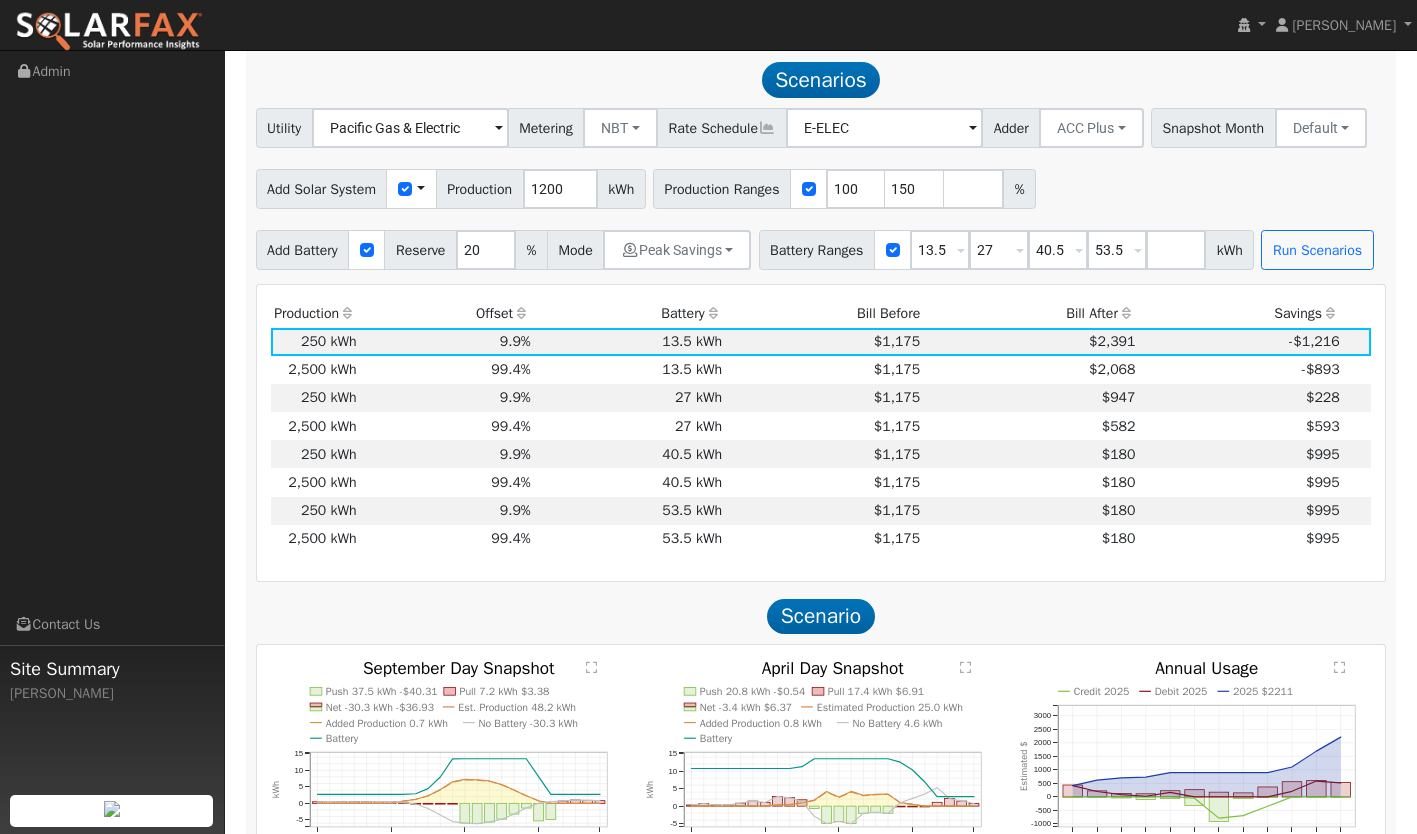 click on "Add Battery Reserve 20 % Mode  Peak Savings  Self Consumption  Peak Savings    ACC High Value Push    Backup Battery Ranges 13.5 Overrides Reserve % Mode  None None  Self Consumption  Peak Savings    ACC High Value Push    Backup 27 Overrides Reserve % Mode  None None  Self Consumption  Peak Savings    ACC High Value Push    Backup 40.5 Overrides Reserve % Mode  None None  Self Consumption  Peak Savings    ACC High Value Push    Backup 53.5 Overrides Reserve % Mode  None None  Self Consumption  Peak Savings    ACC High Value Push    Backup kWh Run Scenarios" at bounding box center (821, 246) 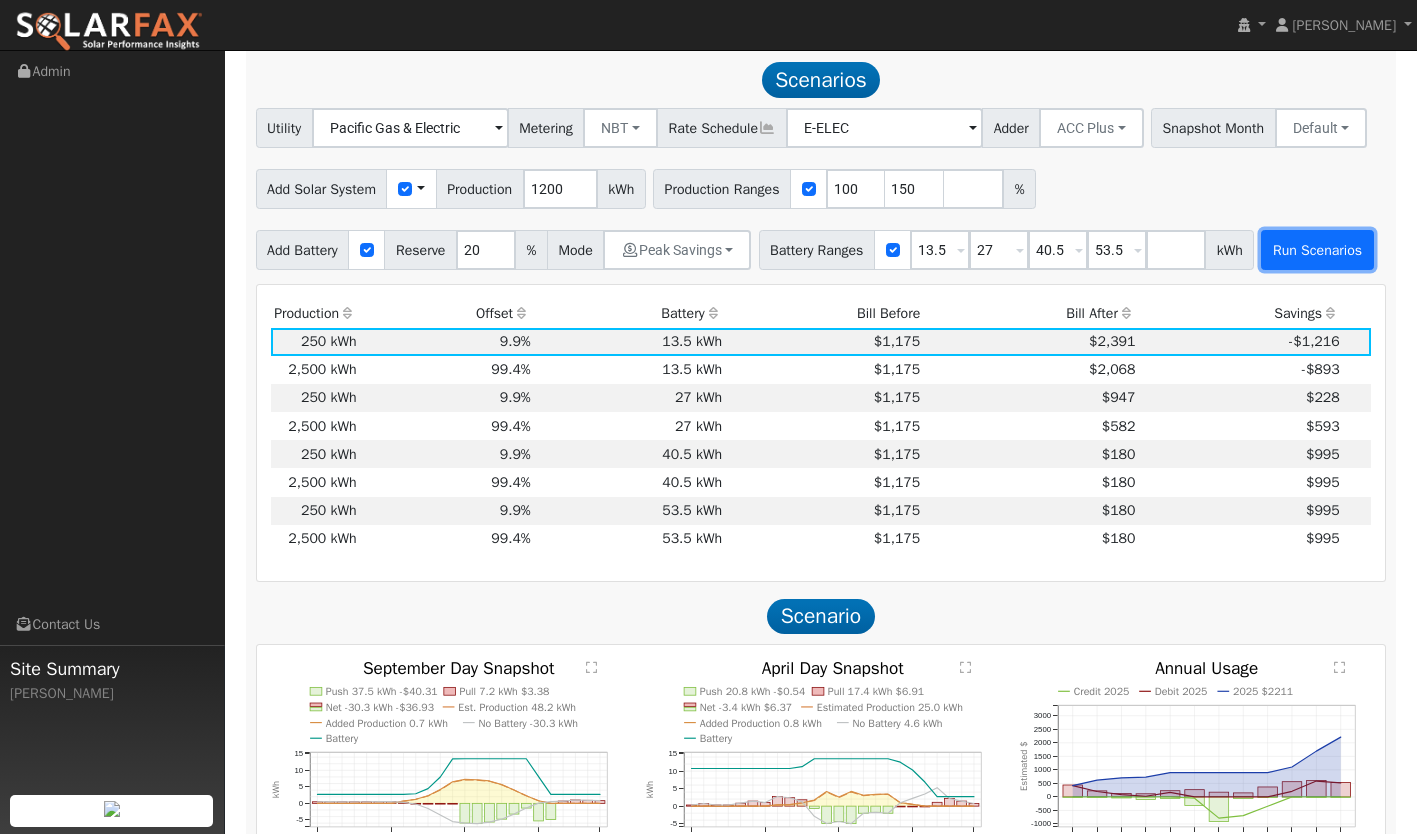 click on "Run Scenarios" at bounding box center [1317, 250] 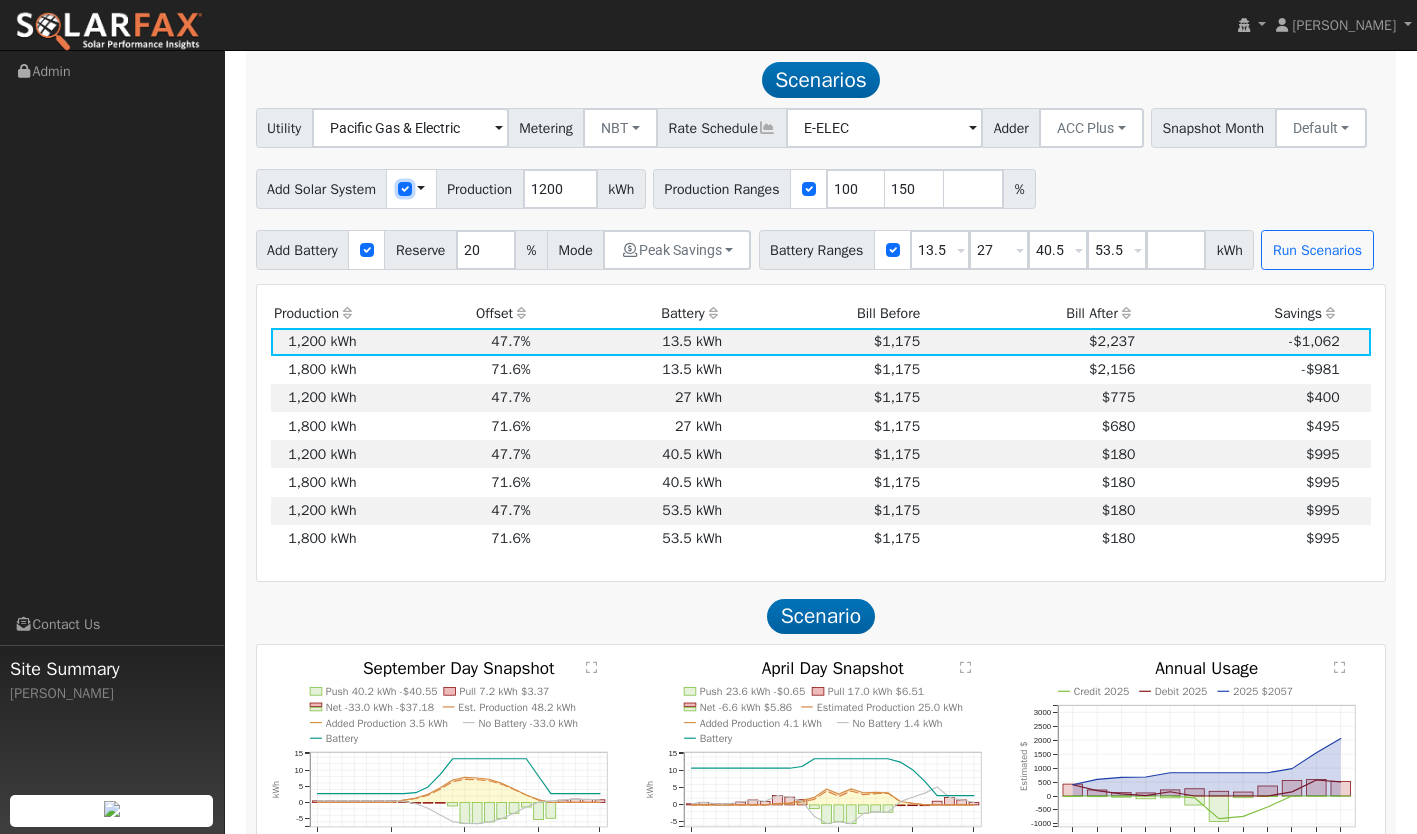 click at bounding box center (405, 189) 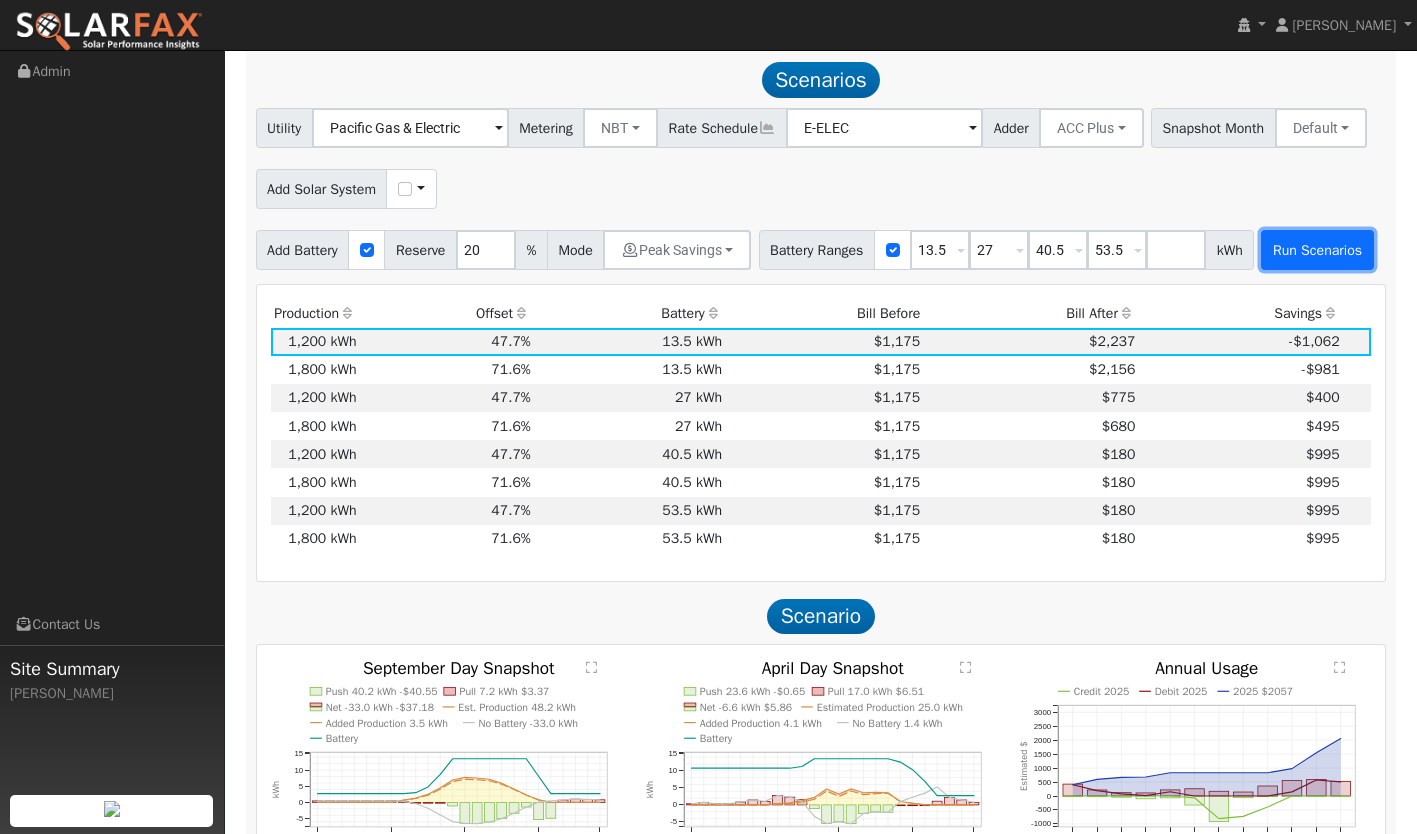 click on "Run Scenarios" at bounding box center [1317, 250] 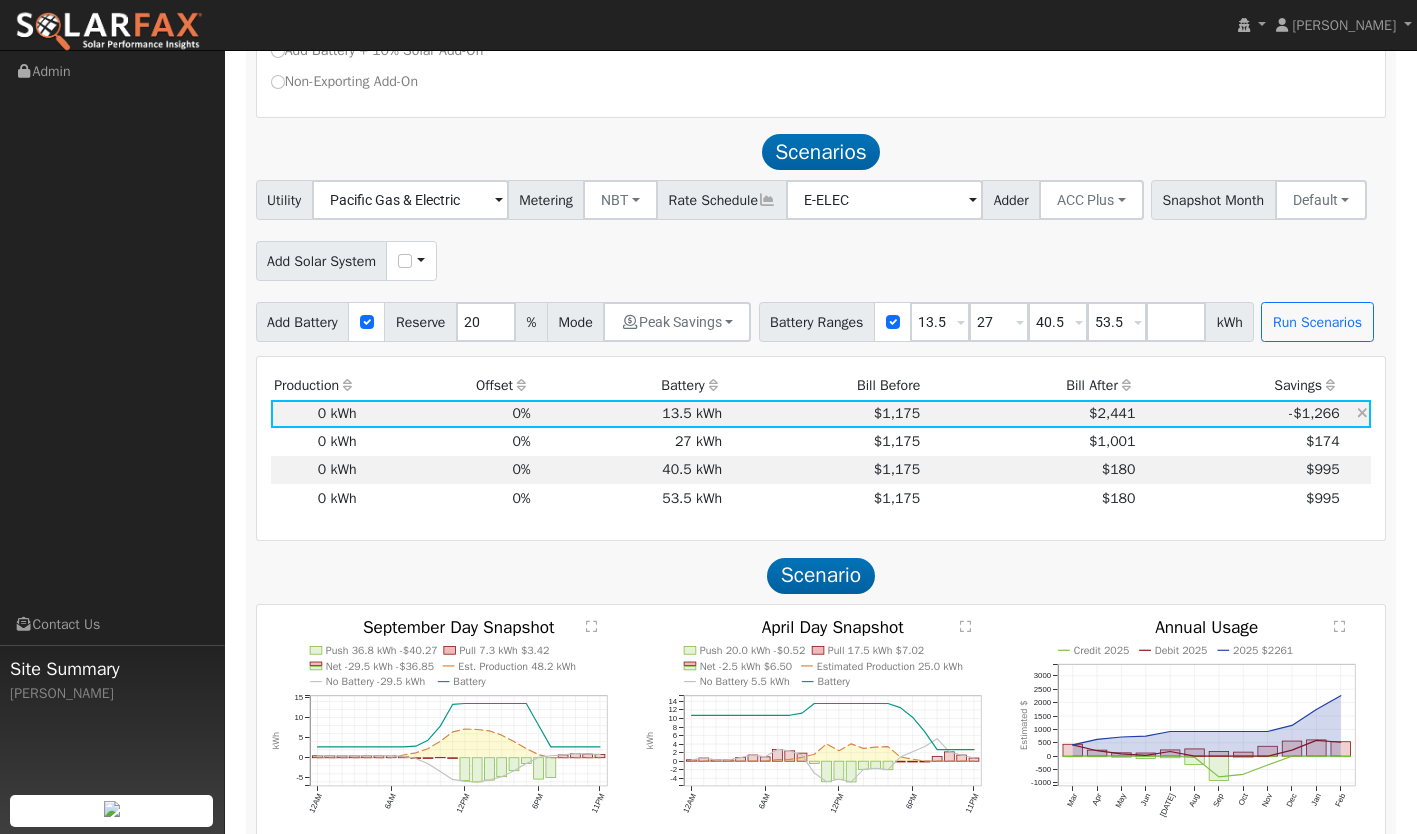 scroll, scrollTop: 826, scrollLeft: 0, axis: vertical 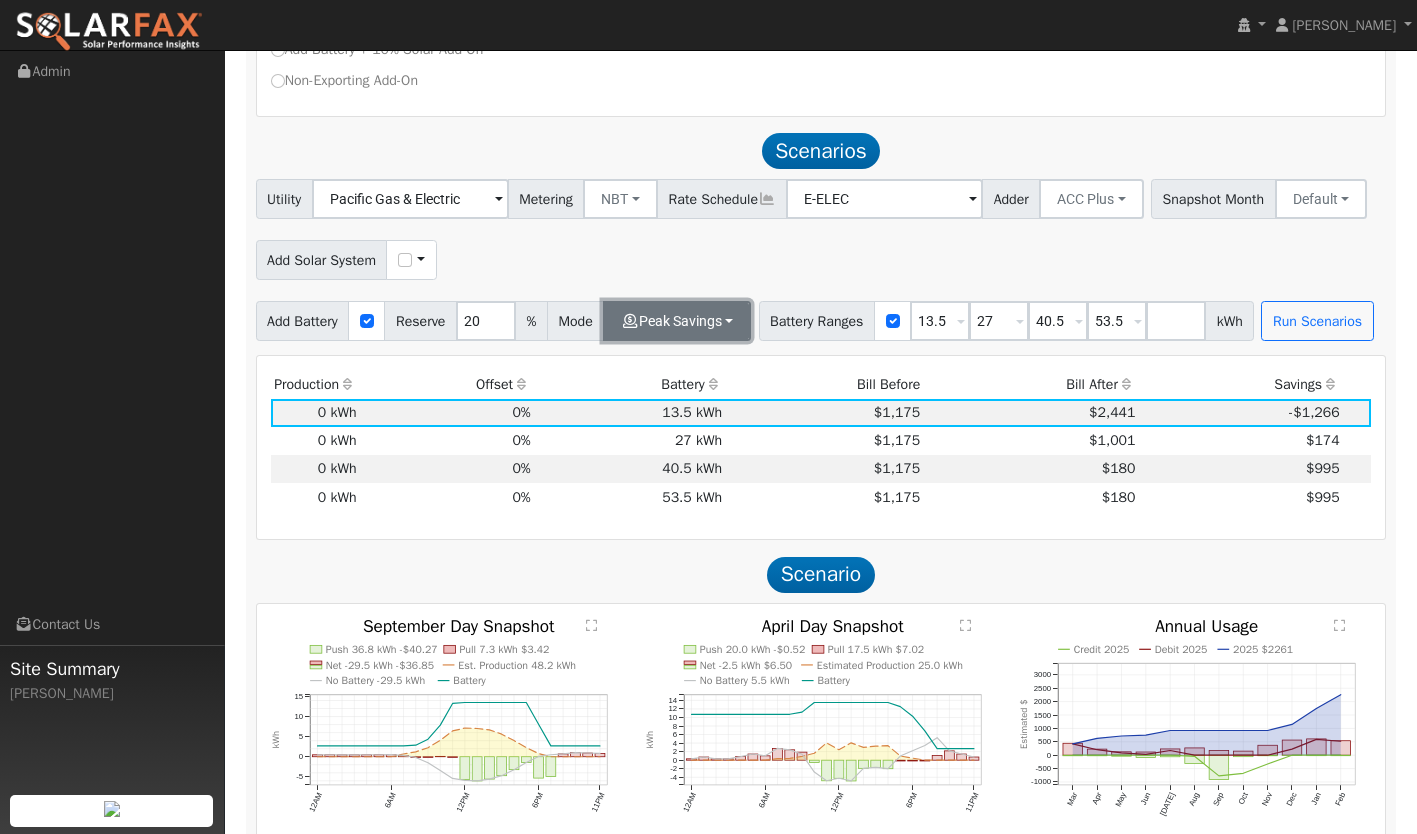 click on "Peak Savings" at bounding box center [677, 321] 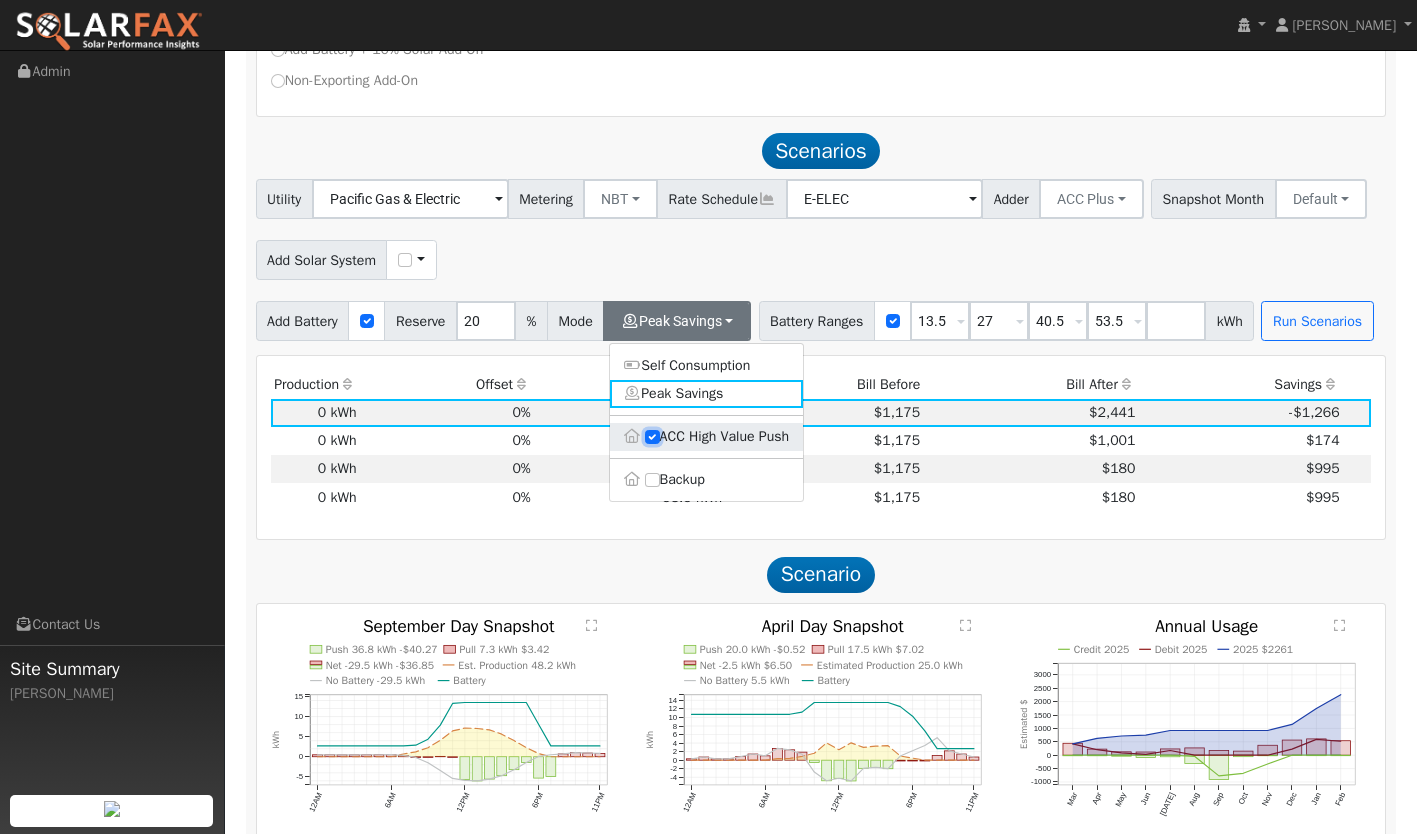 click on "ACC High Value Push" at bounding box center (652, 437) 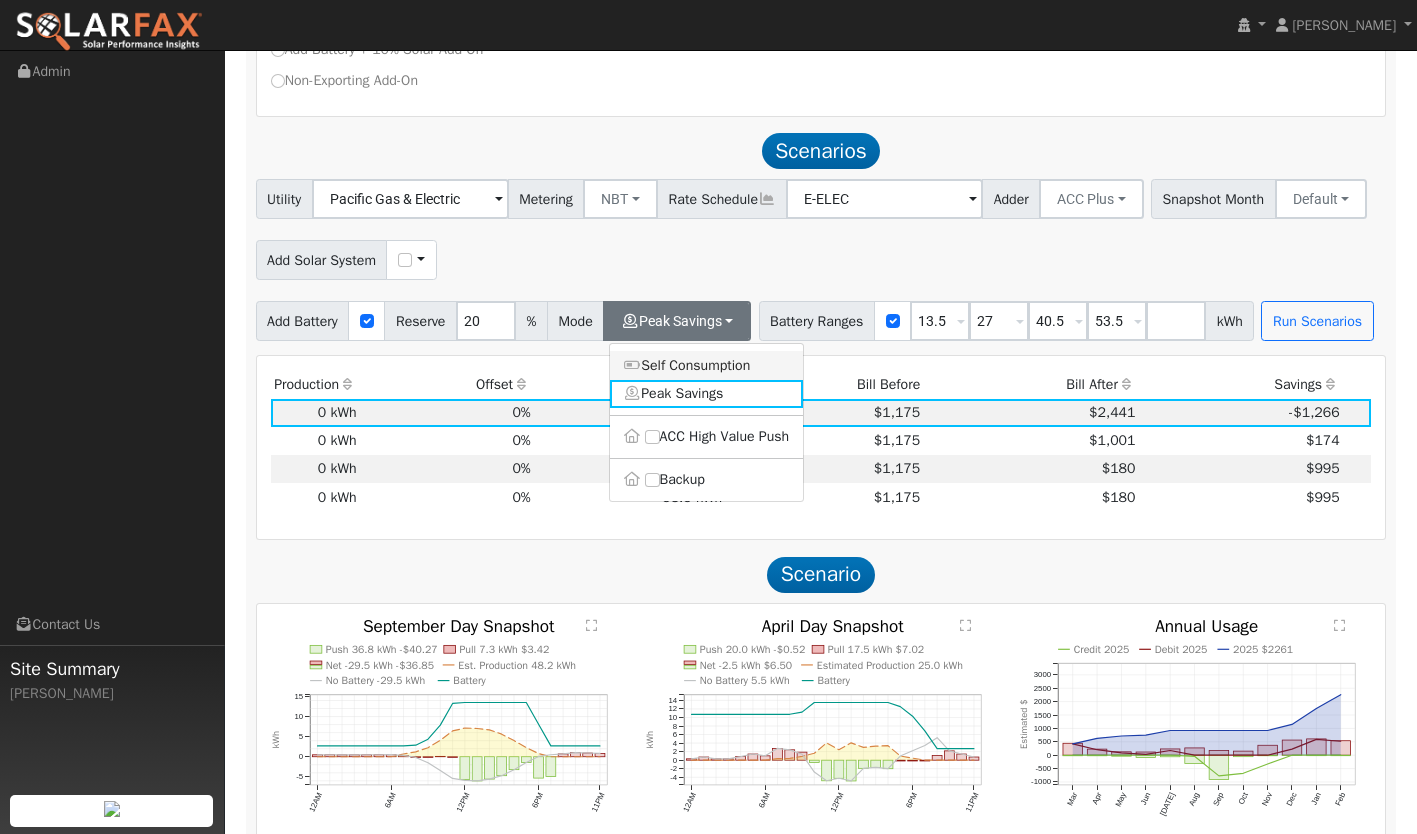 click on "Self Consumption" at bounding box center [707, 365] 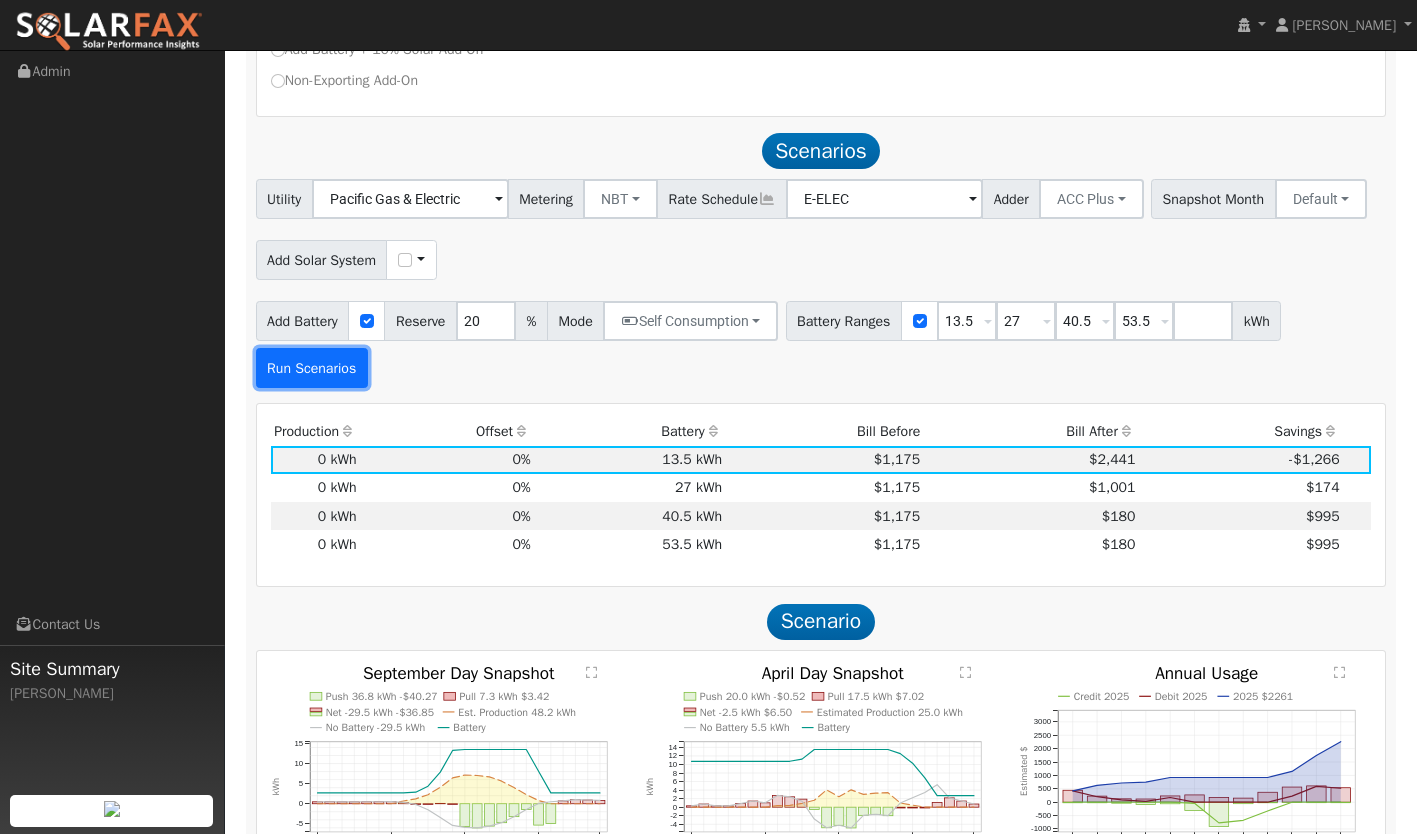 click on "Run Scenarios" at bounding box center [312, 368] 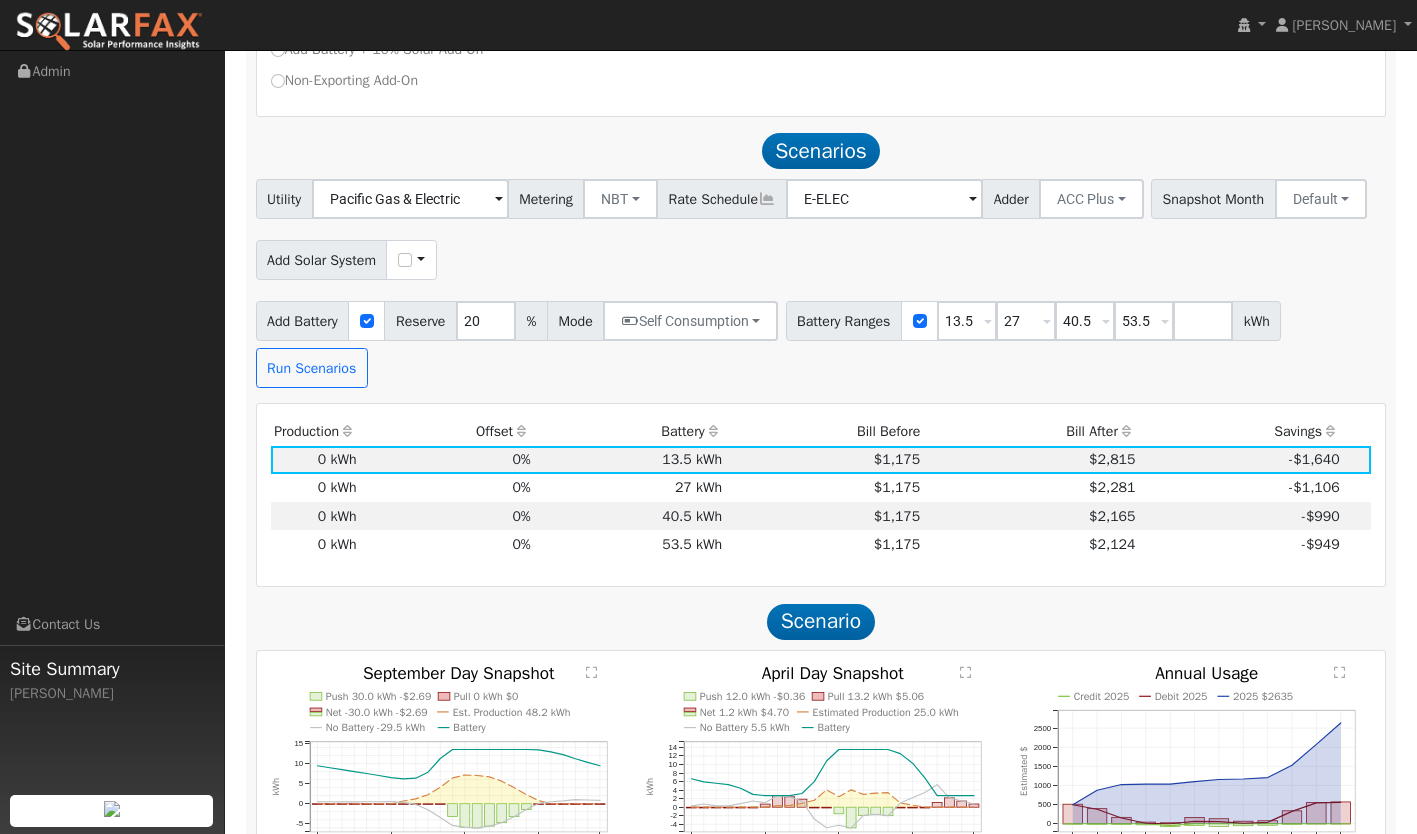 scroll, scrollTop: 897, scrollLeft: 0, axis: vertical 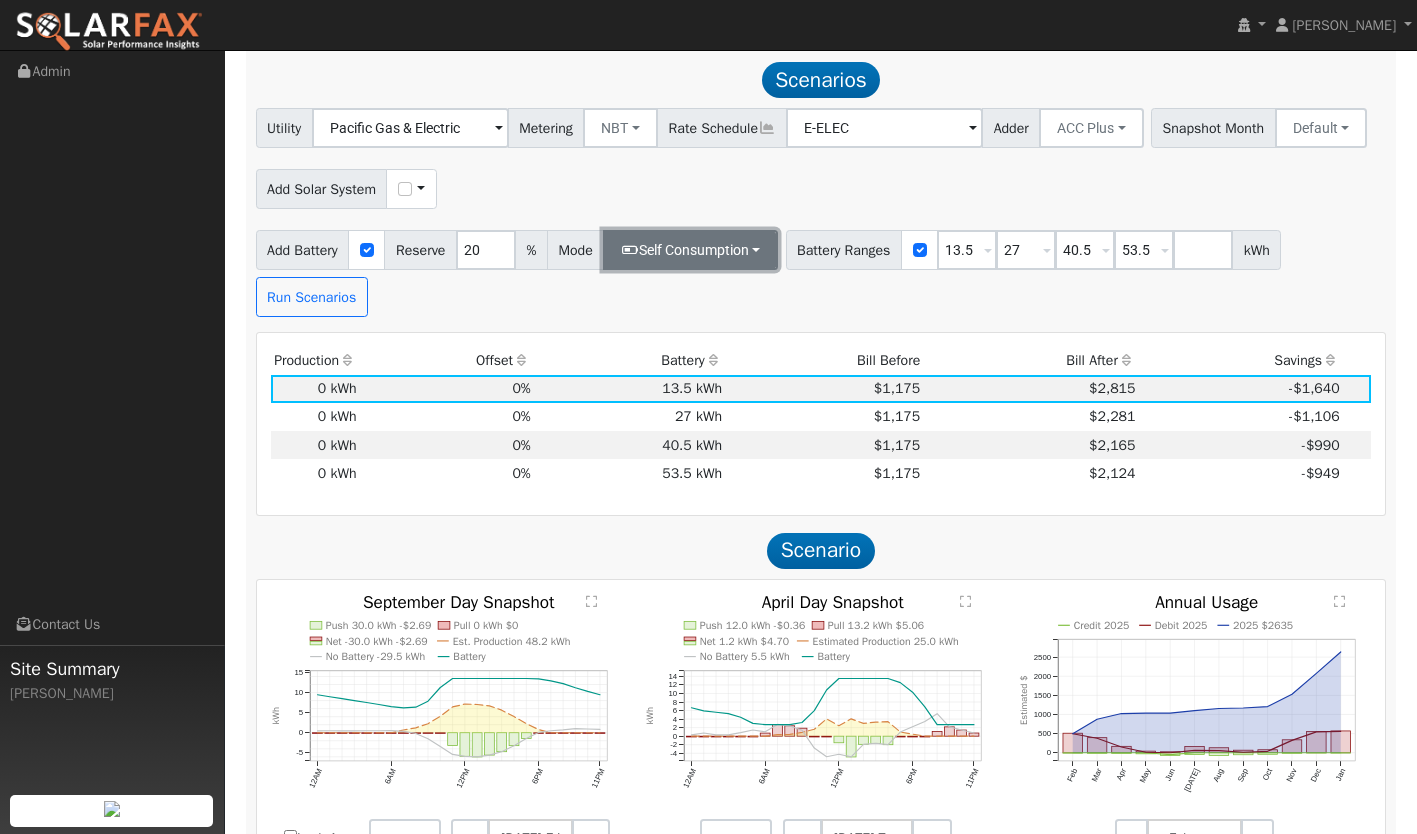 click on "Self Consumption" at bounding box center [690, 250] 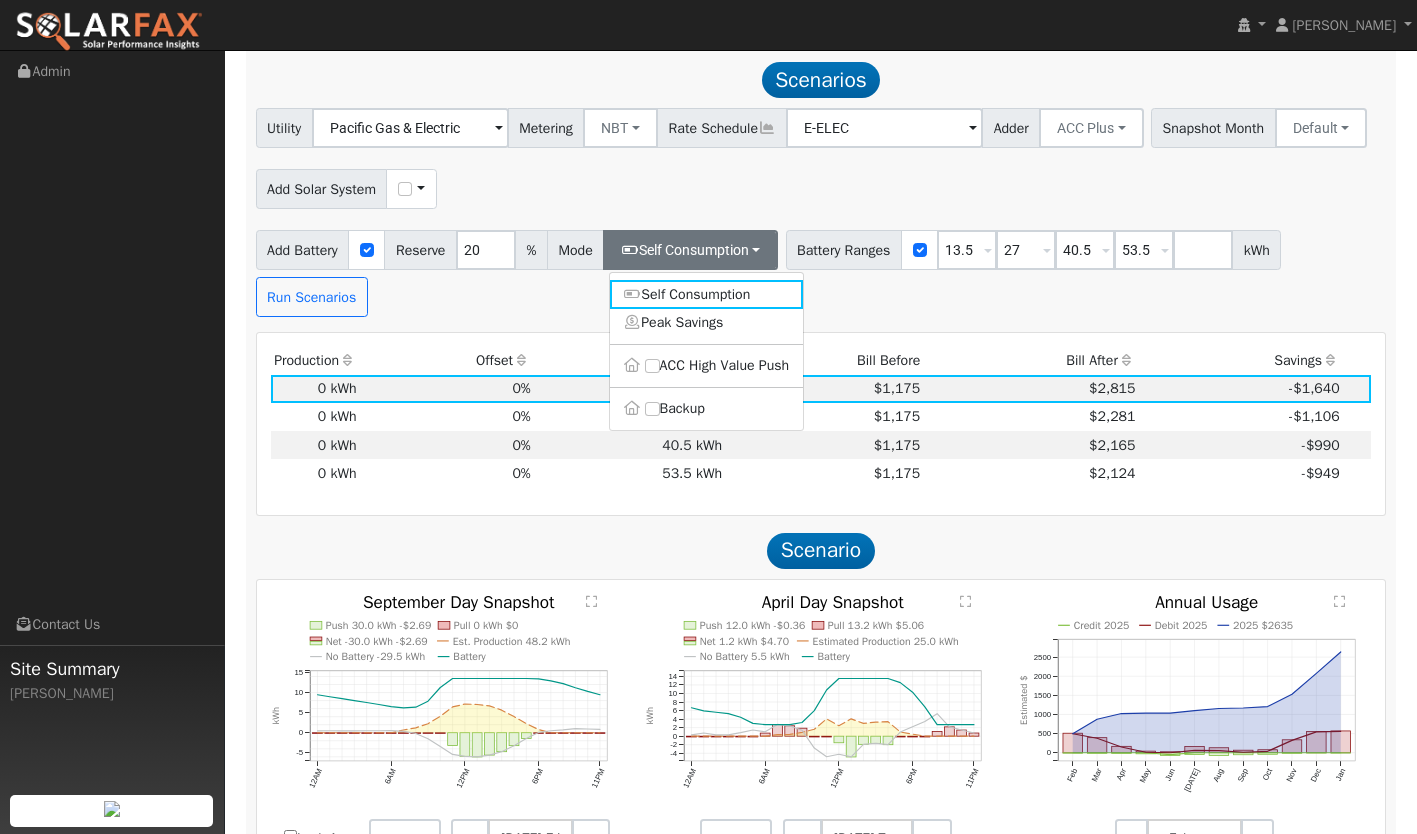 click on "Production Offset  Battery  Reserve   Mode   ACC Push   Incentive   Bill Before   Bill After  Savings   Cost   Payoff   Rank  0 kWh  0%  13.5 kWh  20% $1,175 $2,815 -$1,640 4 0 kWh  0%  27 kWh  20% $1,175 $2,281 -$1,106 1 0 kWh  0%  40.5 kWh  20% $1,175 $2,165 -$990 2 0 kWh  0%  53.5 kWh  20% $1,175 $2,124 -$949 3 Show All Scenarios" at bounding box center [821, 424] 